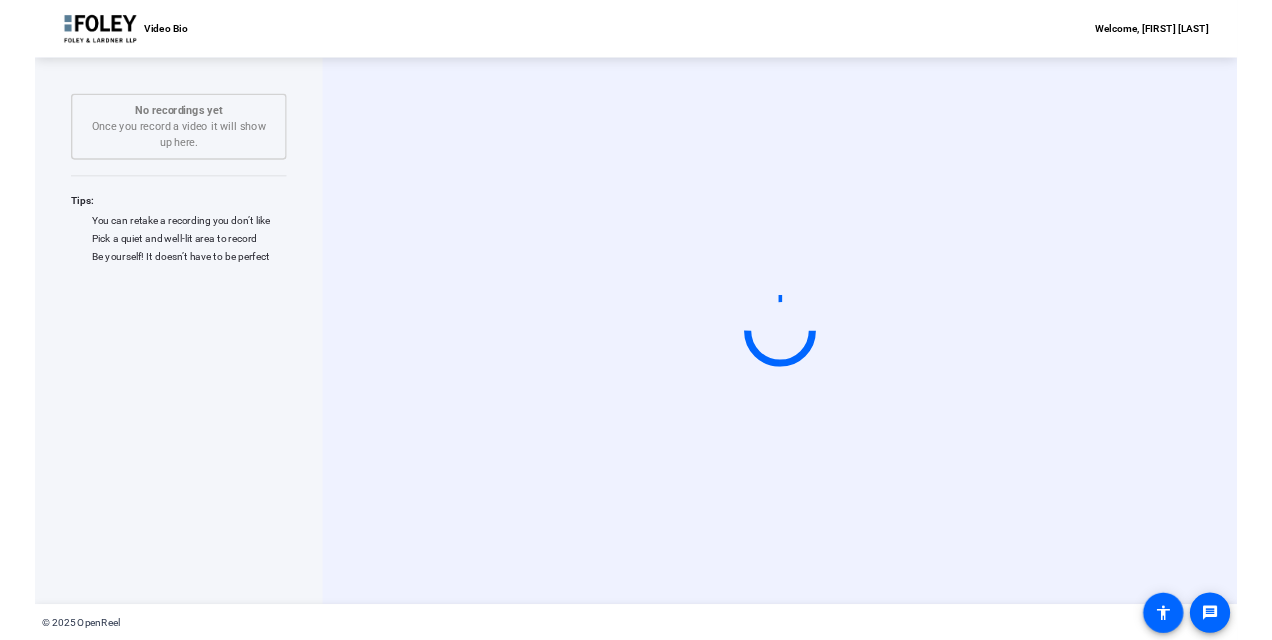 scroll, scrollTop: 0, scrollLeft: 0, axis: both 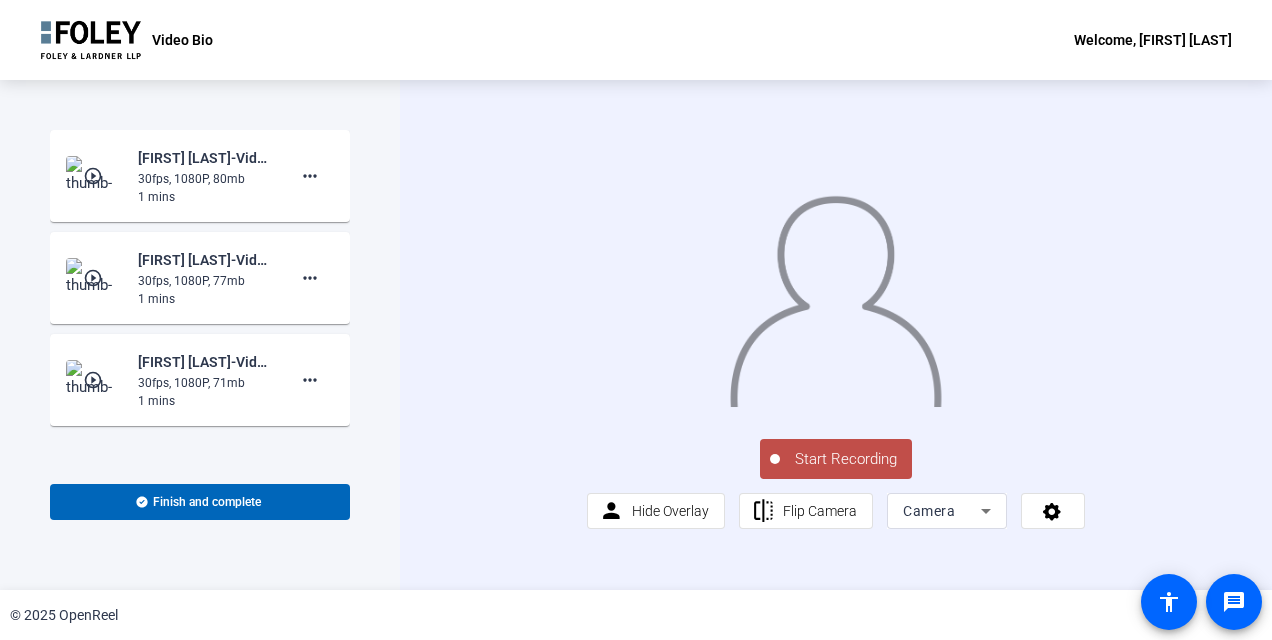 click on "Start Recording" 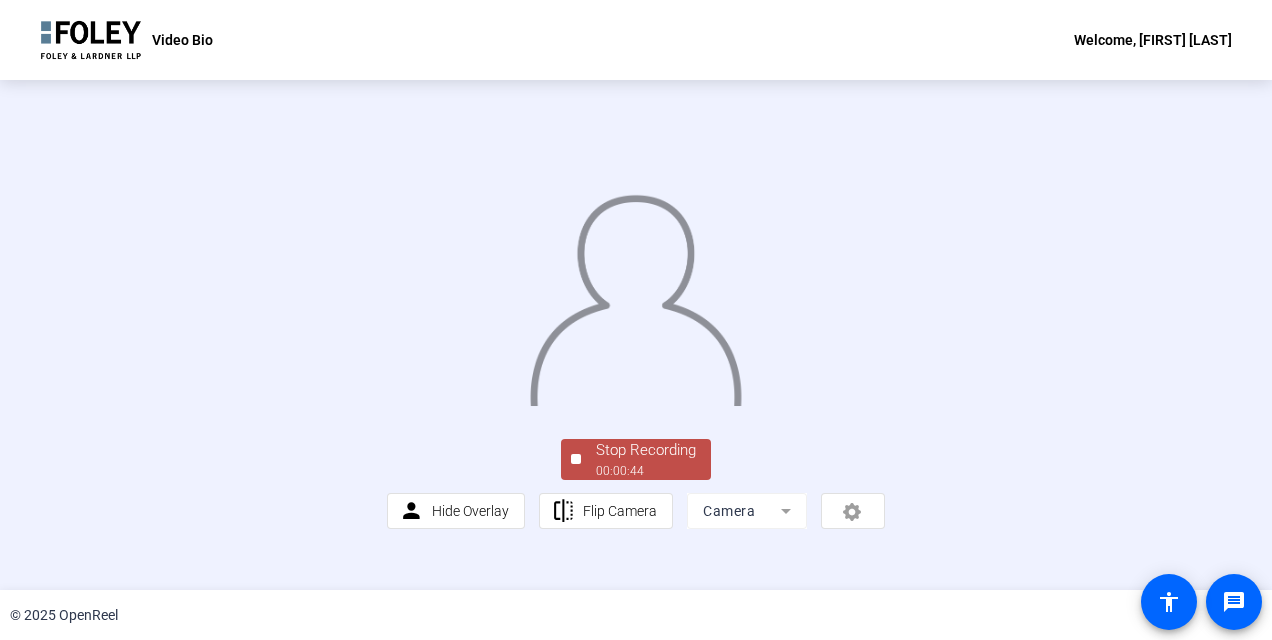 scroll, scrollTop: 123, scrollLeft: 0, axis: vertical 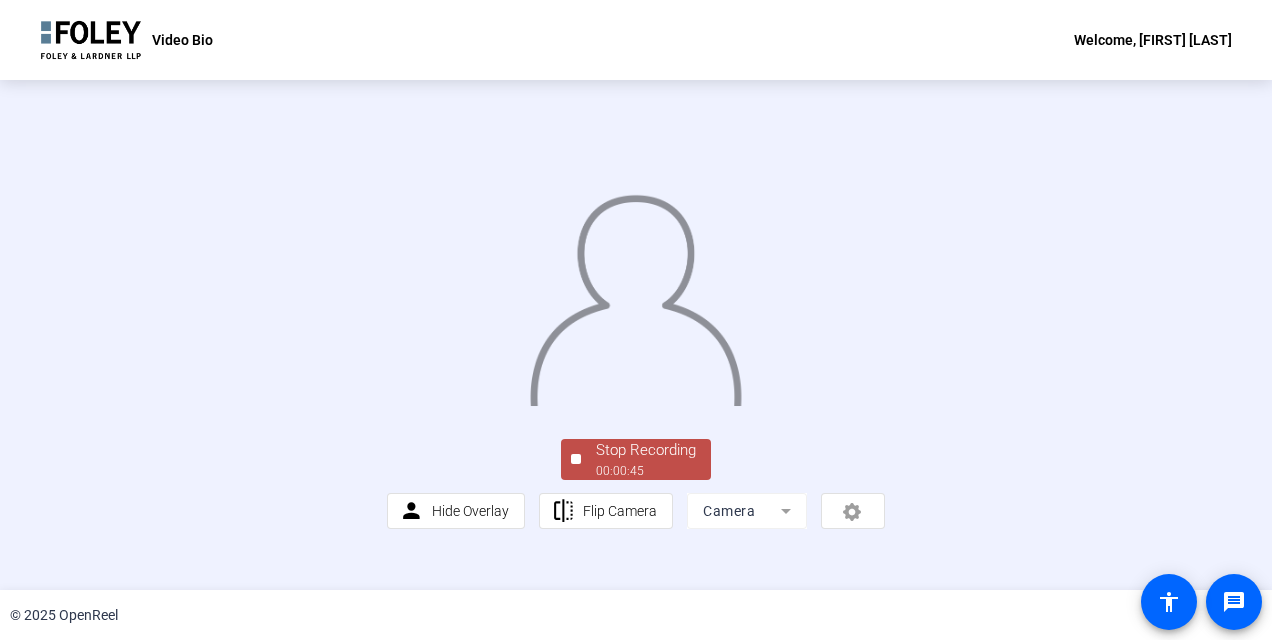 click on "00:00:45" 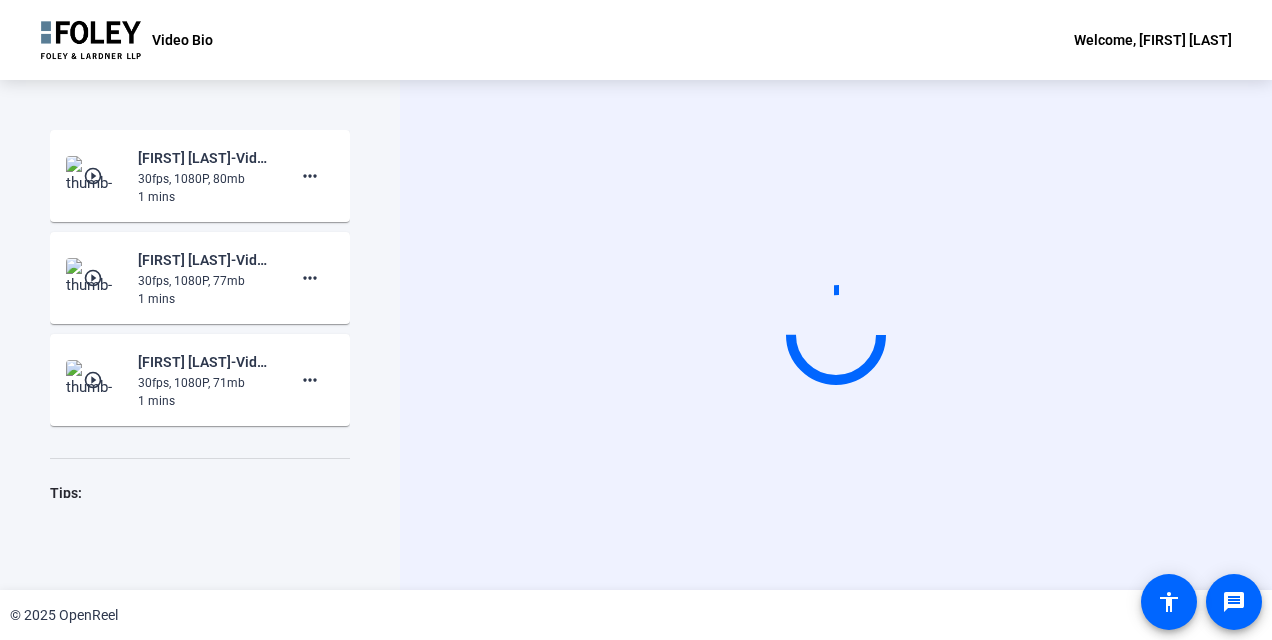 scroll, scrollTop: 0, scrollLeft: 0, axis: both 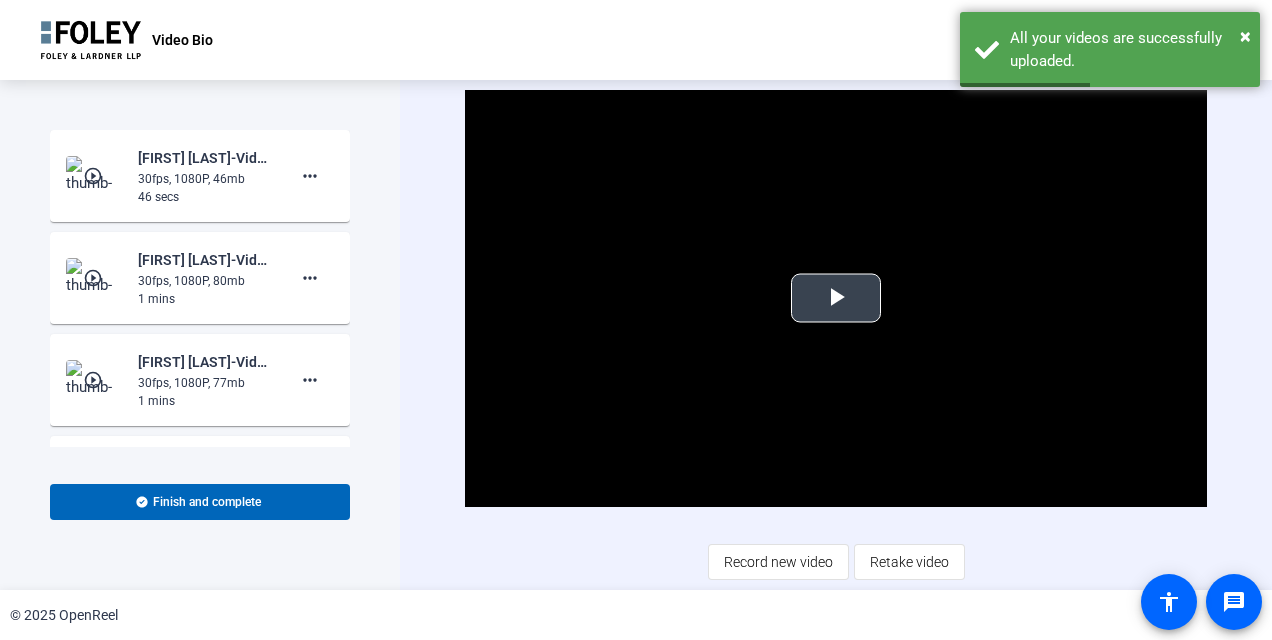 click at bounding box center (836, 298) 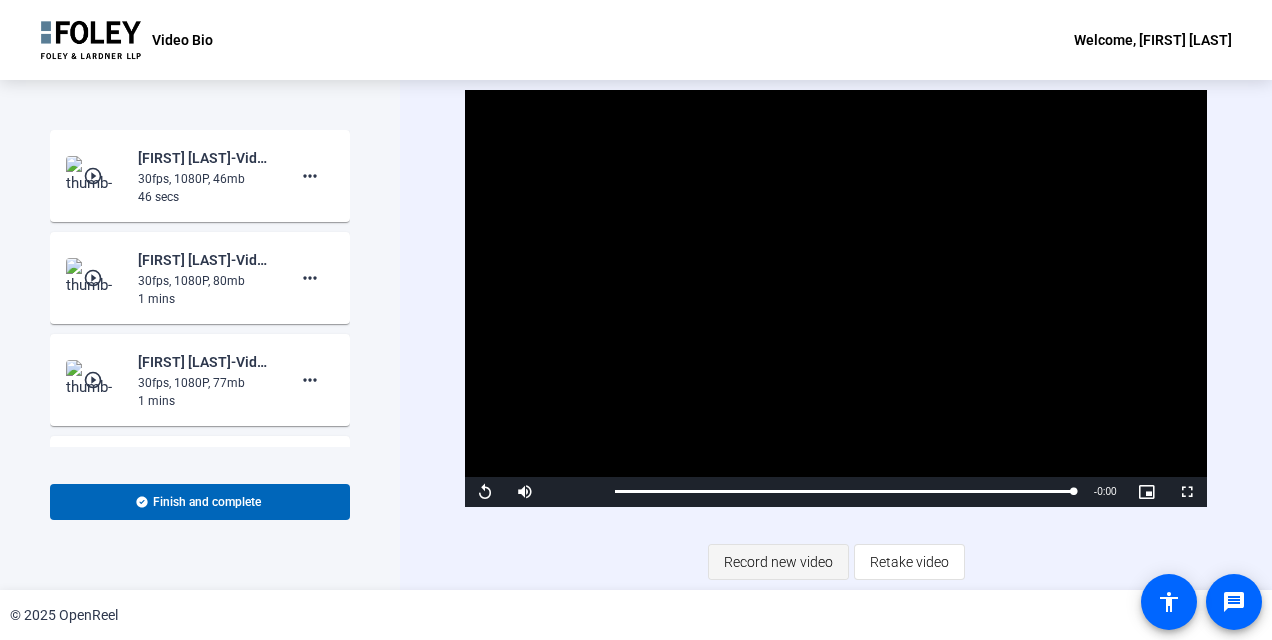 click on "Record new video" 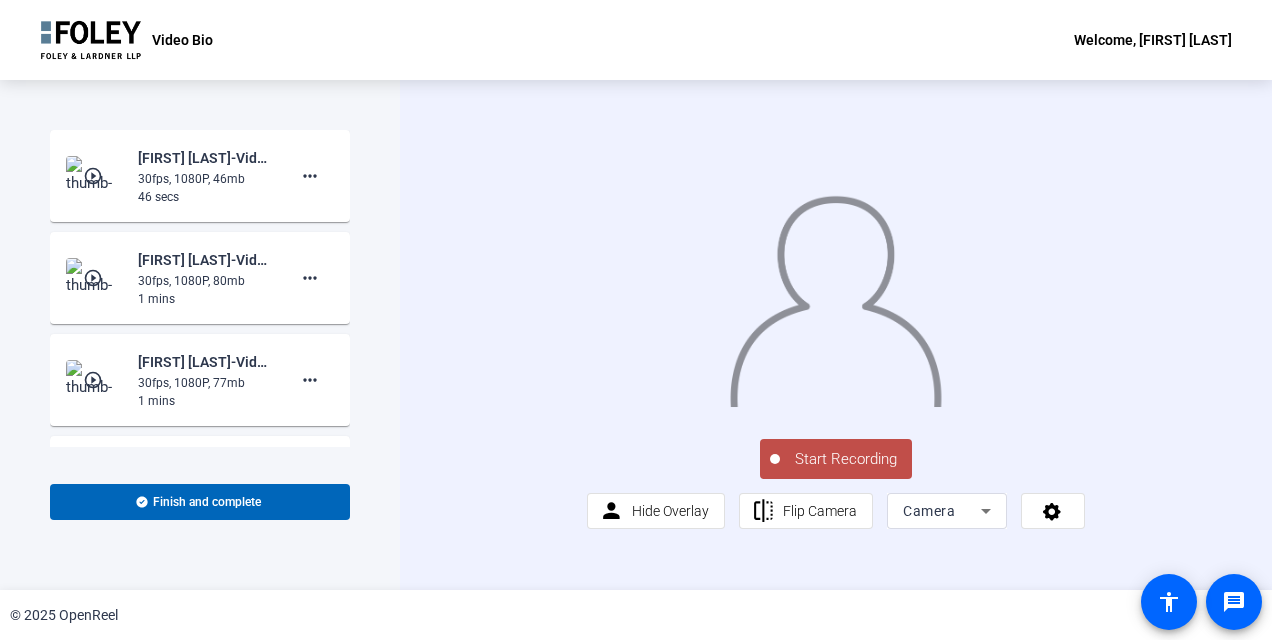 click on "Start Recording" 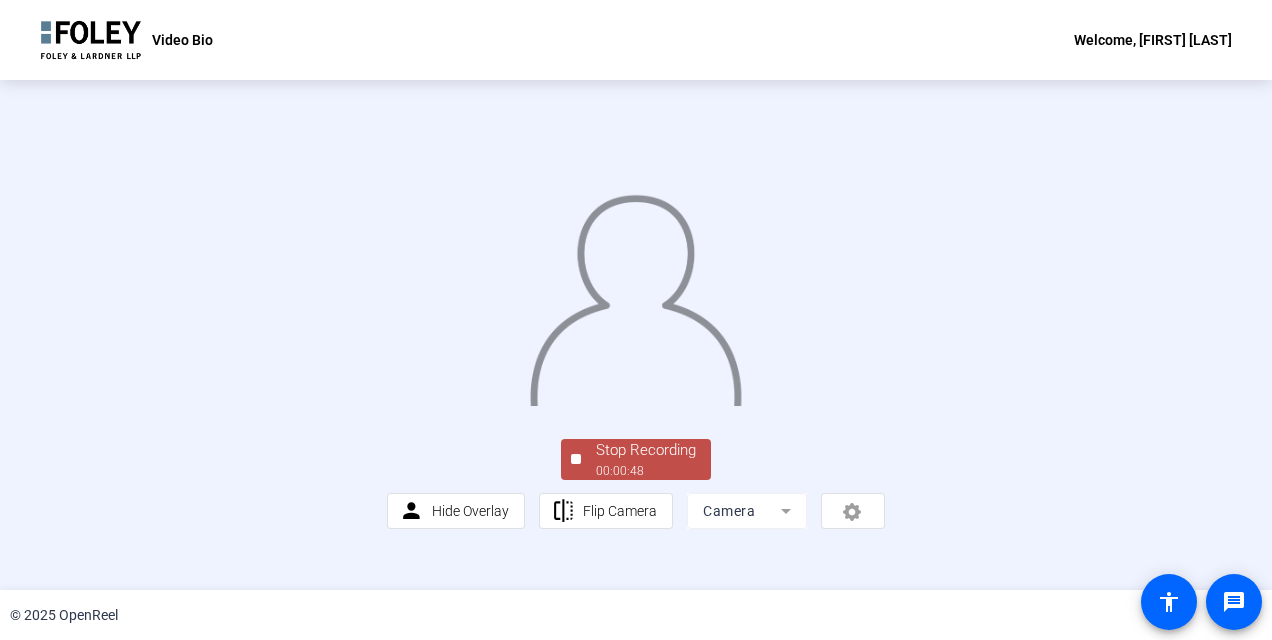 scroll, scrollTop: 123, scrollLeft: 0, axis: vertical 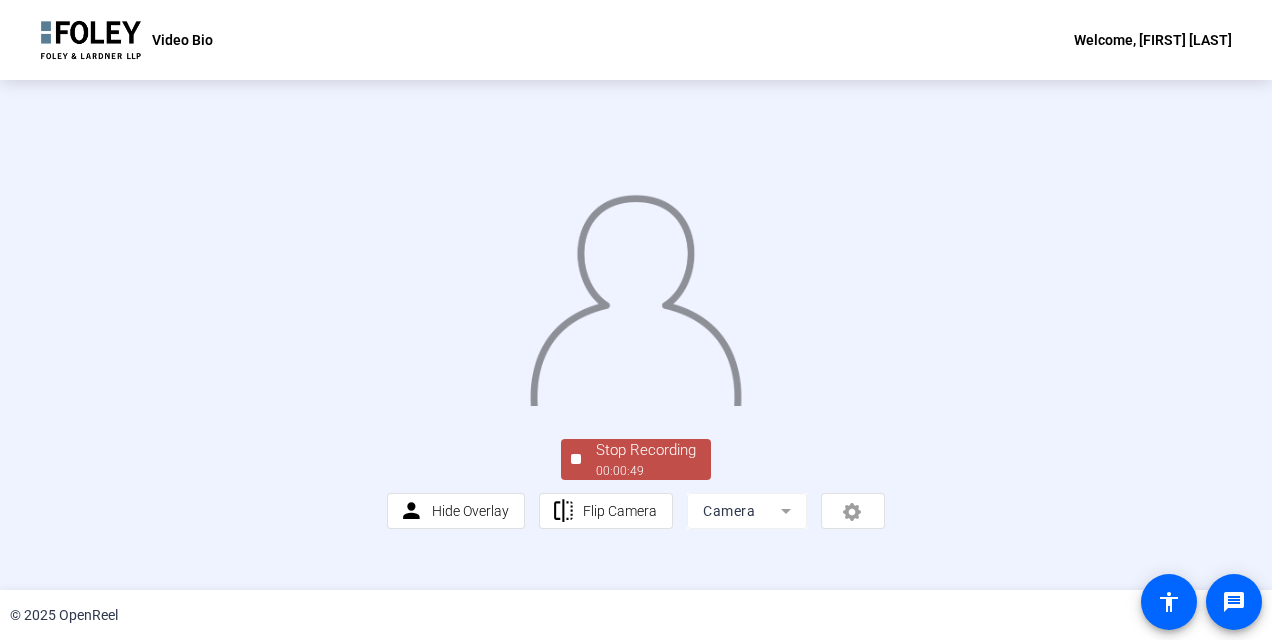 click on "Stop Recording" 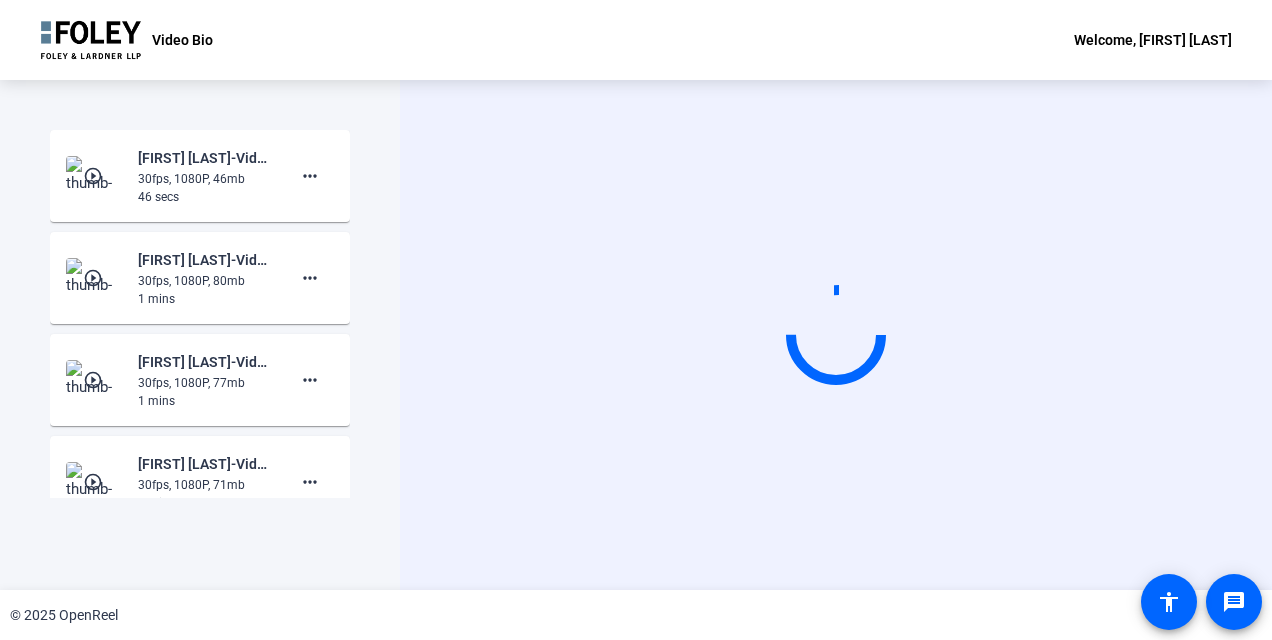 scroll, scrollTop: 0, scrollLeft: 0, axis: both 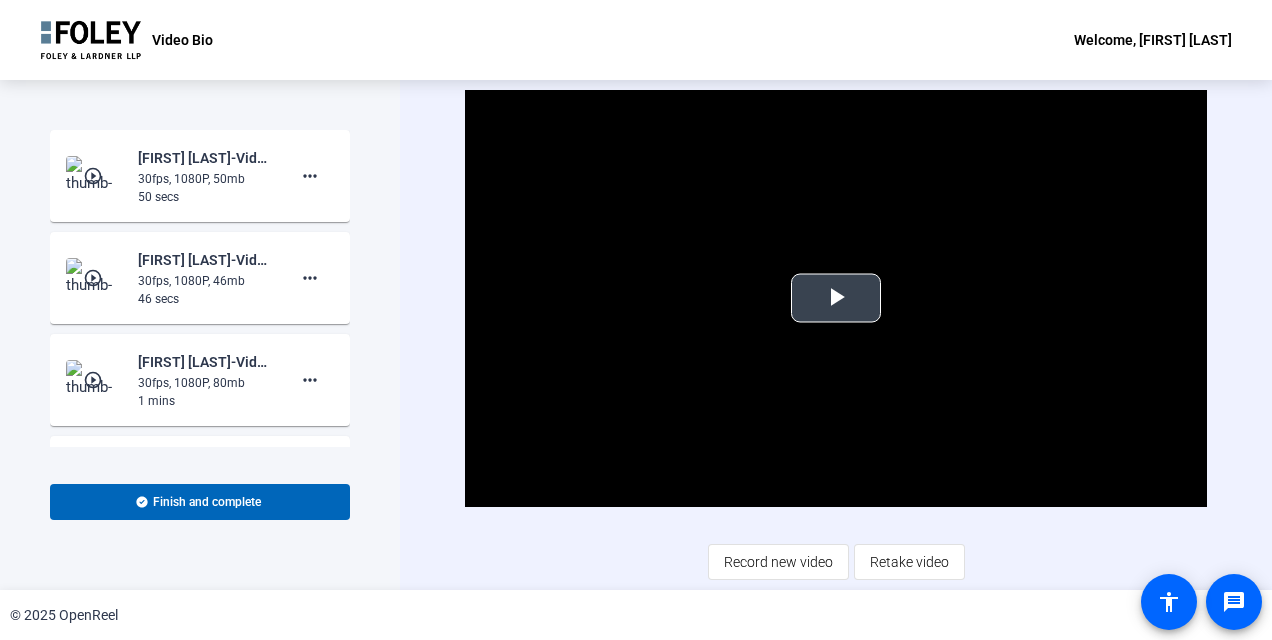 click at bounding box center (836, 298) 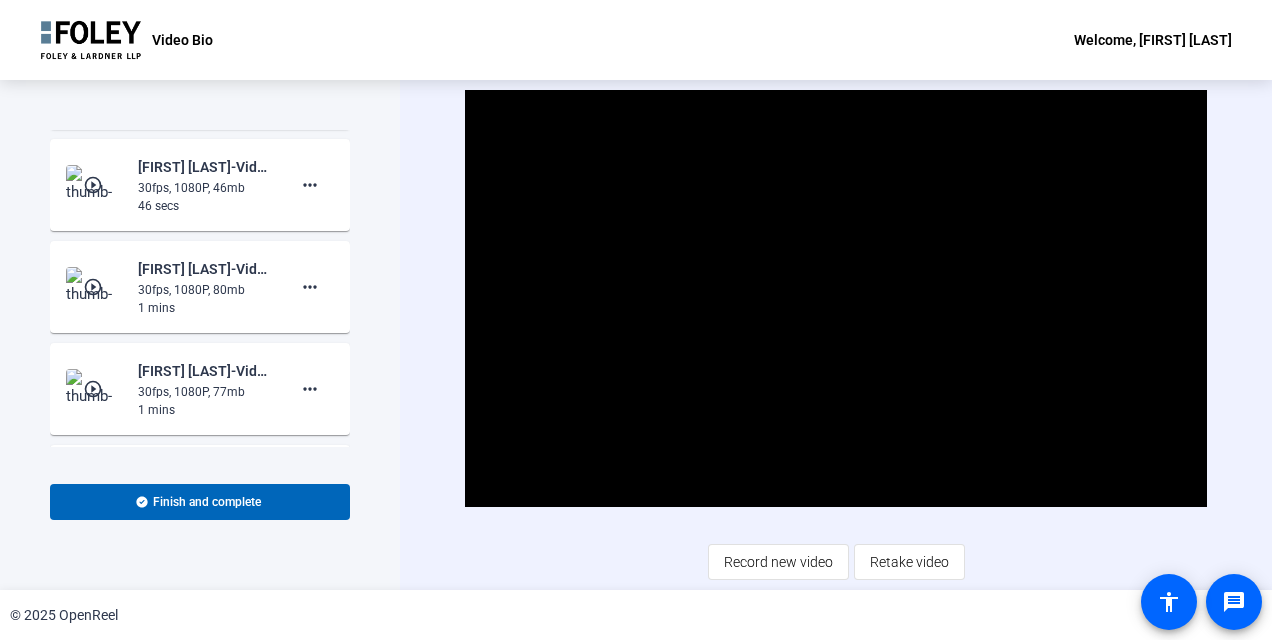 scroll, scrollTop: 0, scrollLeft: 0, axis: both 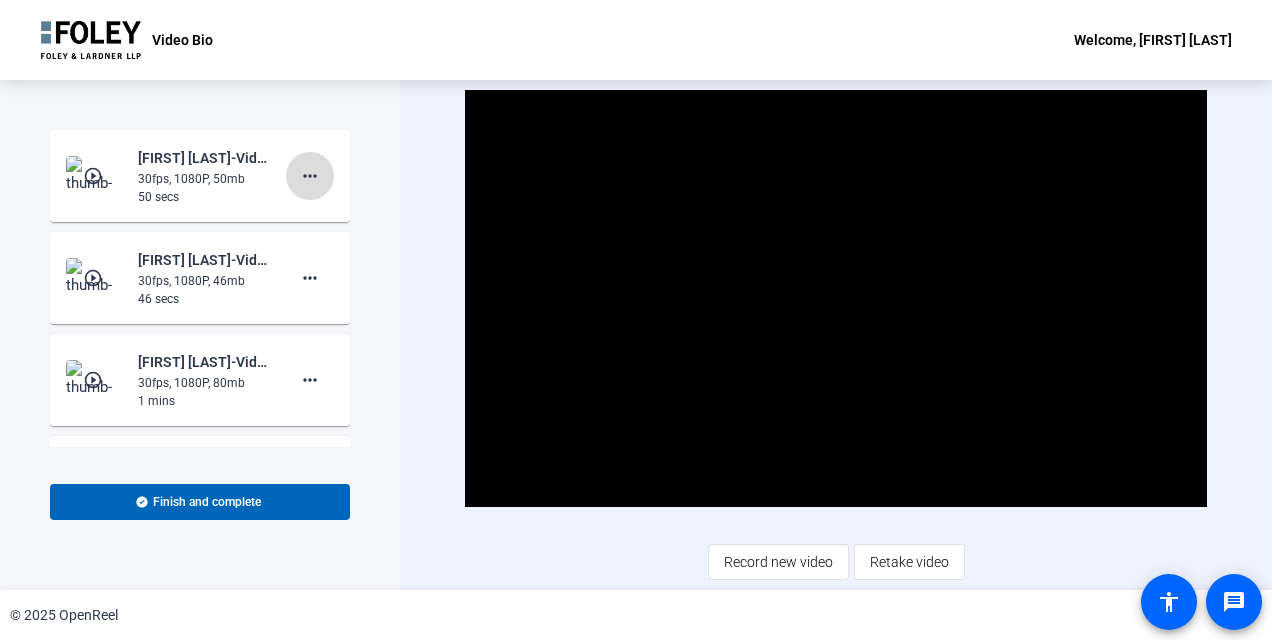 click on "more_horiz" 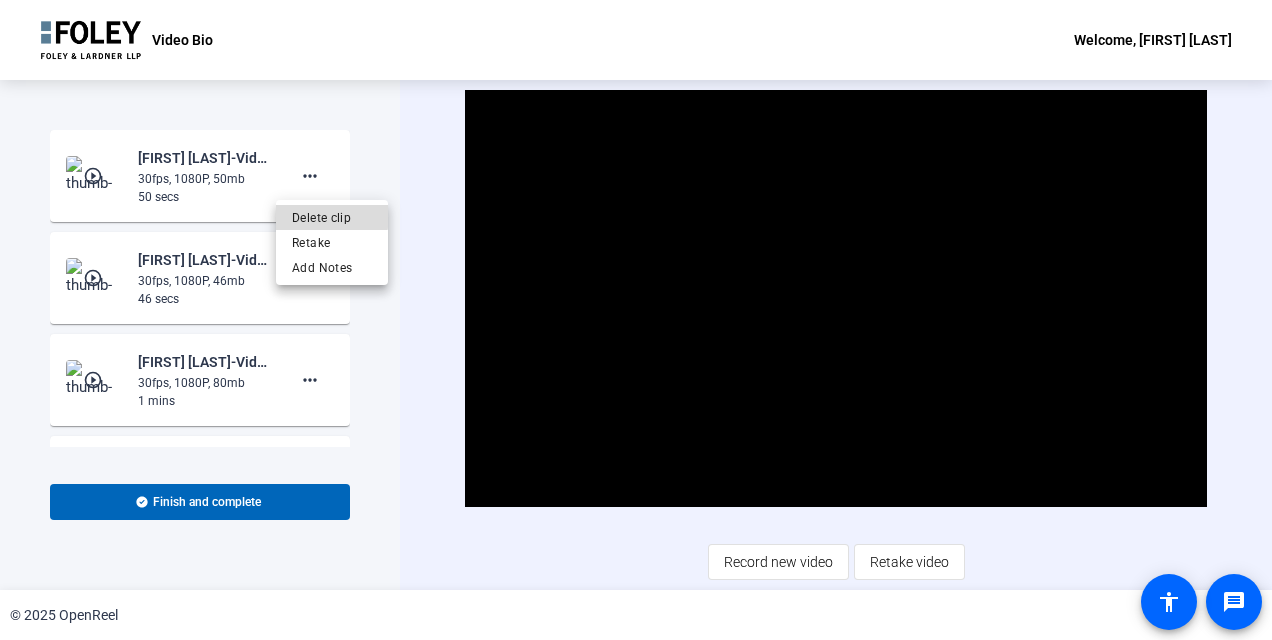 click on "Delete clip" at bounding box center (332, 218) 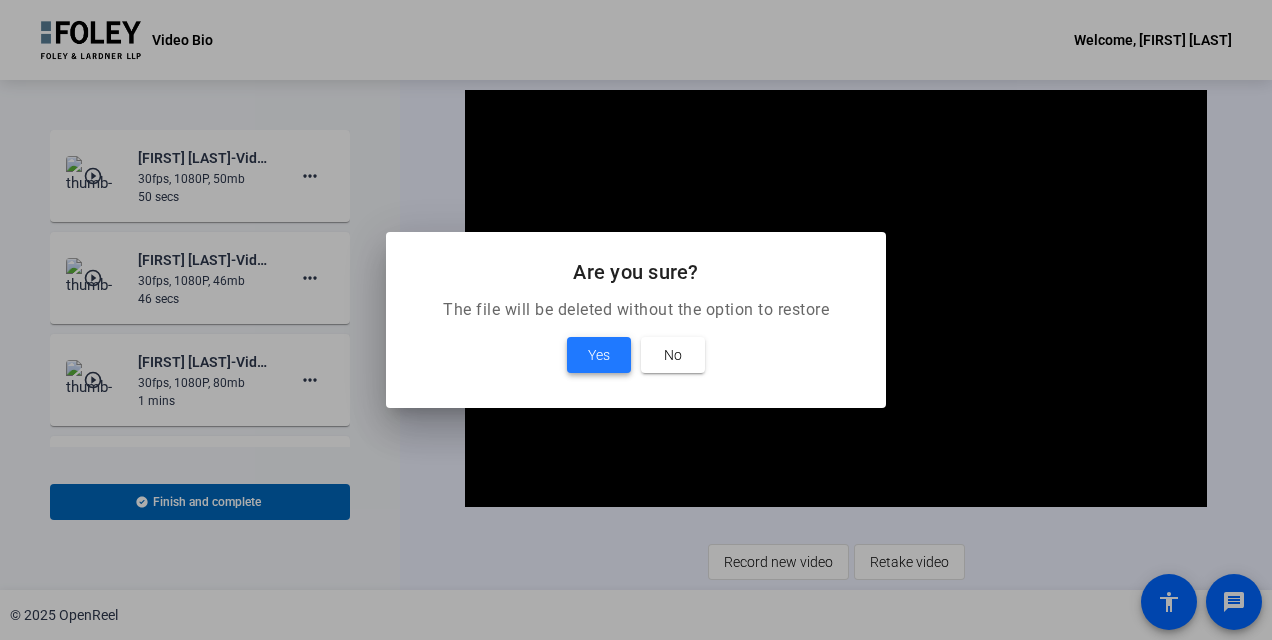 click on "Yes" at bounding box center (599, 355) 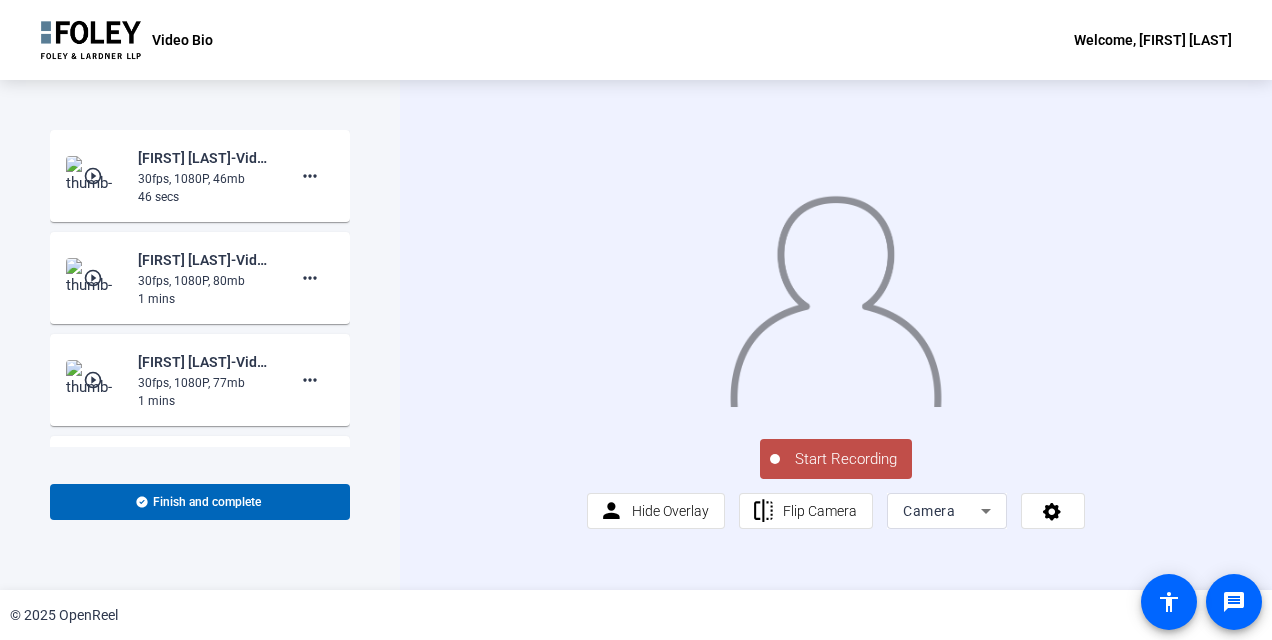 click on "Start Recording" 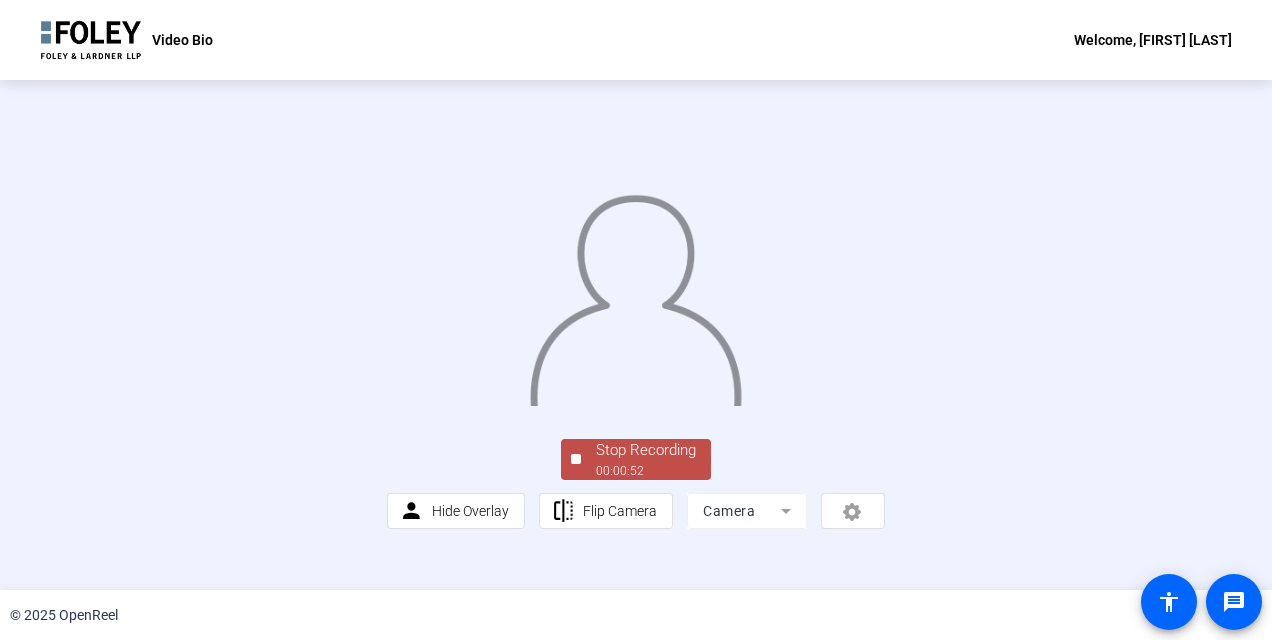 scroll, scrollTop: 123, scrollLeft: 0, axis: vertical 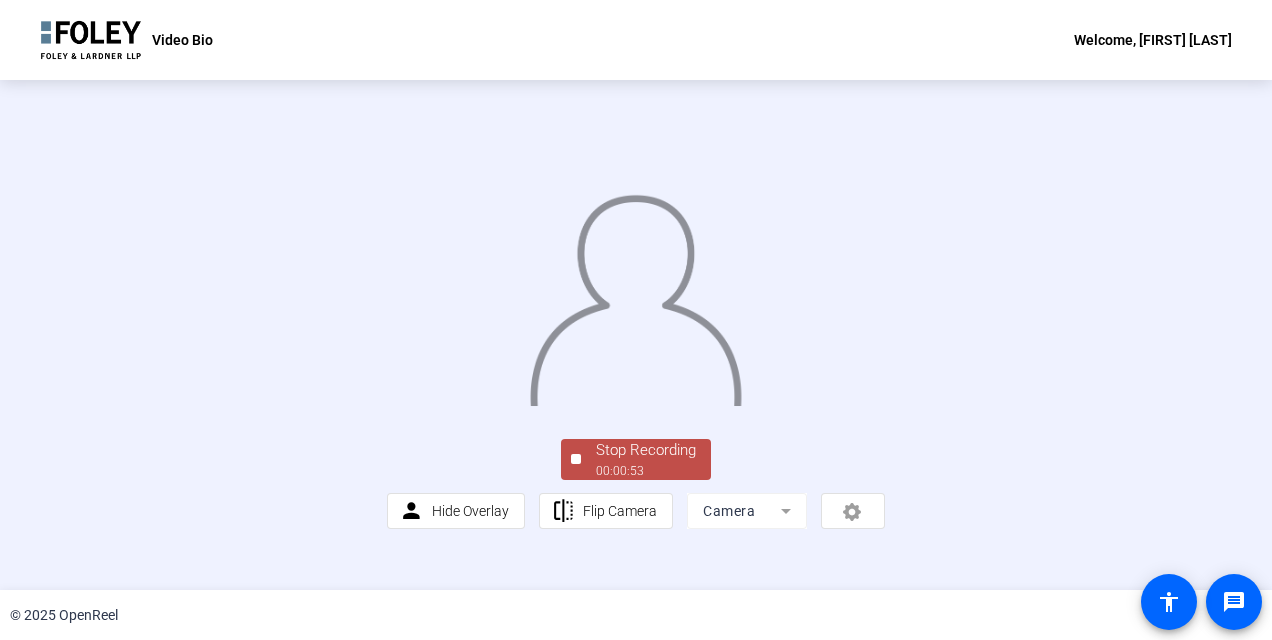 click on "Stop Recording" 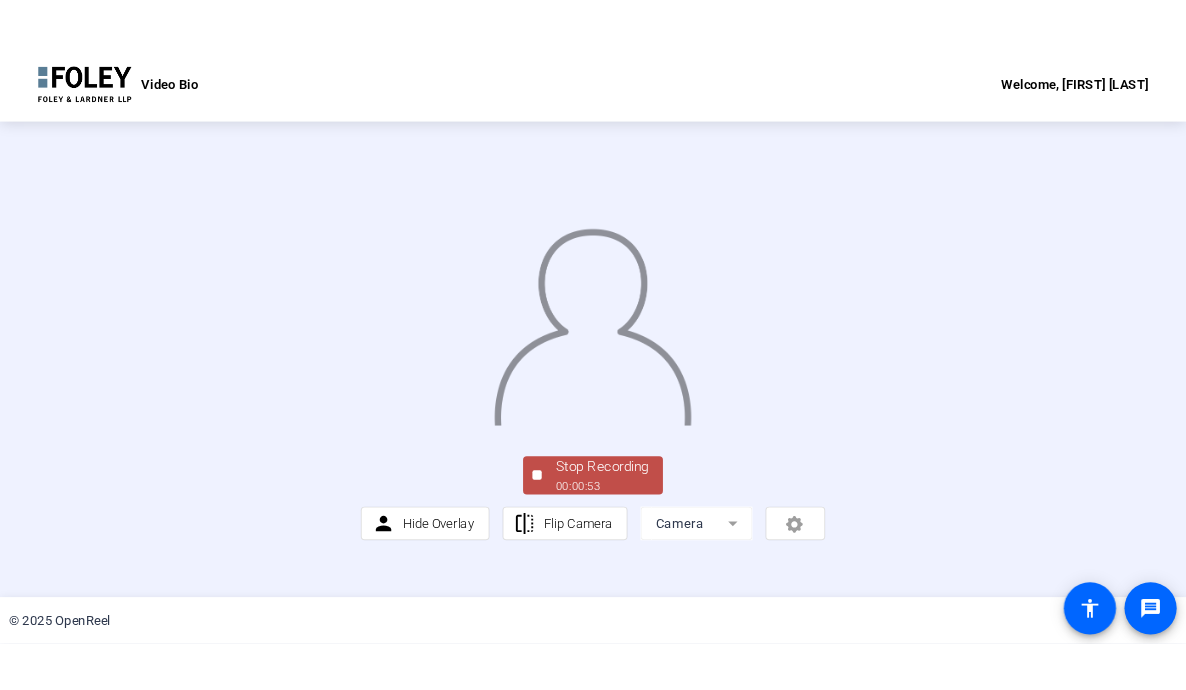 scroll, scrollTop: 0, scrollLeft: 0, axis: both 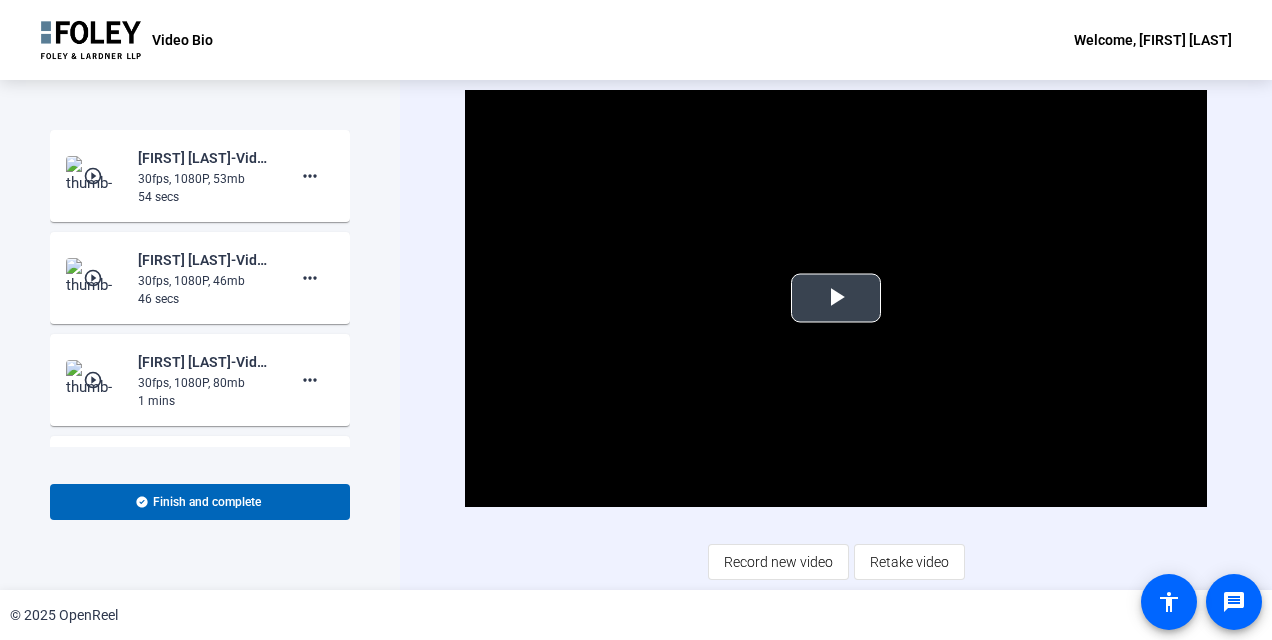 click at bounding box center (836, 298) 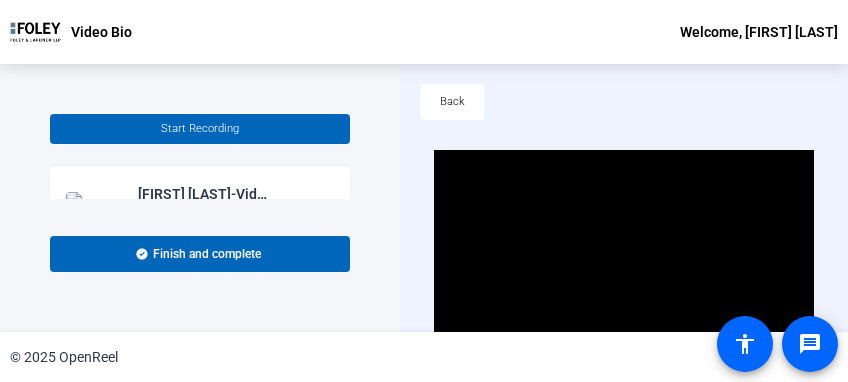 drag, startPoint x: 846, startPoint y: 381, endPoint x: 986, endPoint y: 515, distance: 193.7937 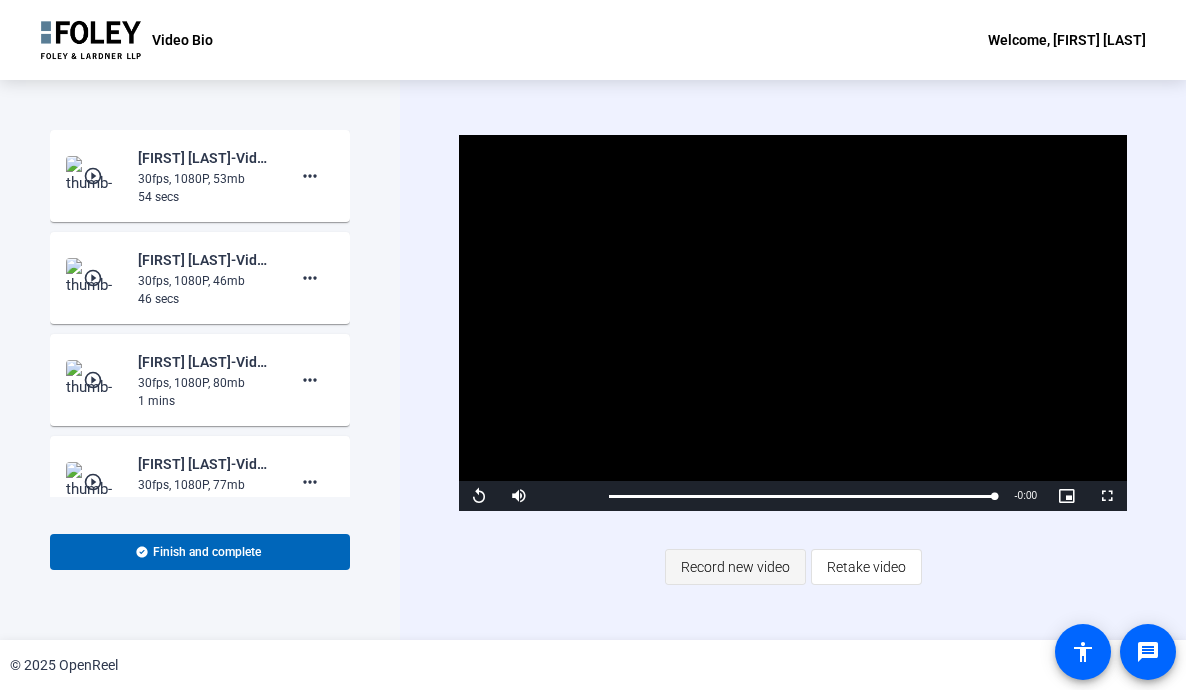 click on "Record new video" 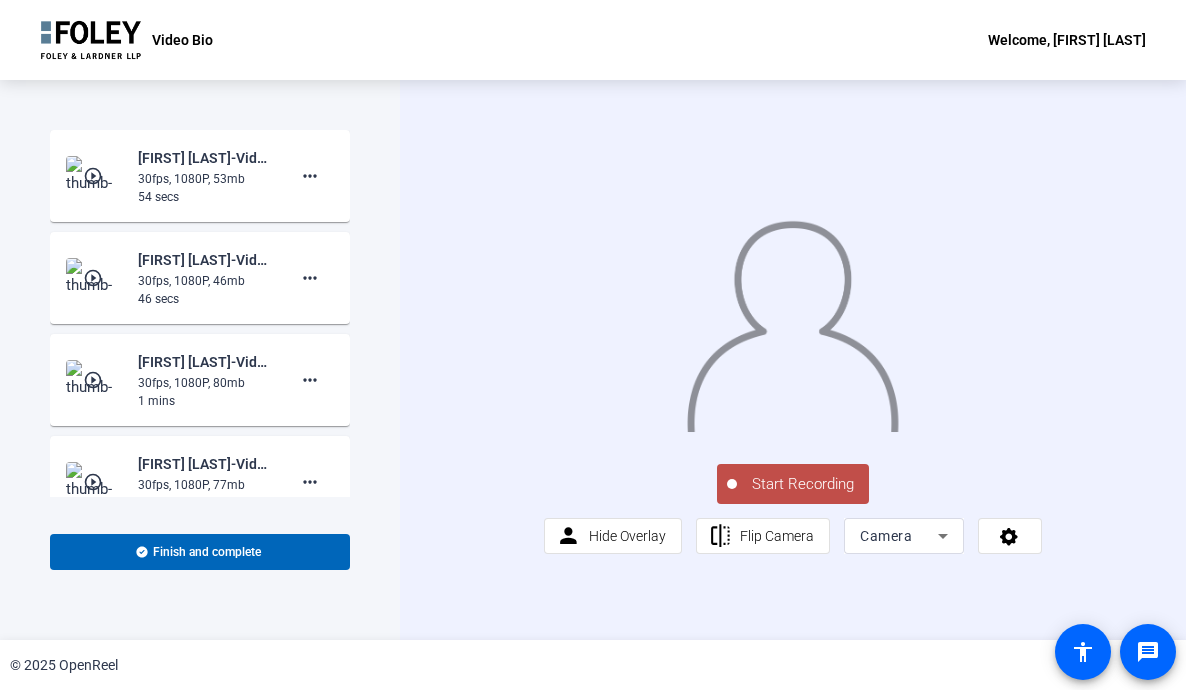 click on "Start Recording" 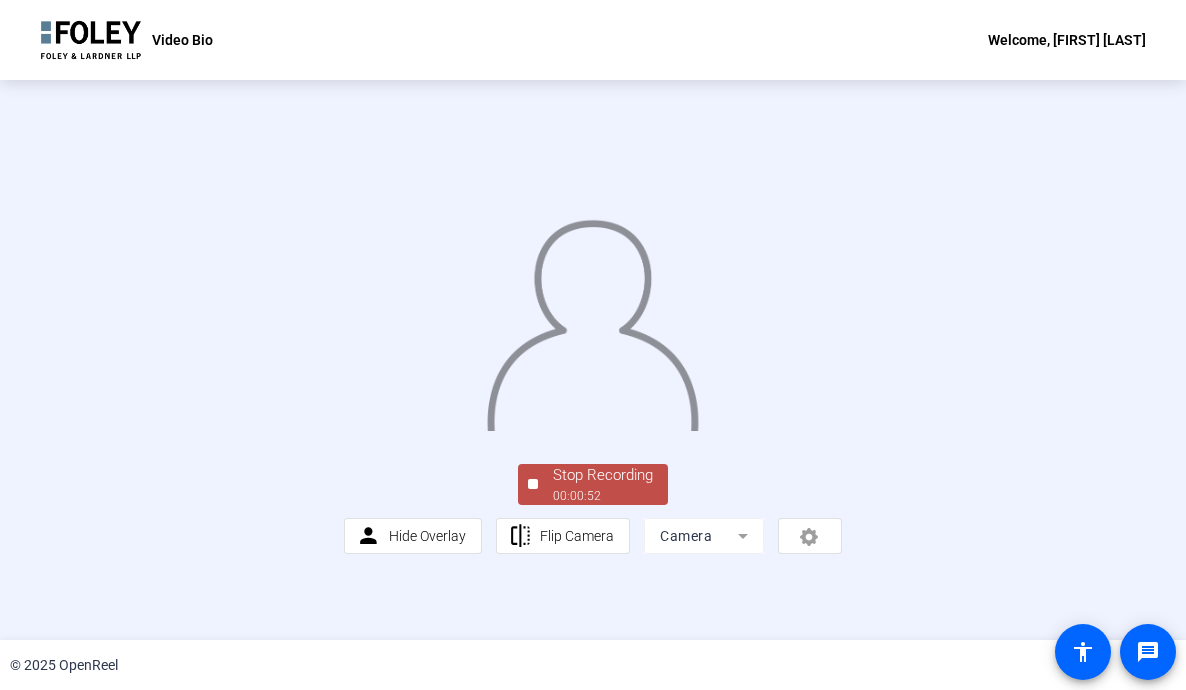 scroll, scrollTop: 78, scrollLeft: 0, axis: vertical 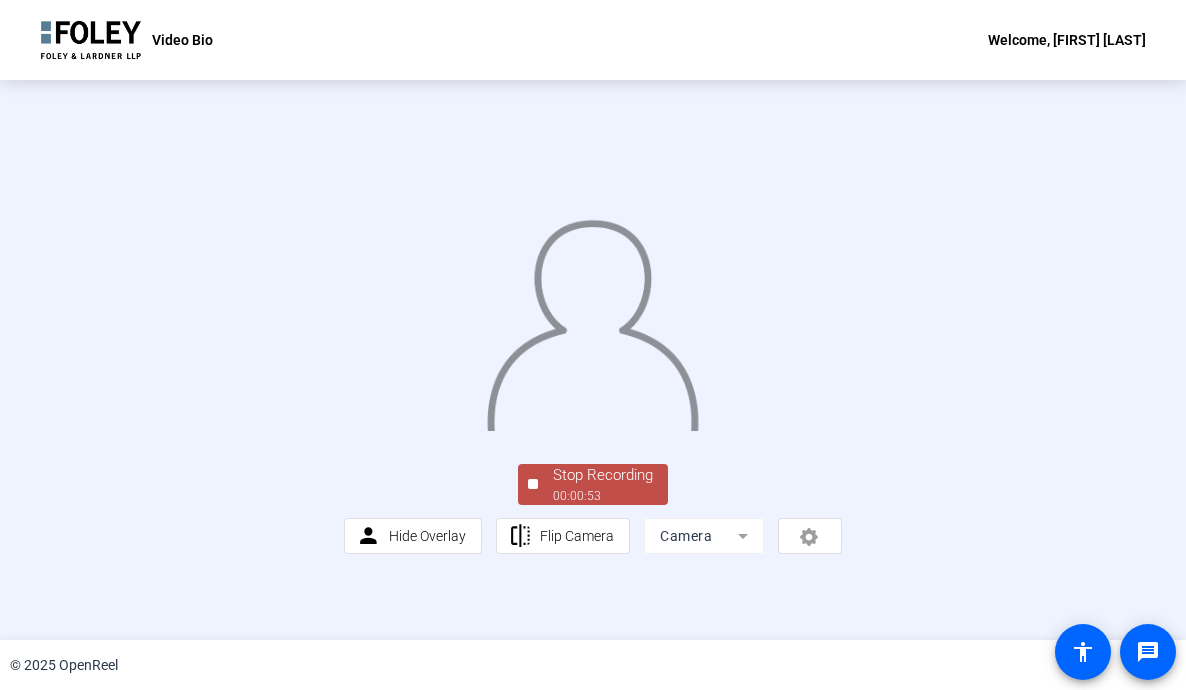 click on "Stop Recording" 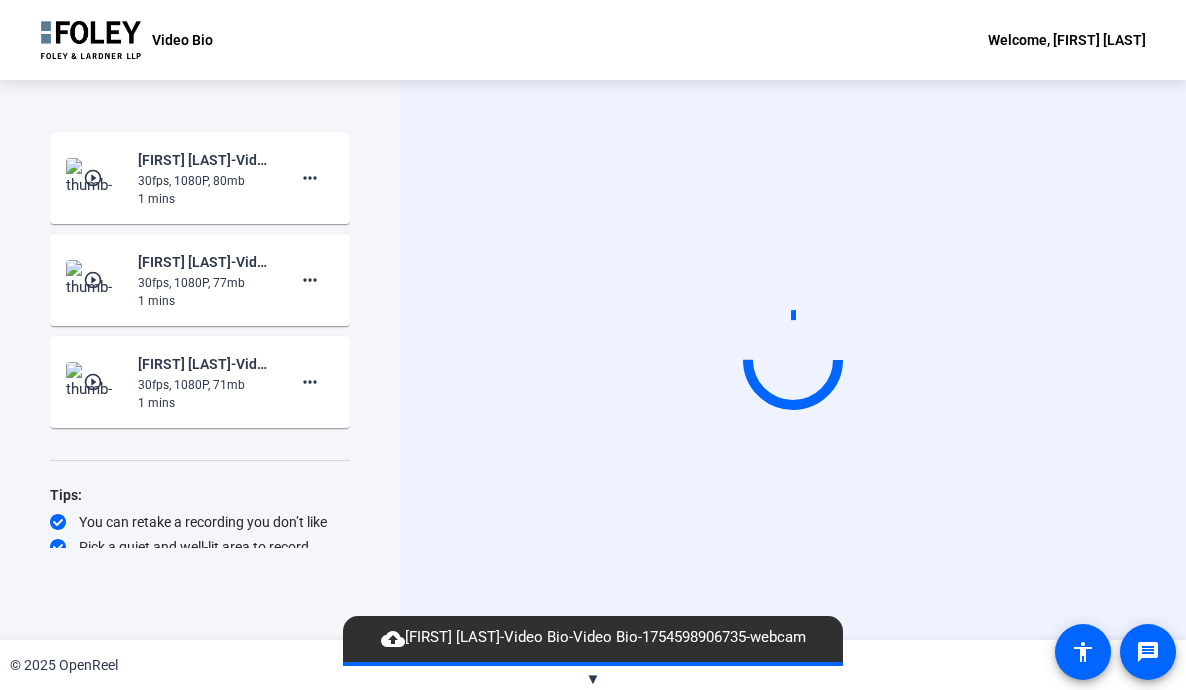 scroll, scrollTop: 0, scrollLeft: 0, axis: both 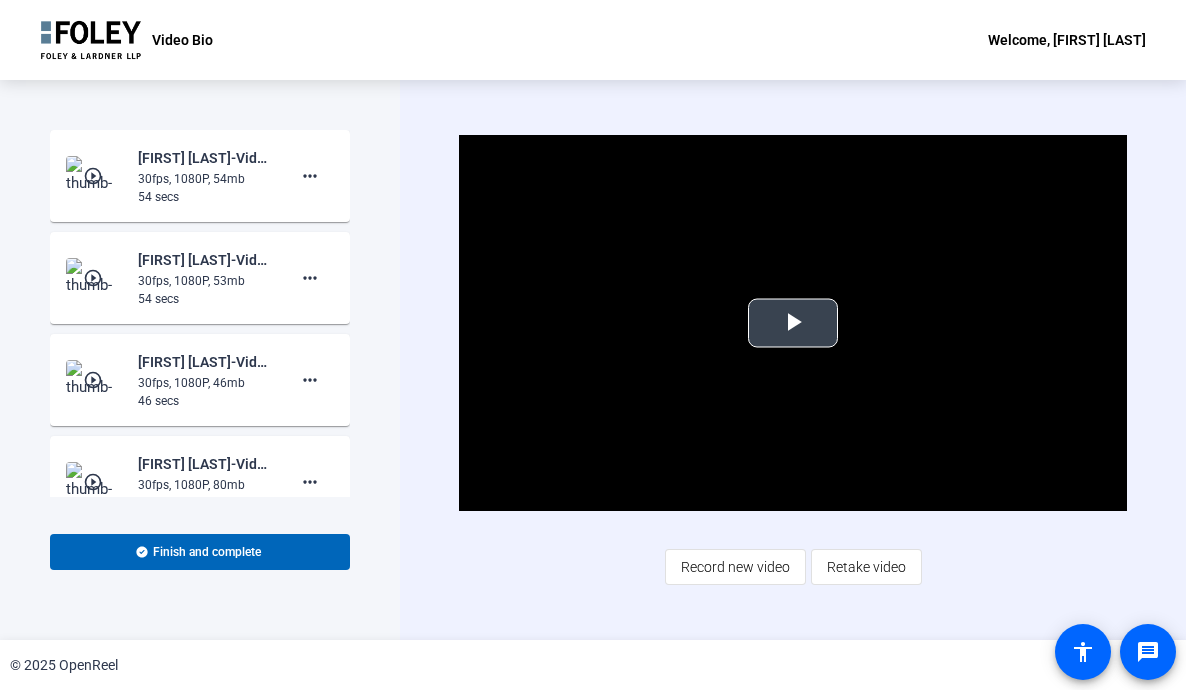 click at bounding box center (793, 323) 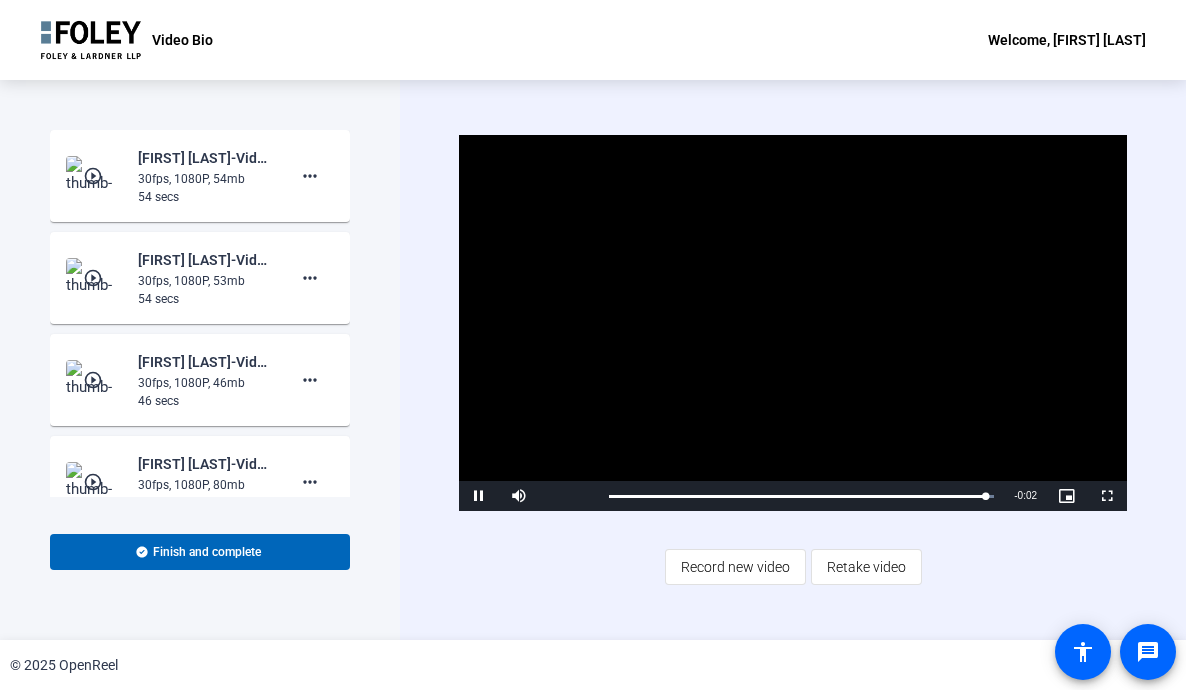scroll, scrollTop: 389, scrollLeft: 0, axis: vertical 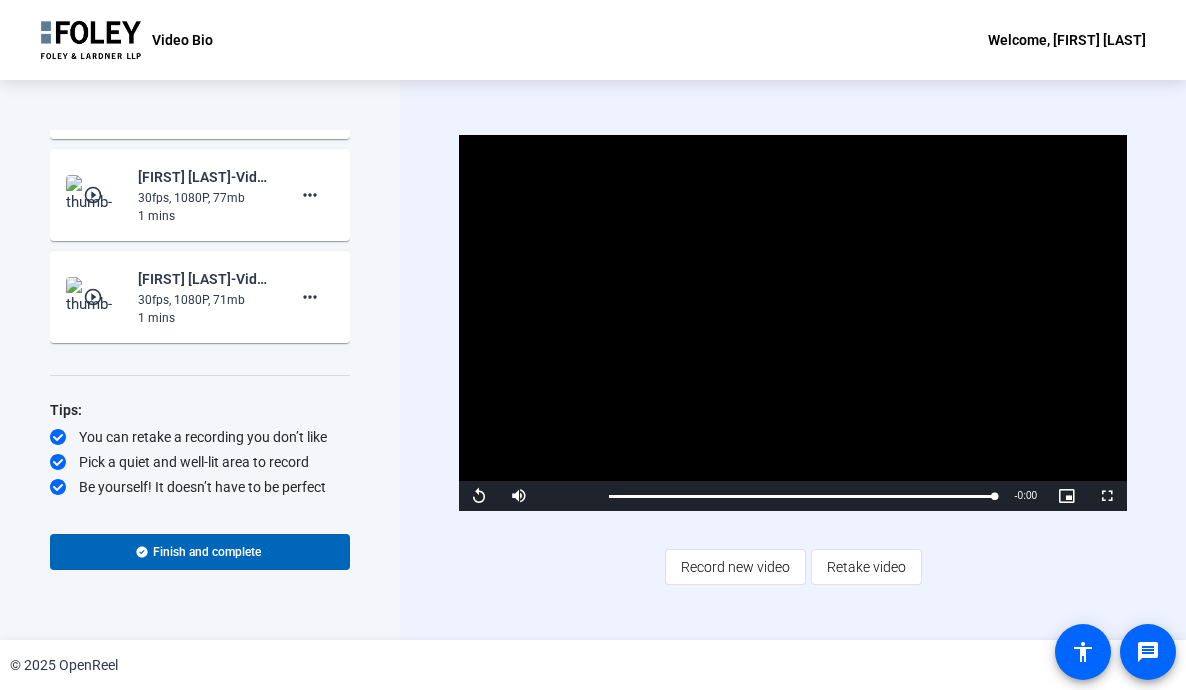 click on "play_circle_outline" 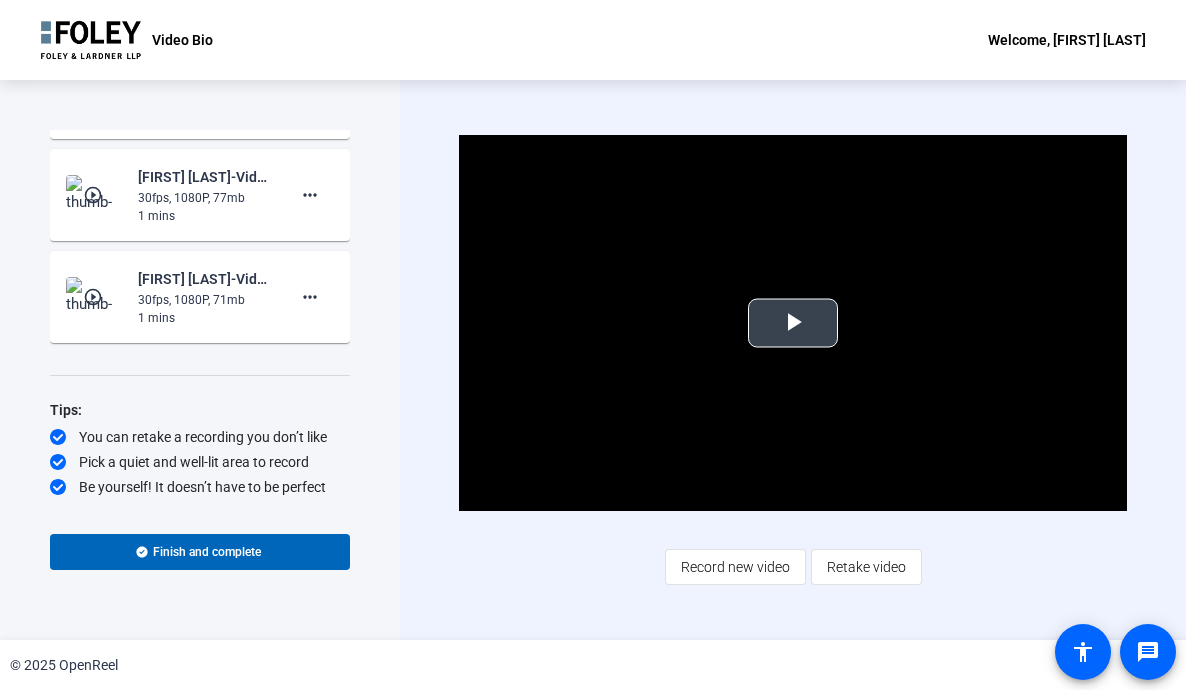 click at bounding box center (793, 323) 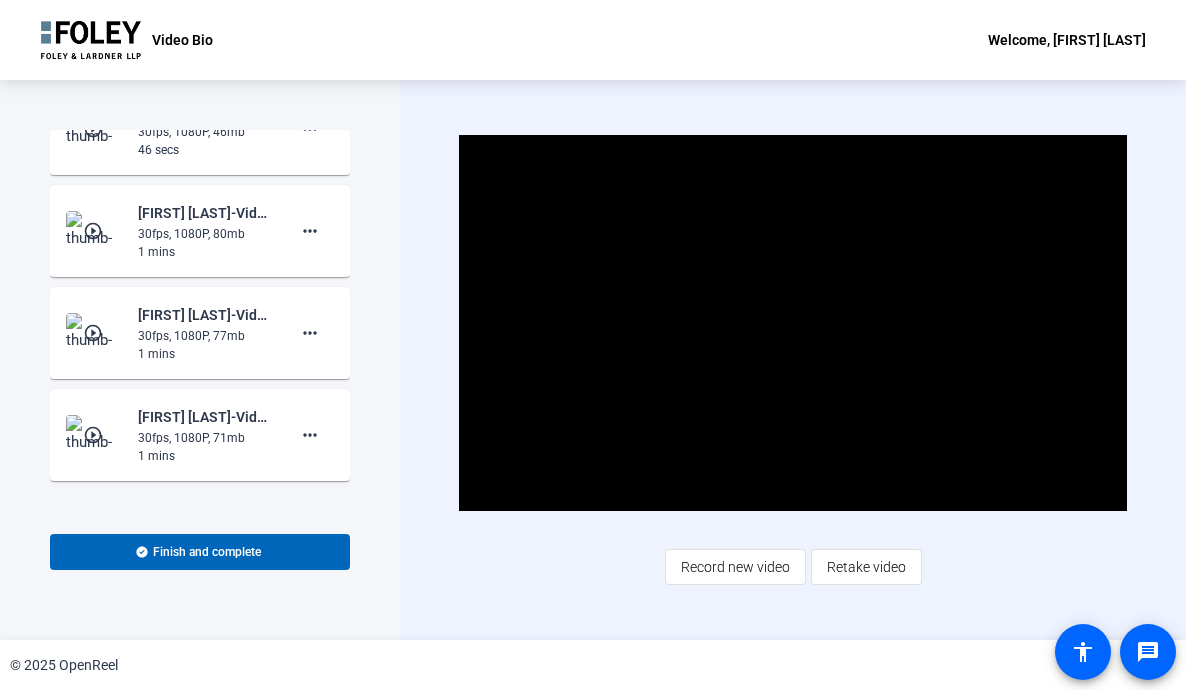 scroll, scrollTop: 252, scrollLeft: 0, axis: vertical 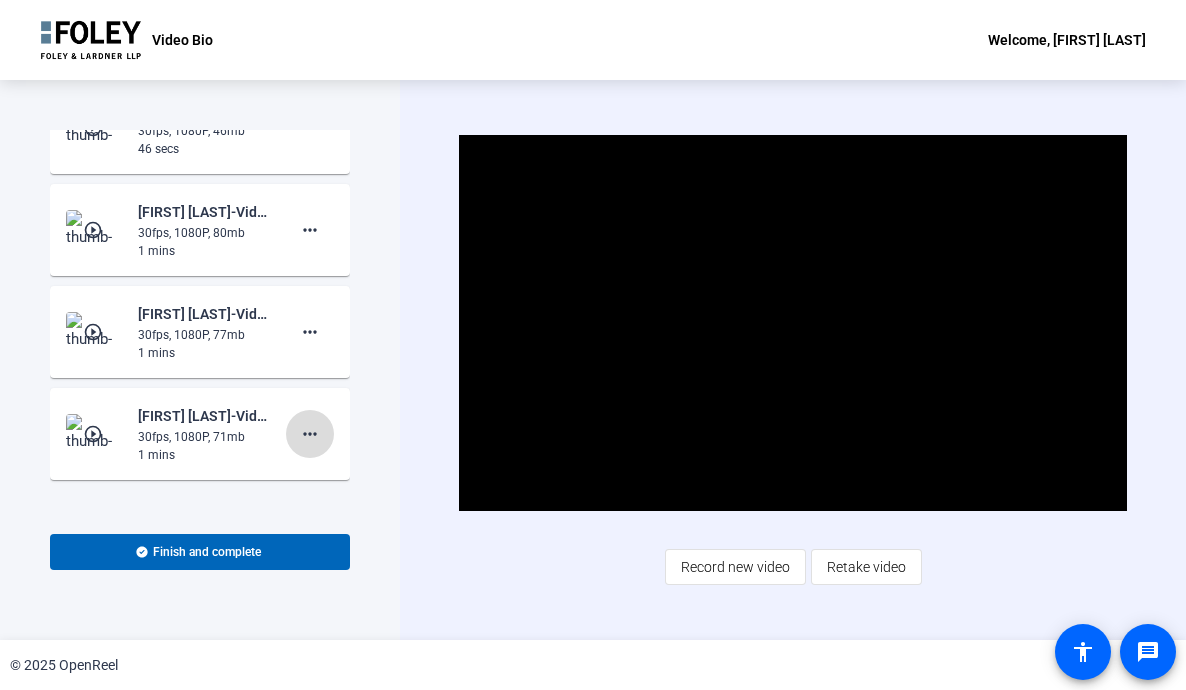 click on "more_horiz" 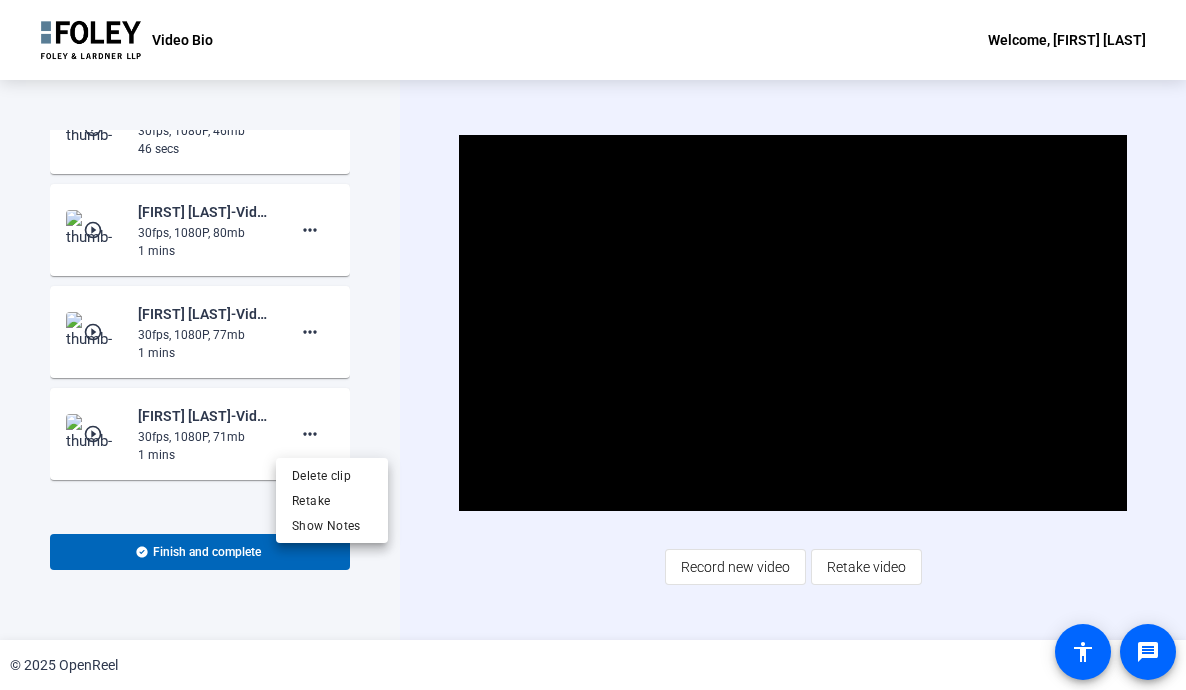 click at bounding box center [593, 345] 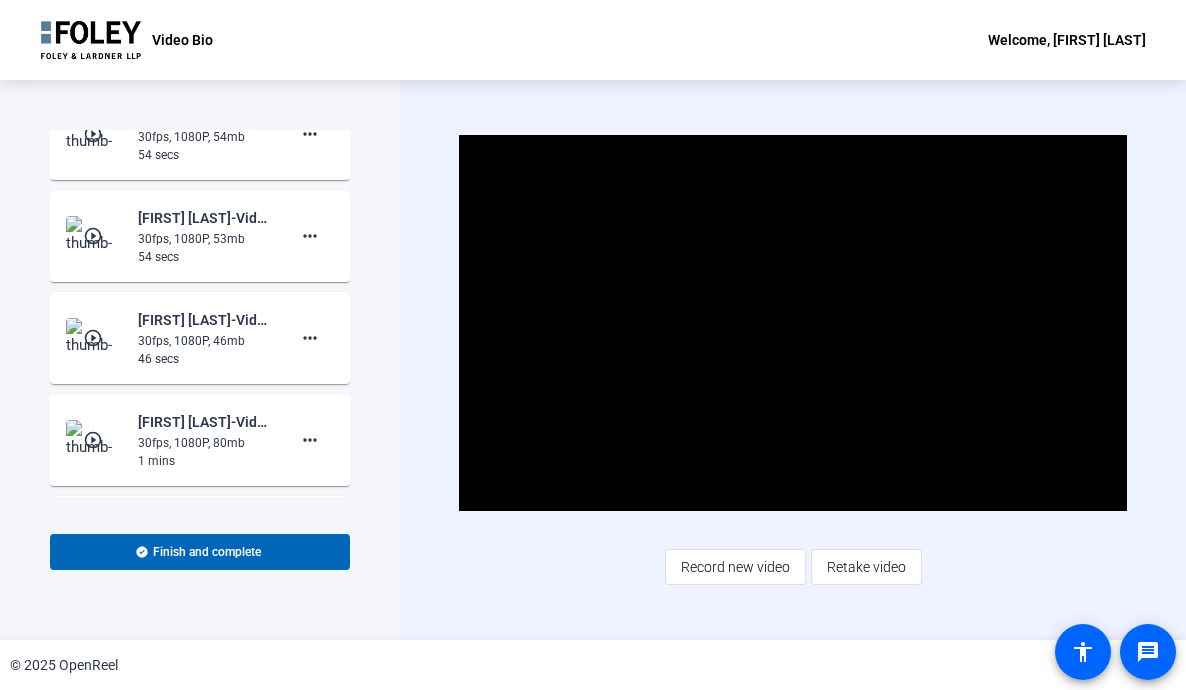 scroll, scrollTop: 0, scrollLeft: 0, axis: both 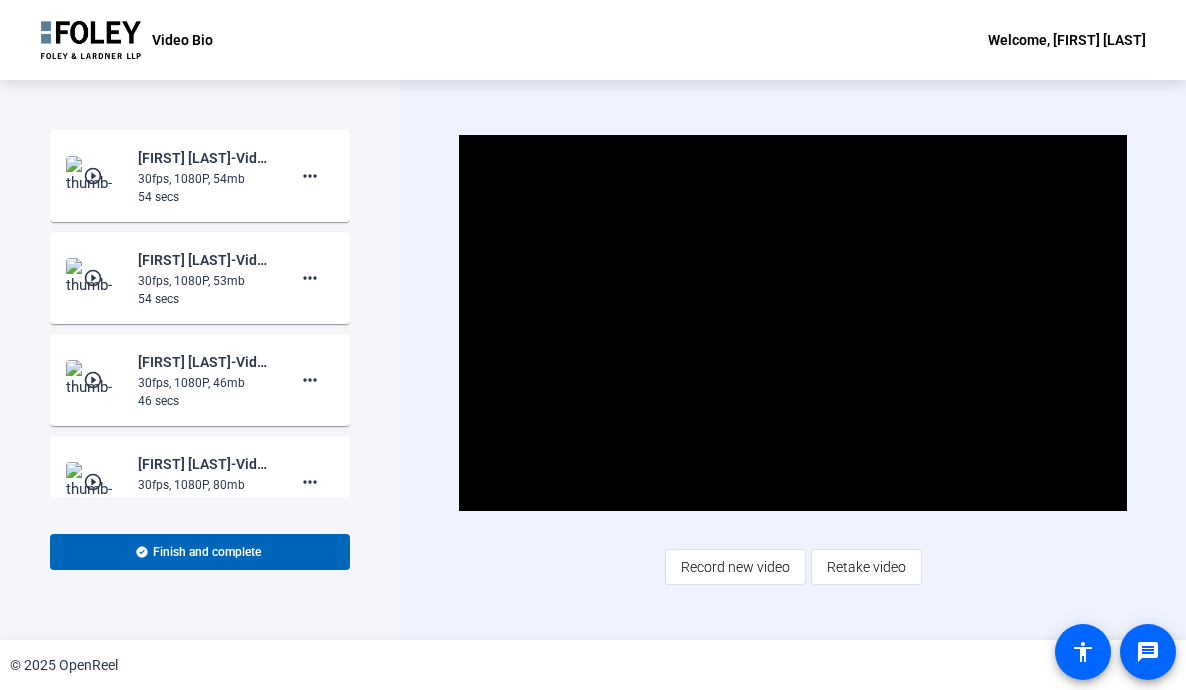 click on "play_circle_outline" 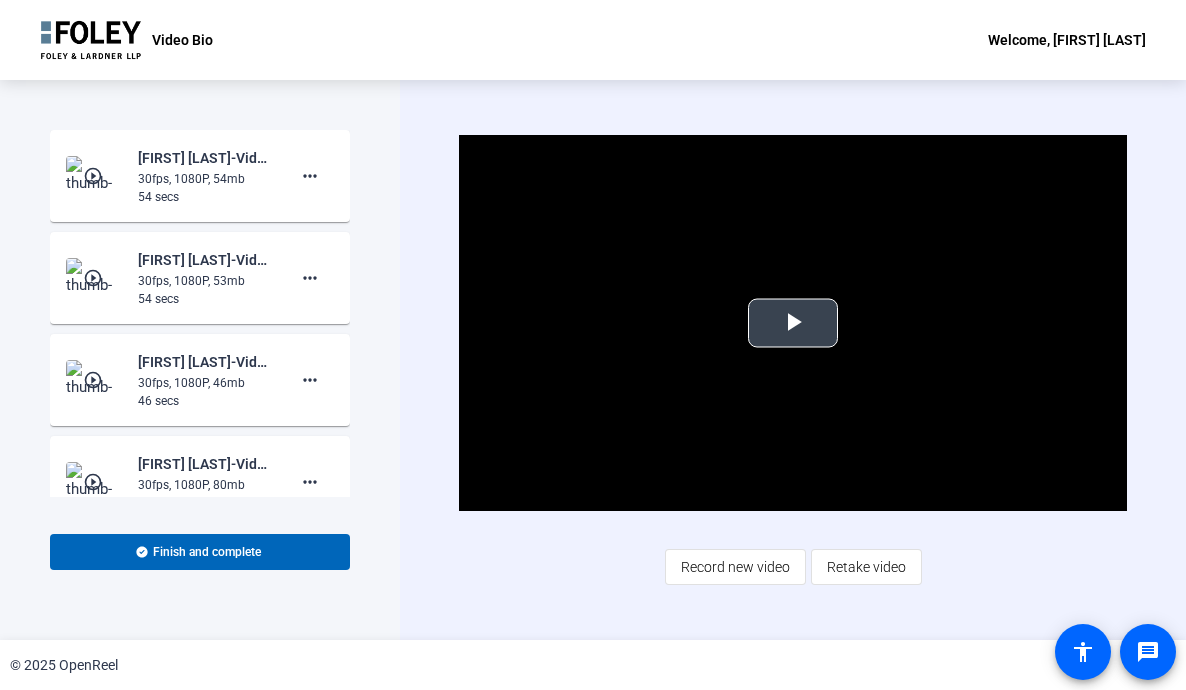 click at bounding box center [793, 323] 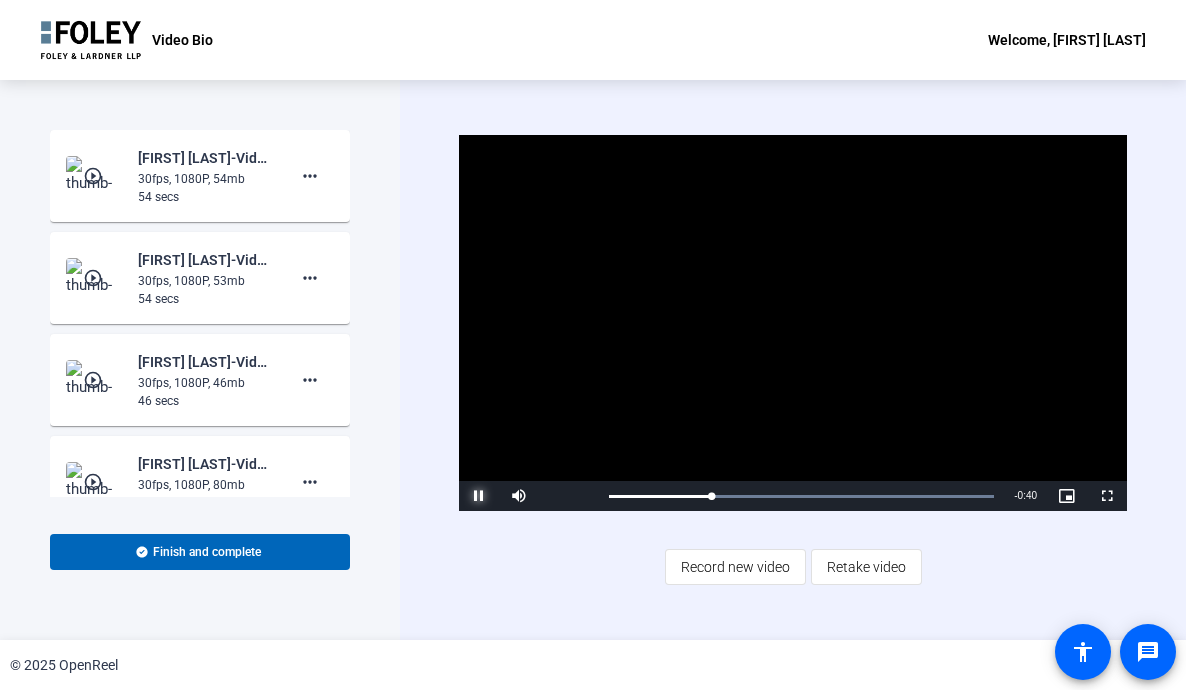 click at bounding box center [479, 496] 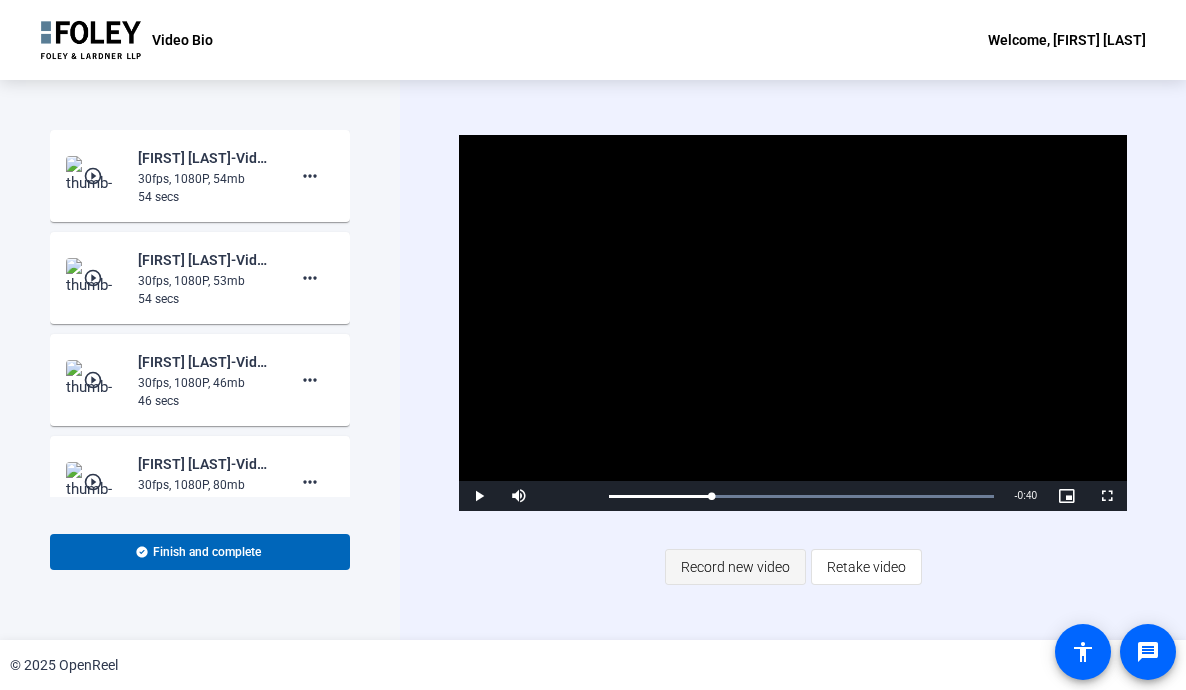 click on "Record new video" 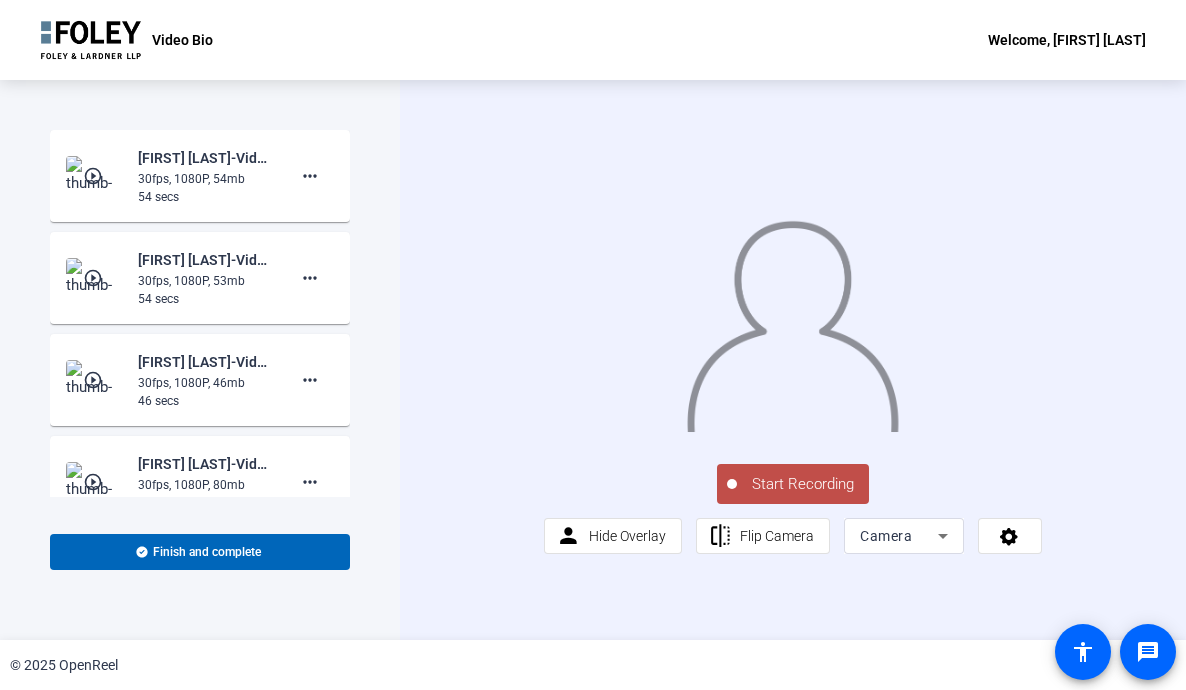 click on "Start Recording" 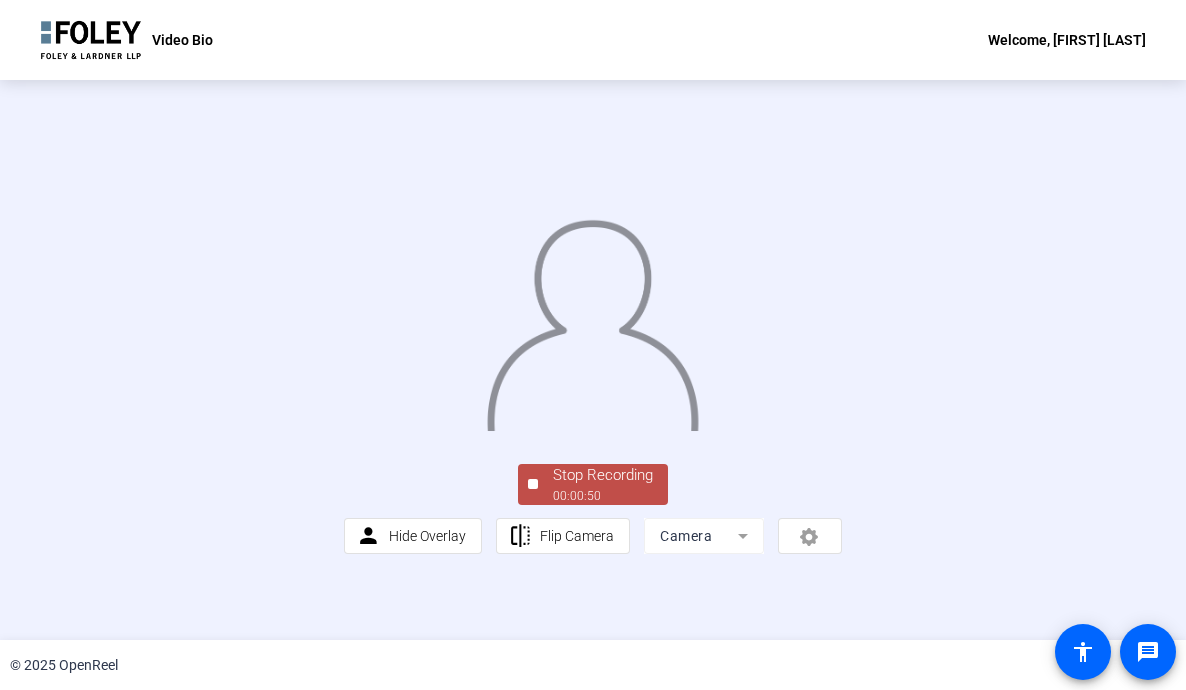 click 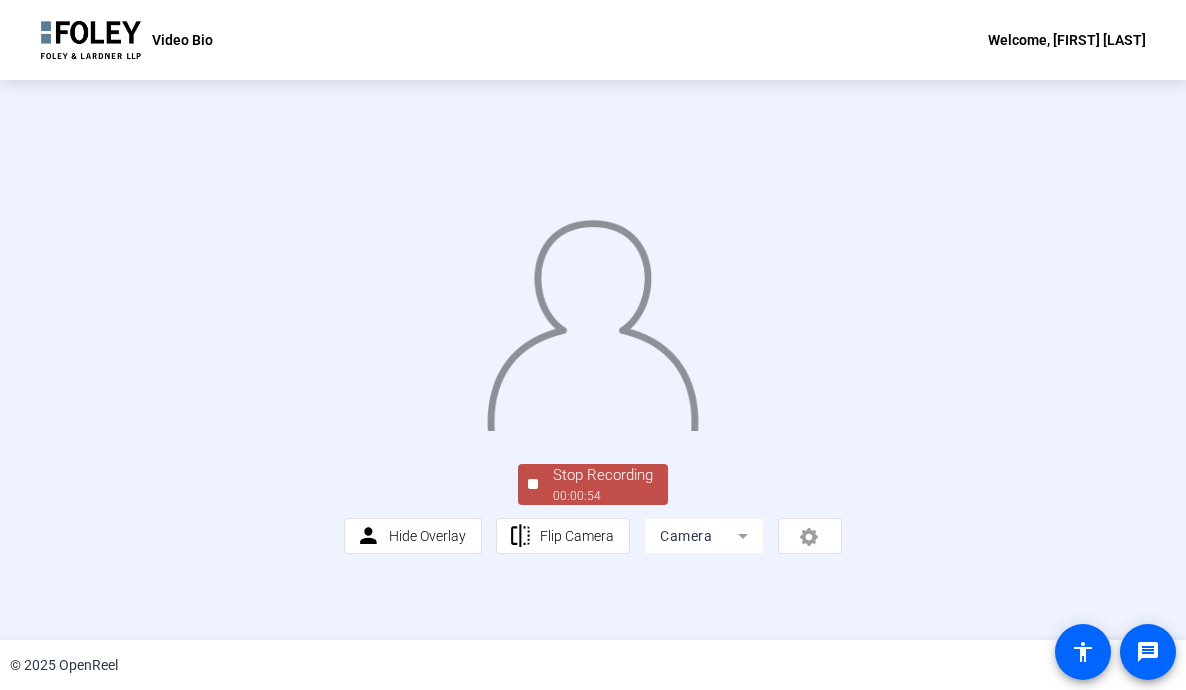 click on "00:00:54" 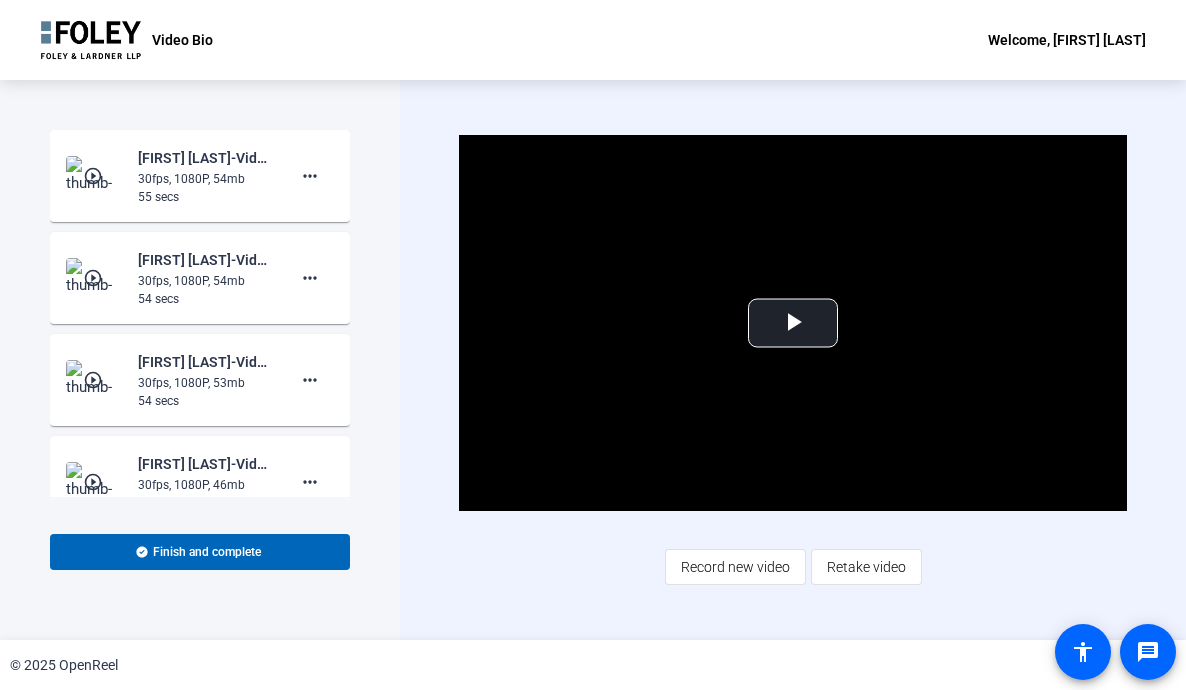 click on "30fps, 1080P, 54mb" 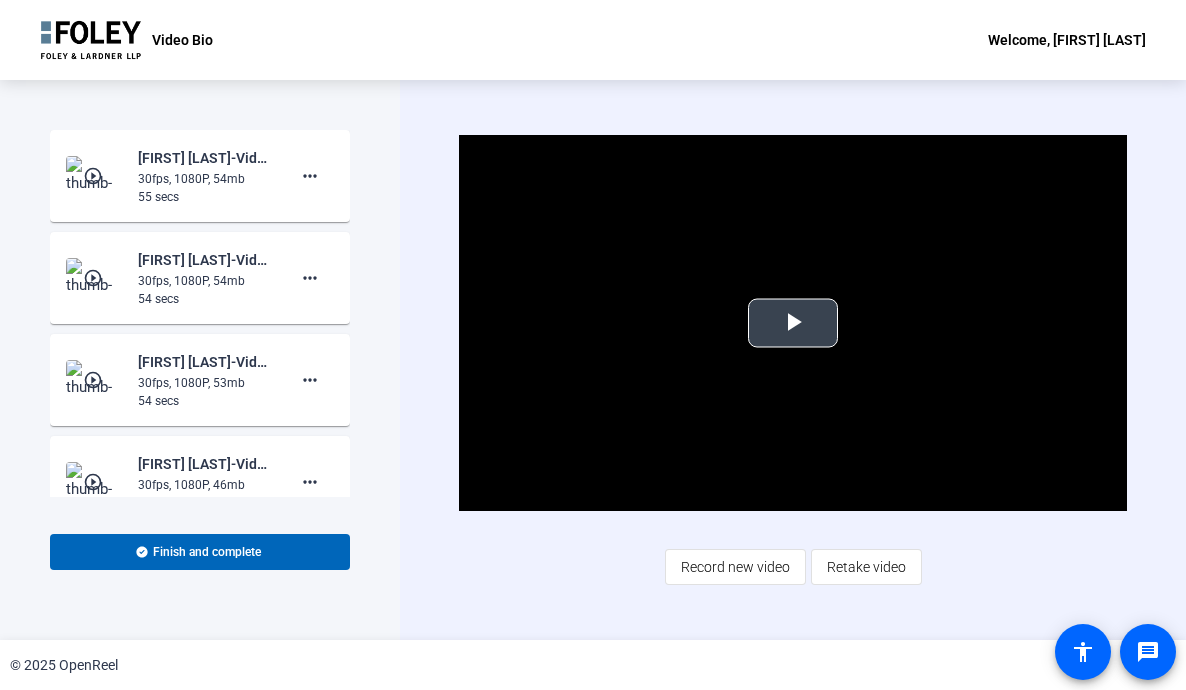 click at bounding box center (793, 323) 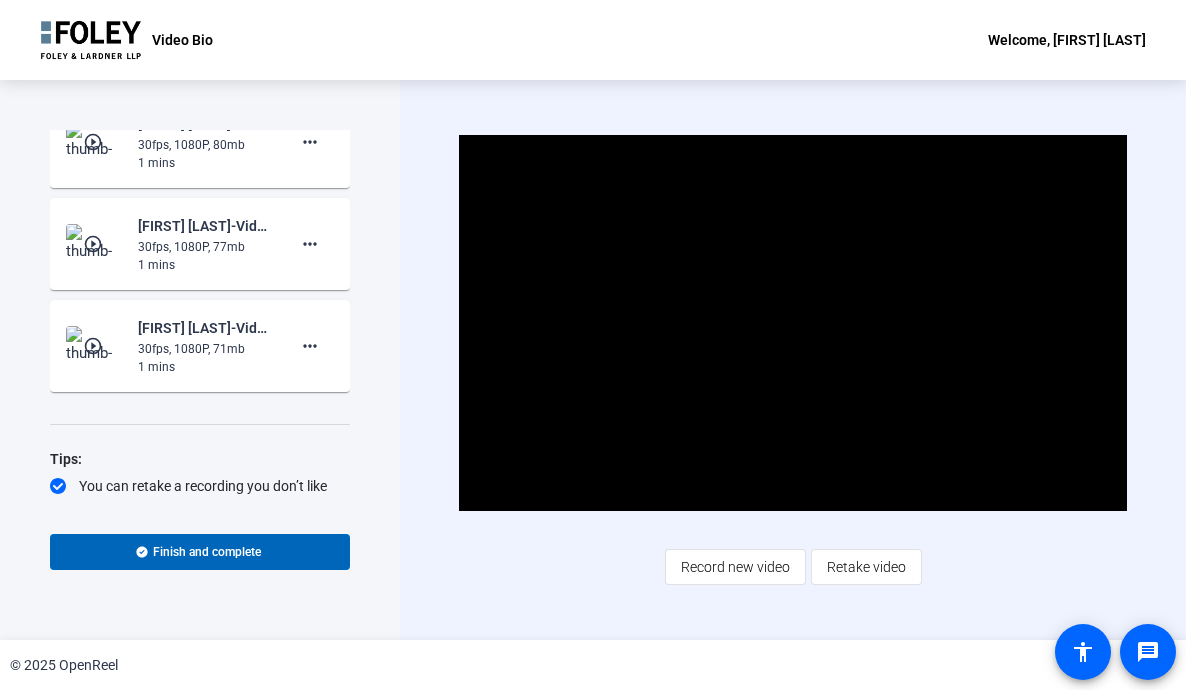 scroll, scrollTop: 443, scrollLeft: 0, axis: vertical 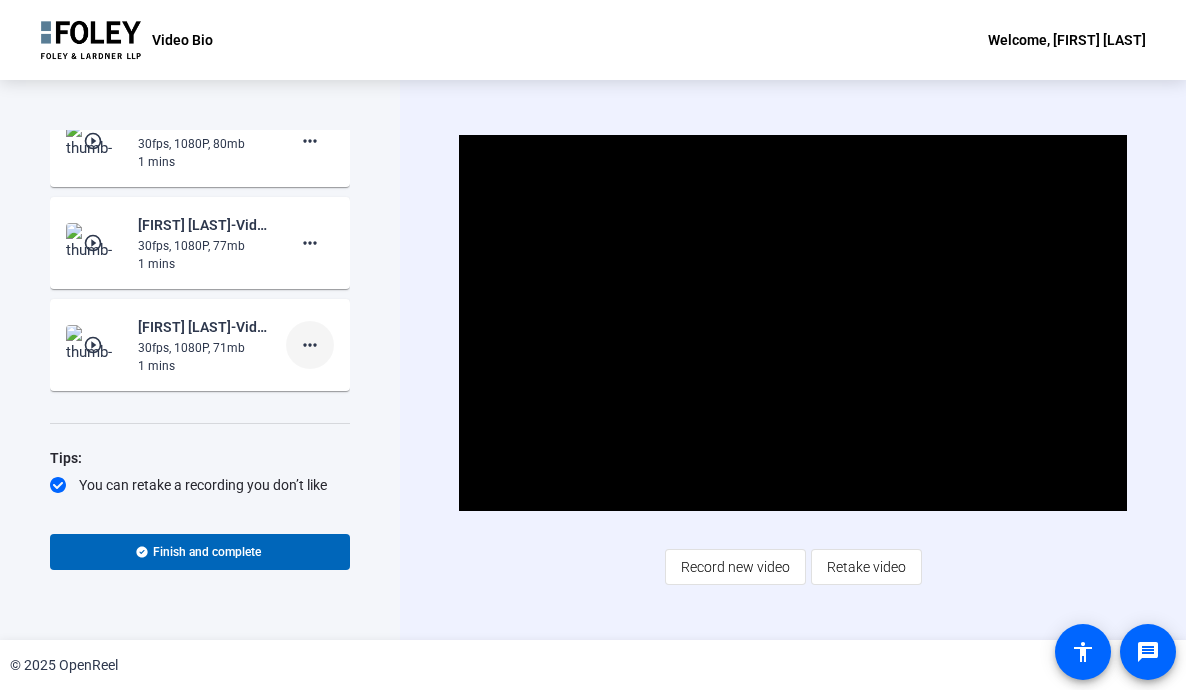 click on "more_horiz" 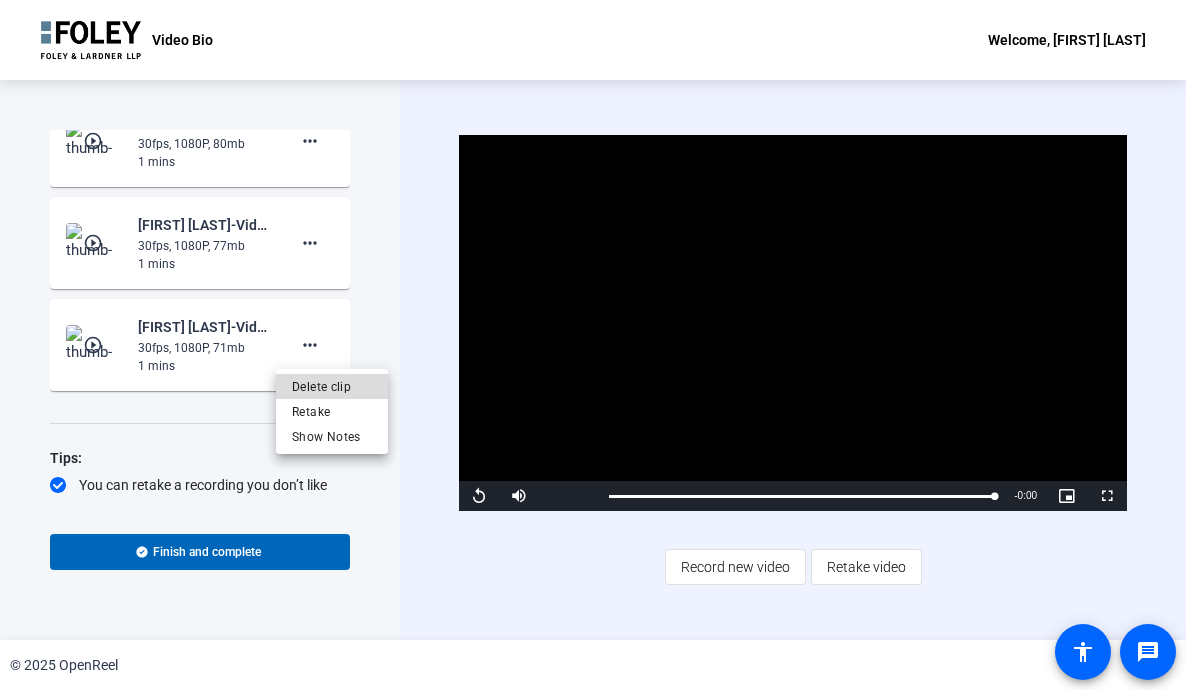 click on "Delete clip" at bounding box center [332, 387] 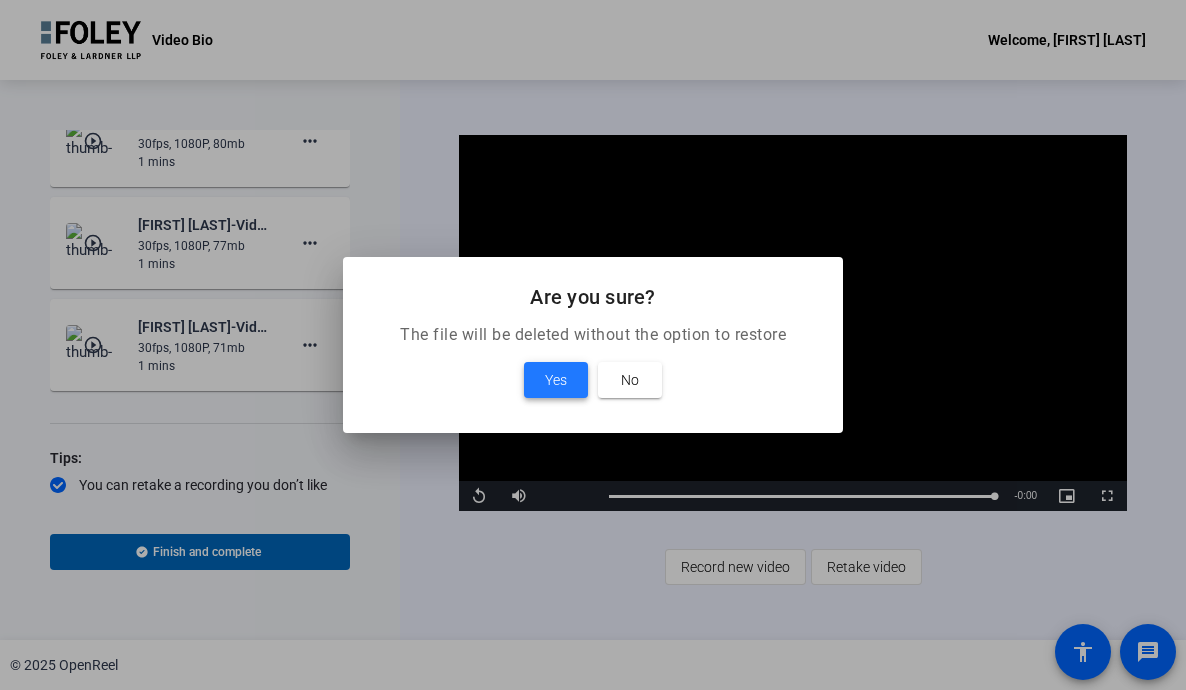 click at bounding box center (556, 380) 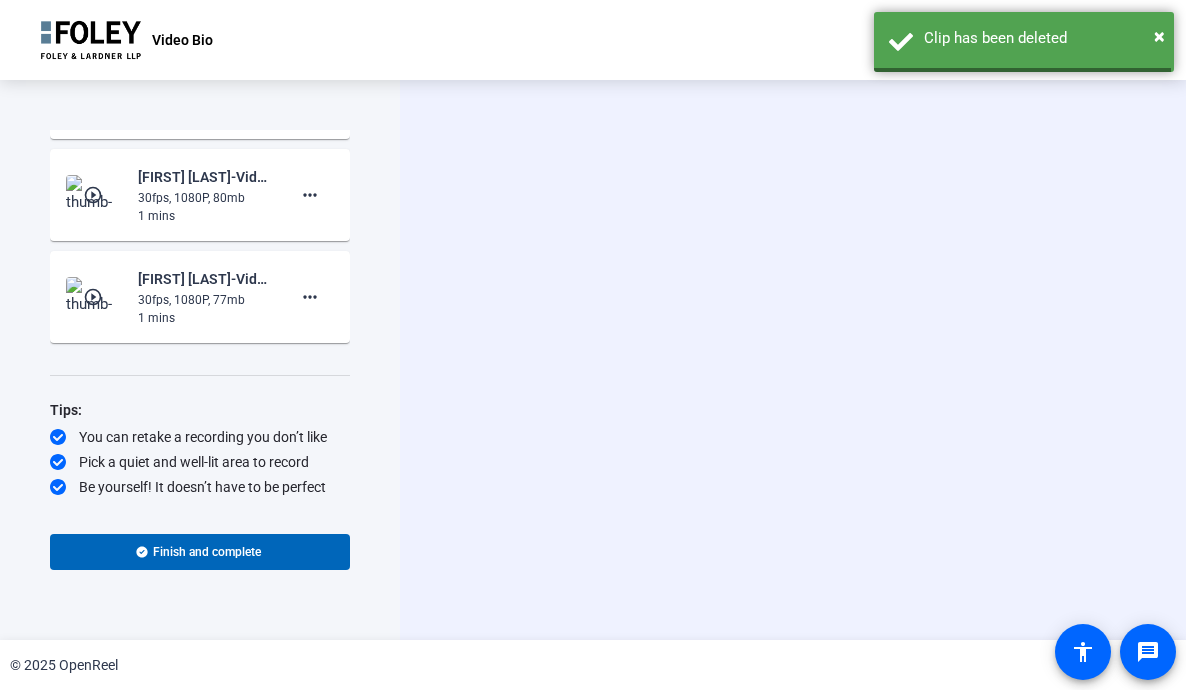 scroll, scrollTop: 389, scrollLeft: 0, axis: vertical 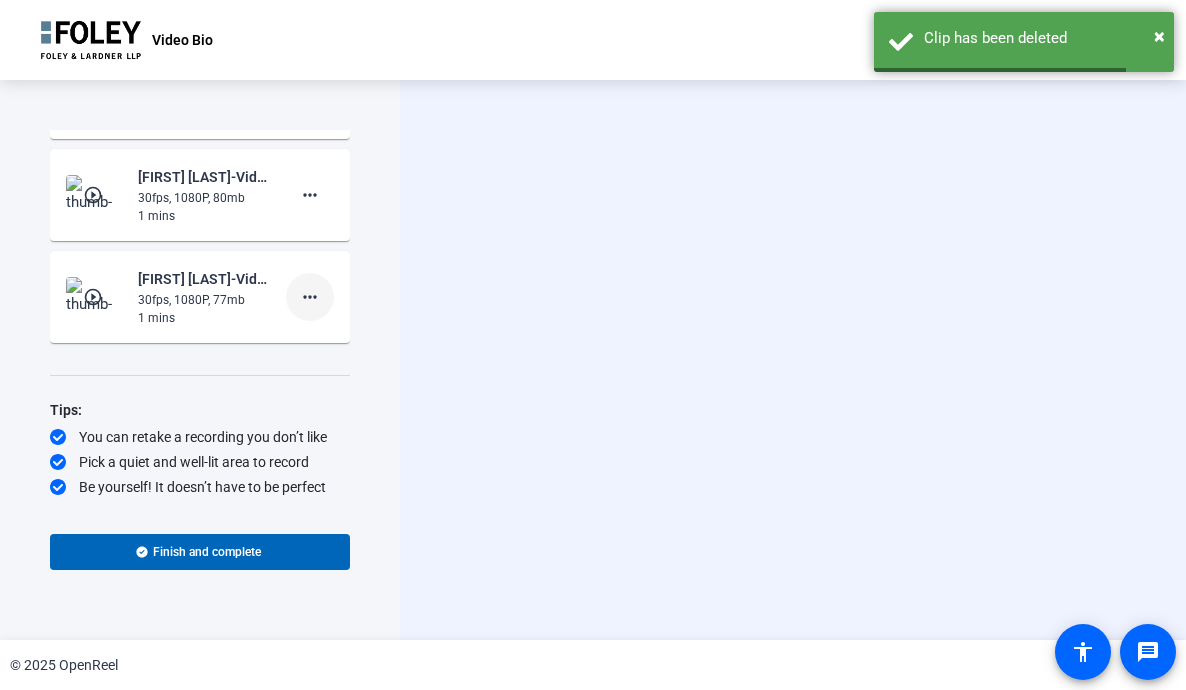 click on "more_horiz" 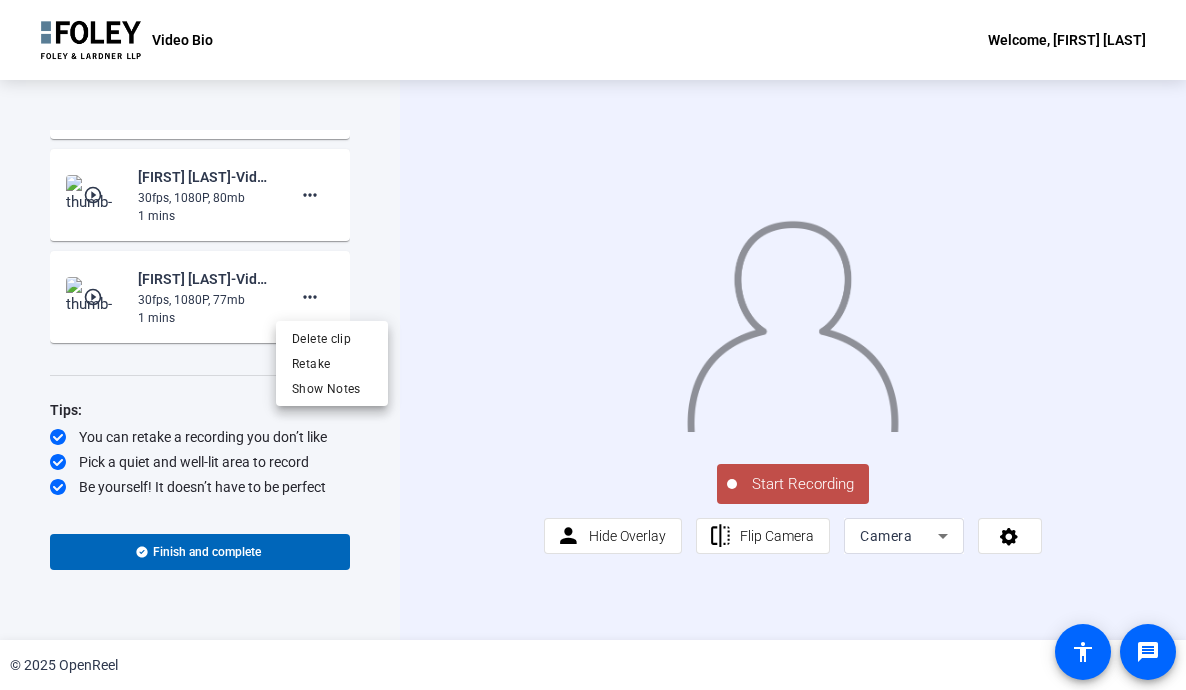 click at bounding box center (593, 345) 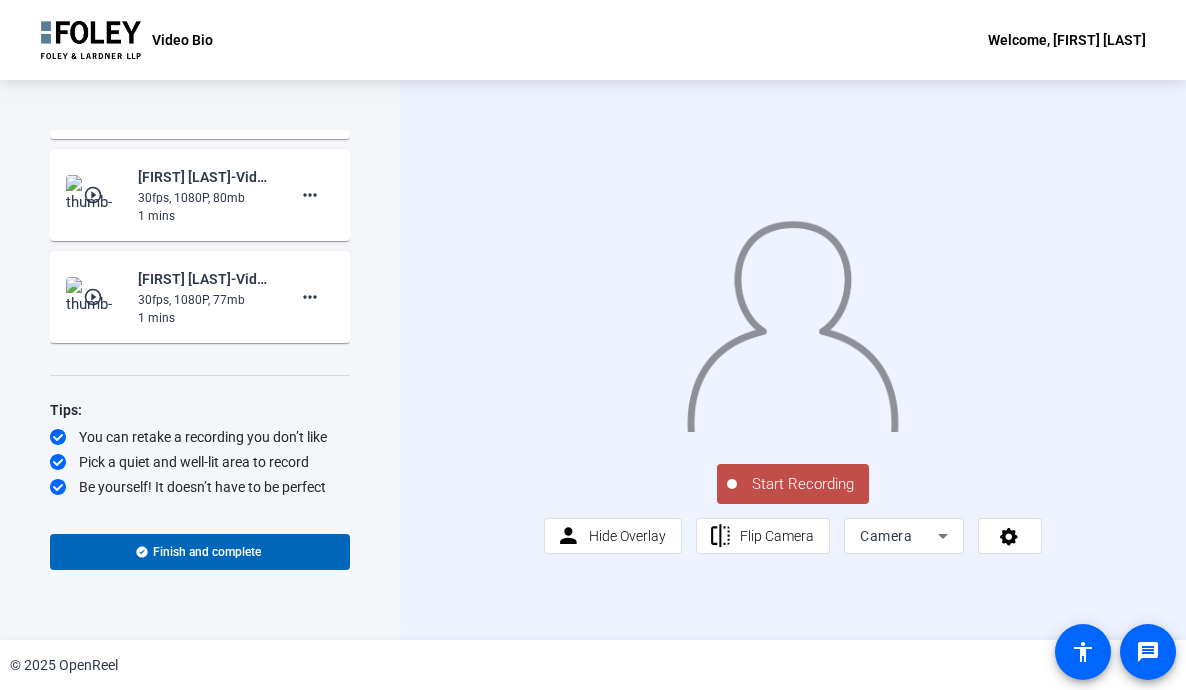 click on "Start Recording" 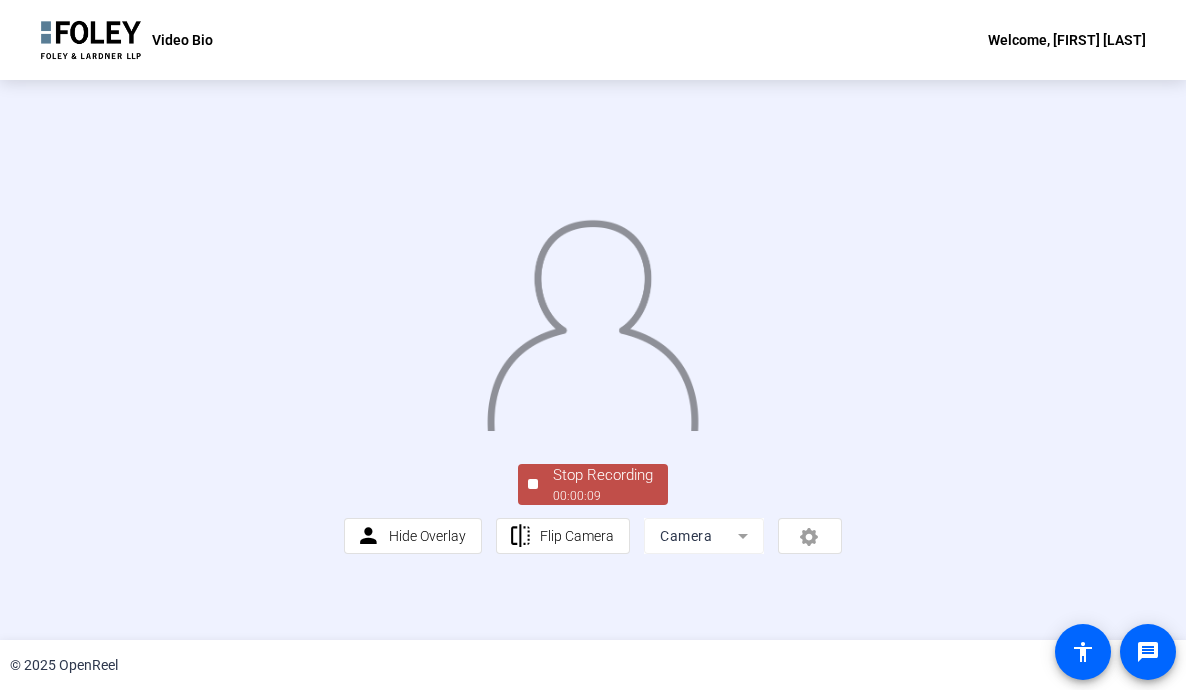 scroll, scrollTop: 78, scrollLeft: 0, axis: vertical 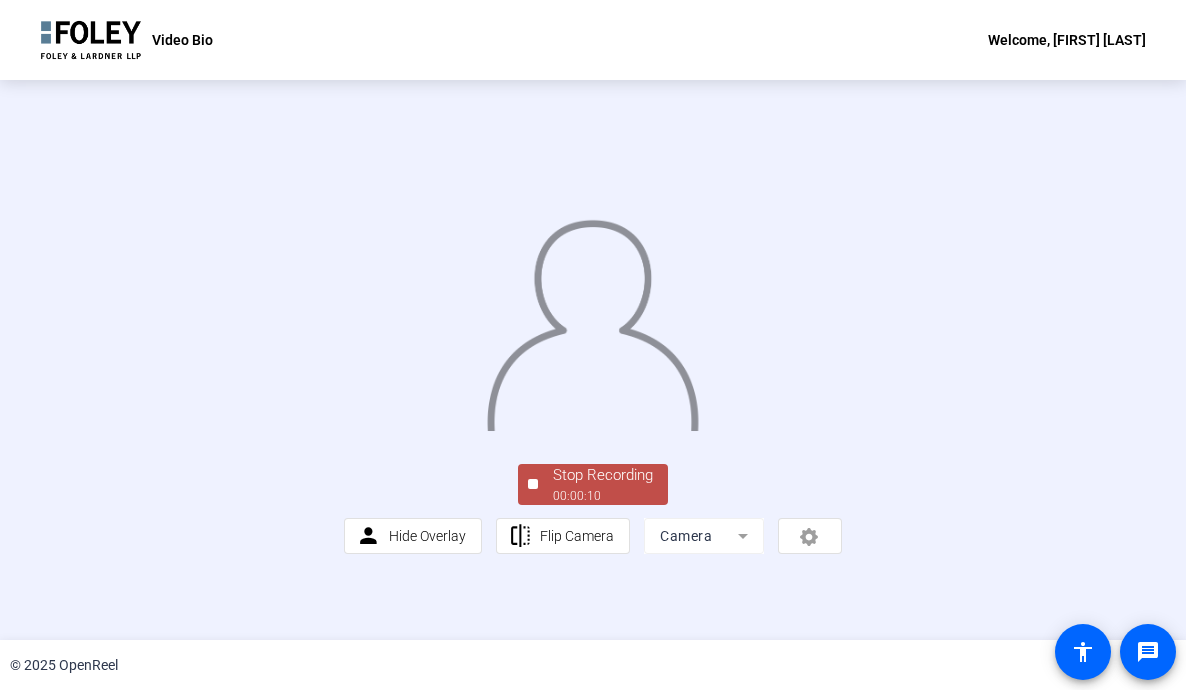 click on "Stop Recording" 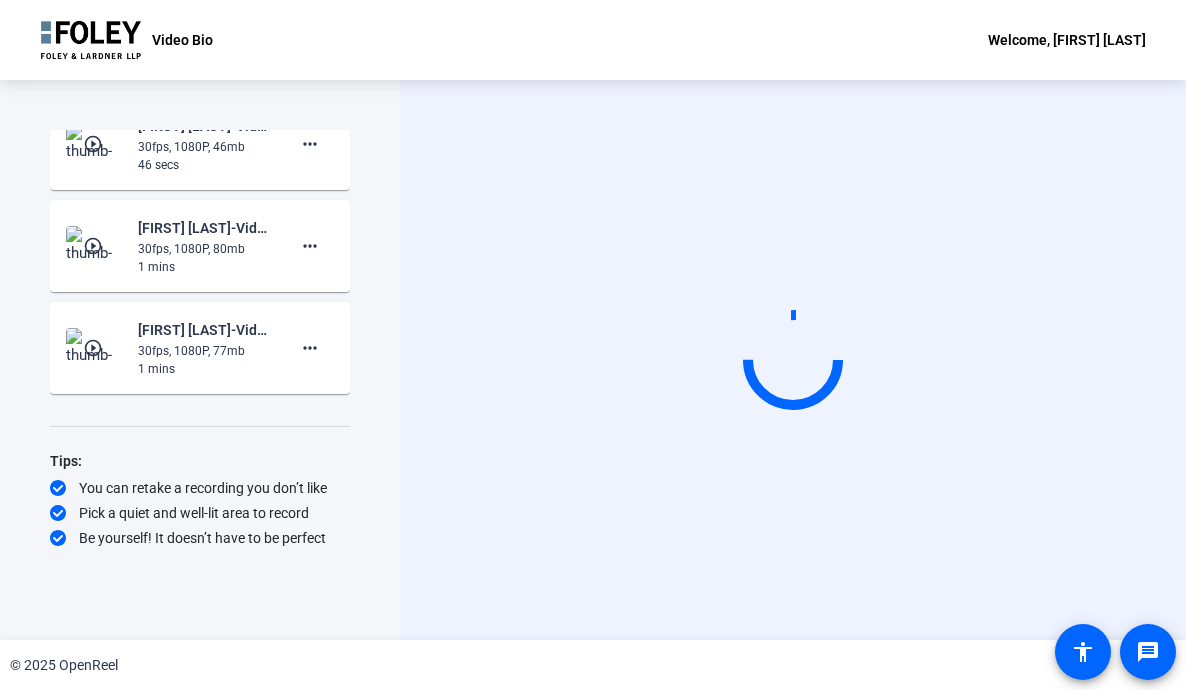 scroll, scrollTop: 338, scrollLeft: 0, axis: vertical 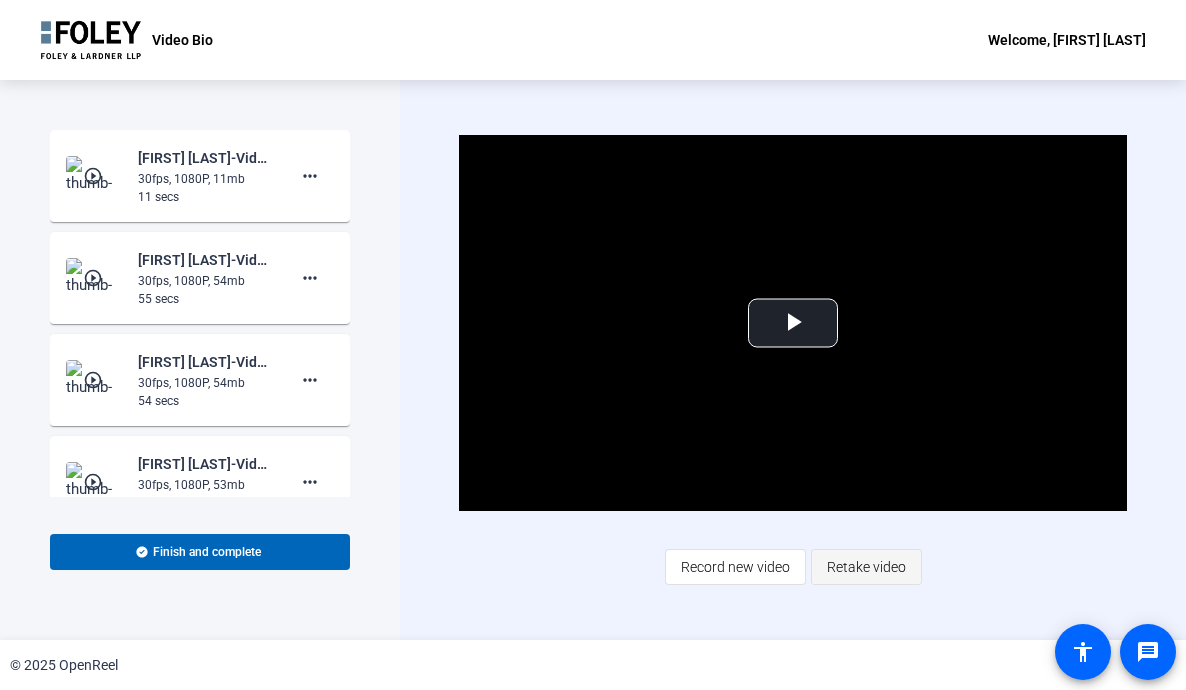 click on "Retake video" 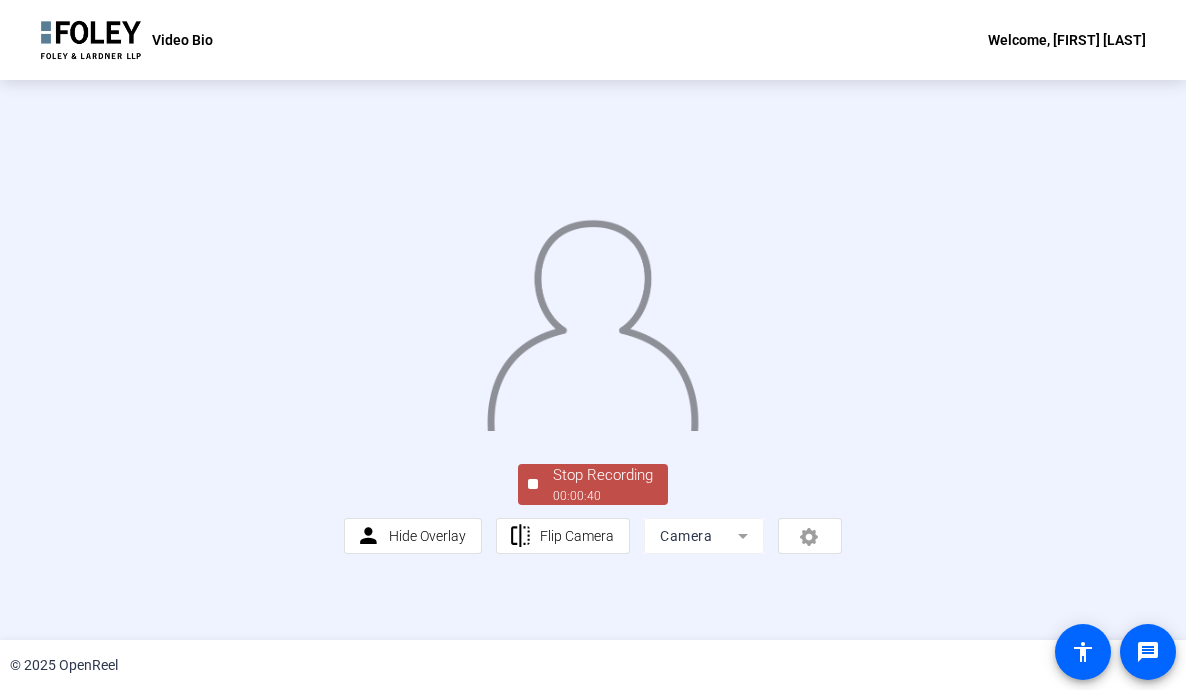 scroll, scrollTop: 78, scrollLeft: 0, axis: vertical 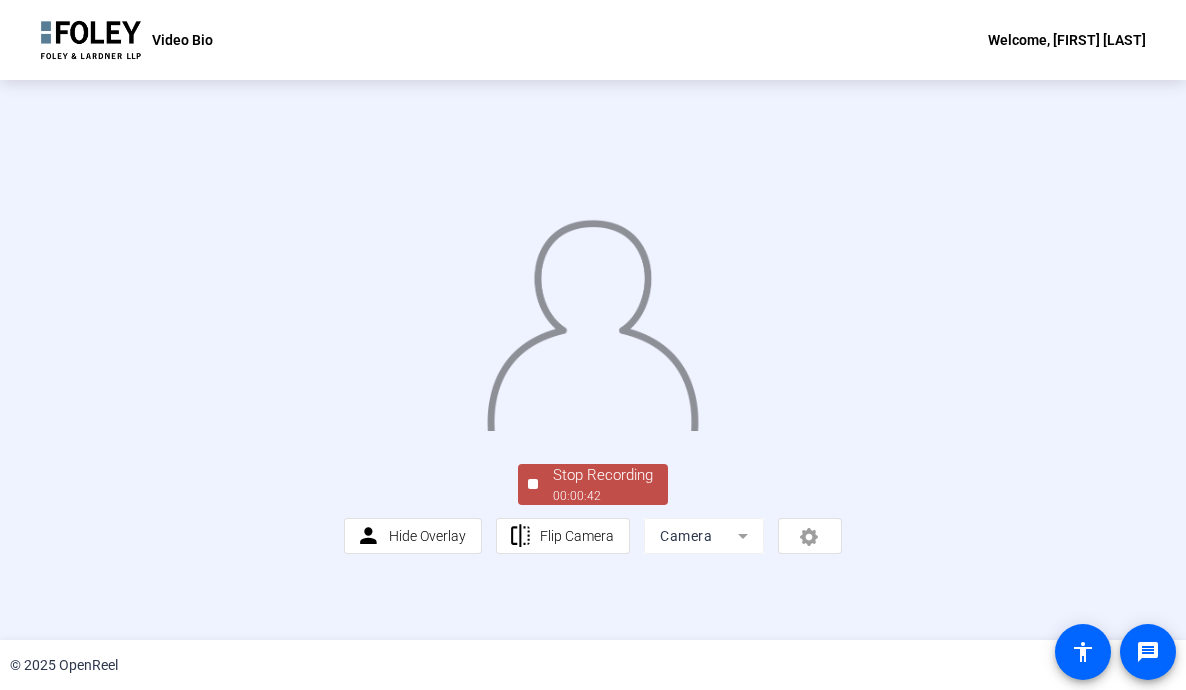click on "Stop Recording" 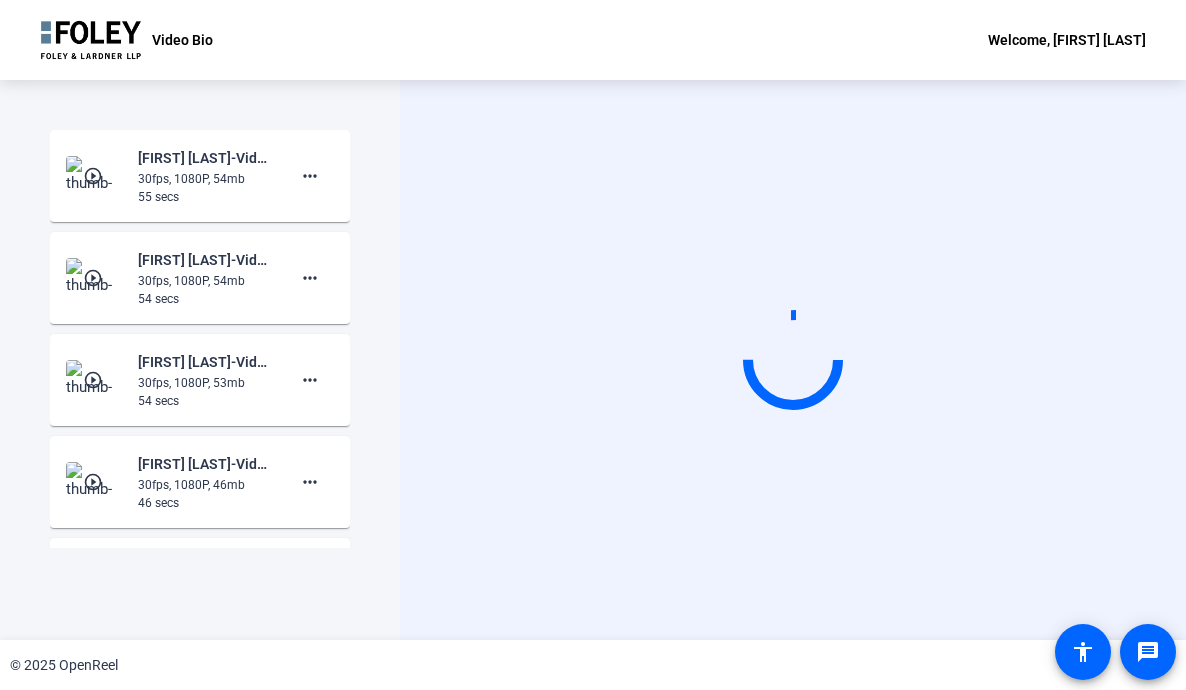 scroll, scrollTop: 0, scrollLeft: 0, axis: both 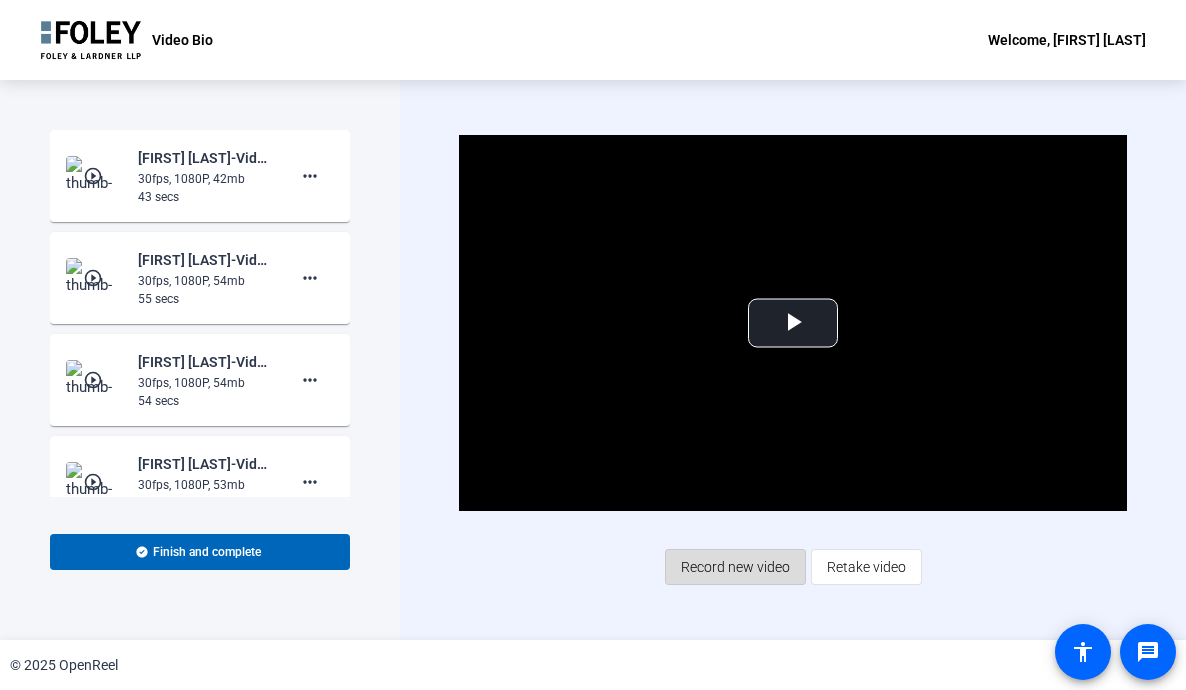 click on "Record new video" 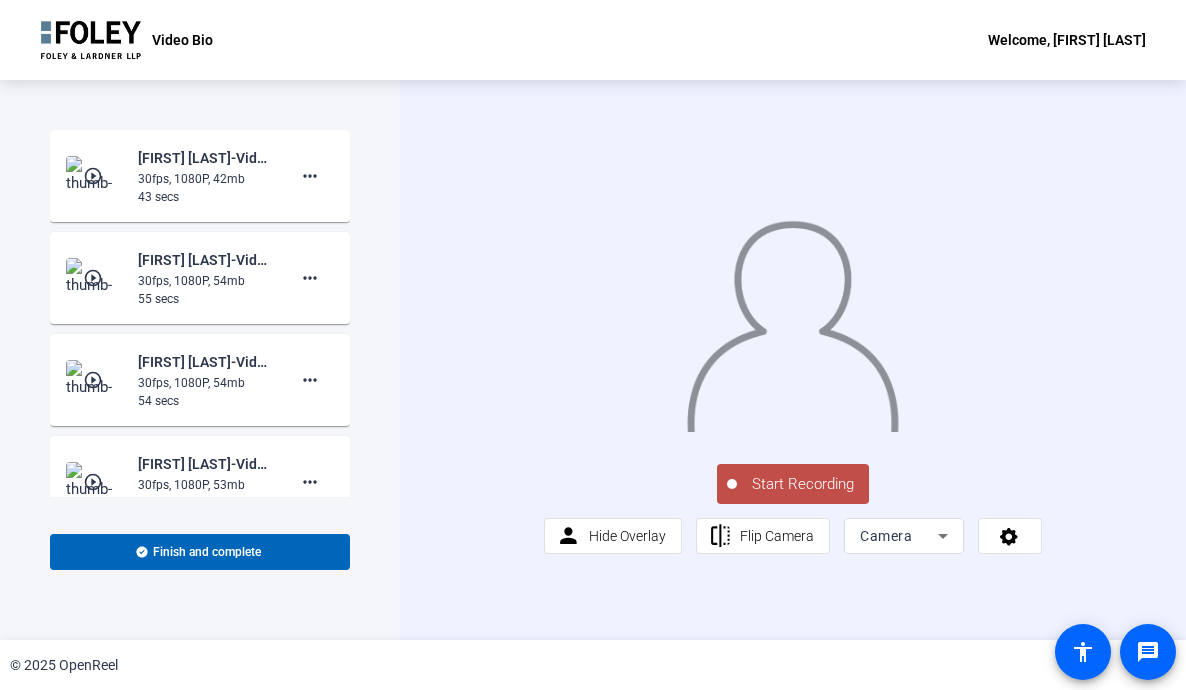 click on "Start Recording" 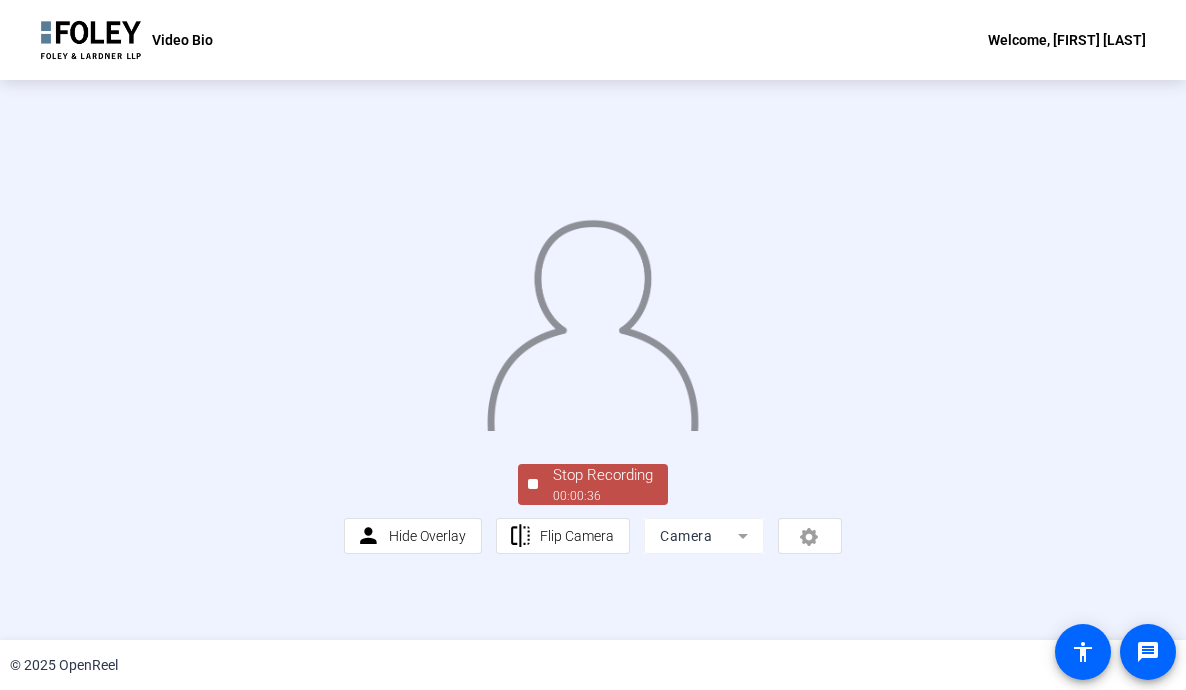 scroll, scrollTop: 78, scrollLeft: 0, axis: vertical 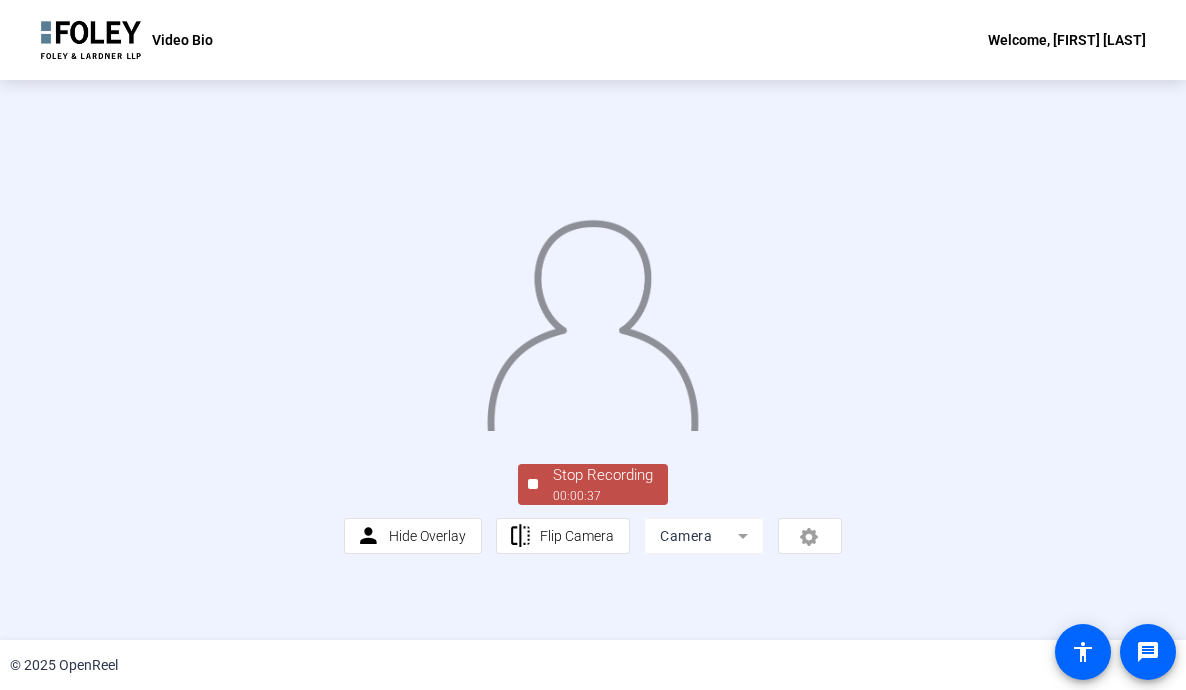 click on "Stop Recording" 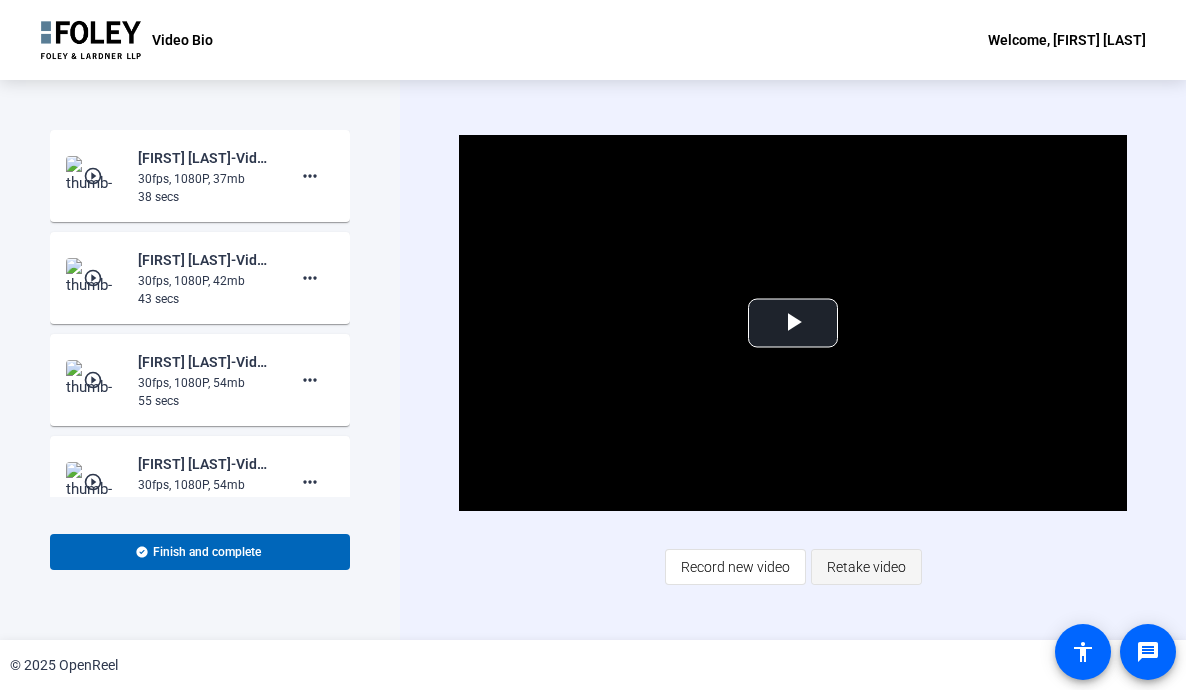 click on "Retake video" 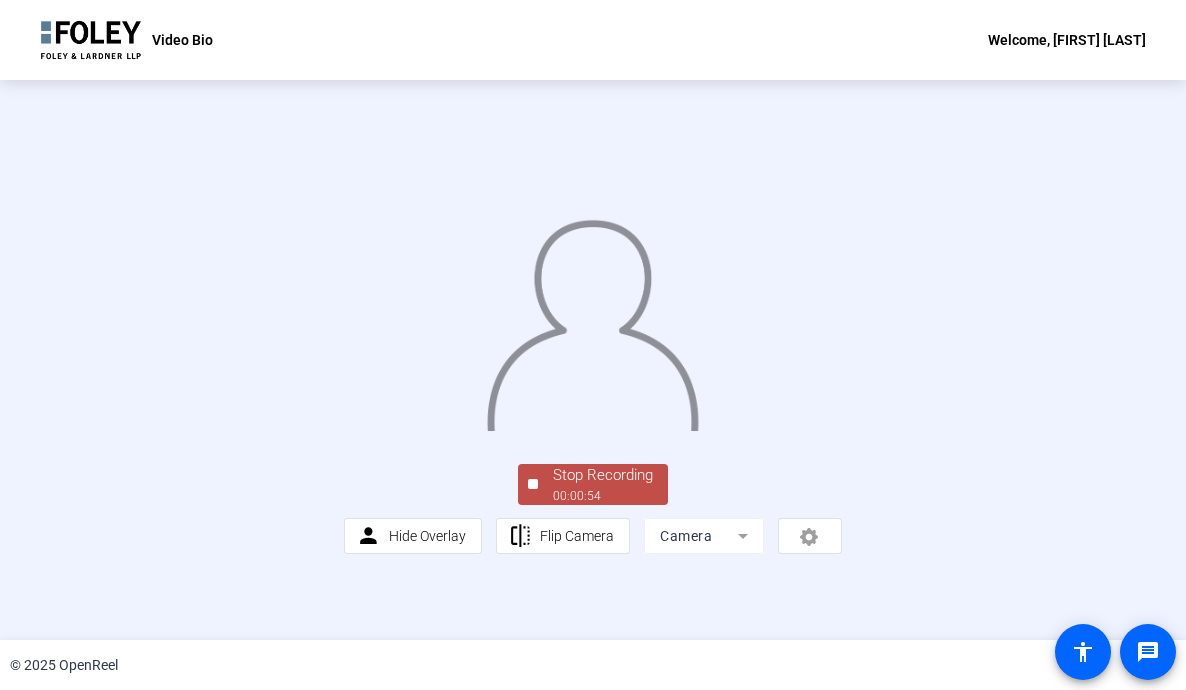 scroll, scrollTop: 78, scrollLeft: 0, axis: vertical 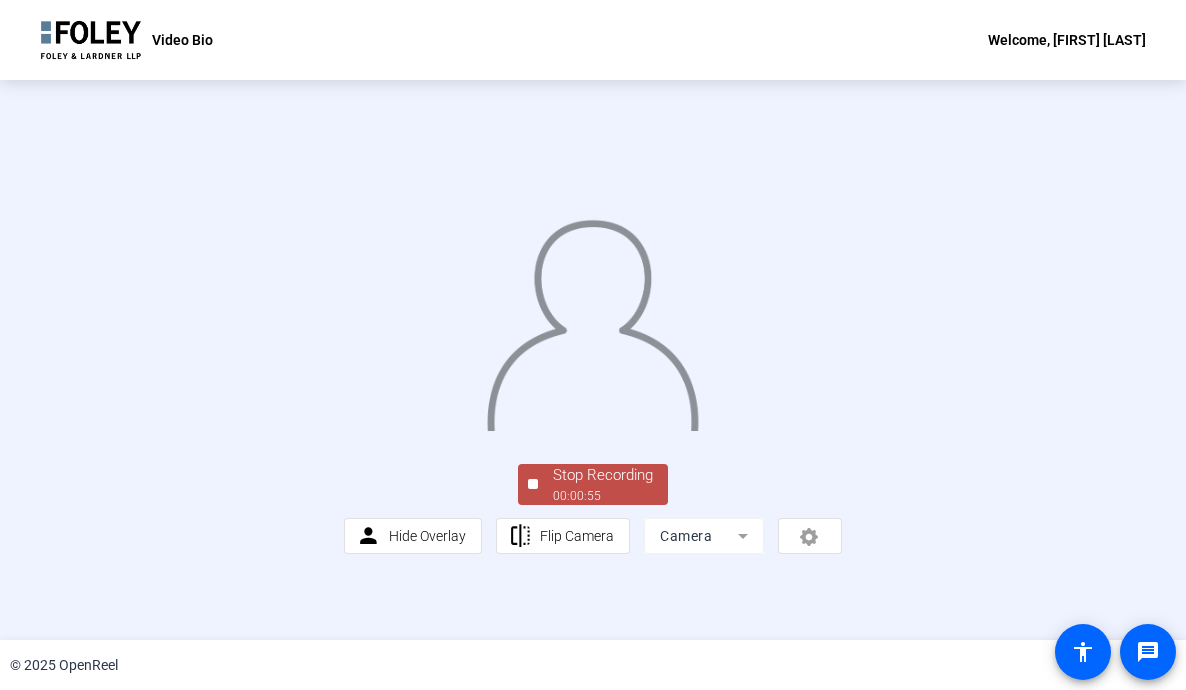 click on "00:00:55" 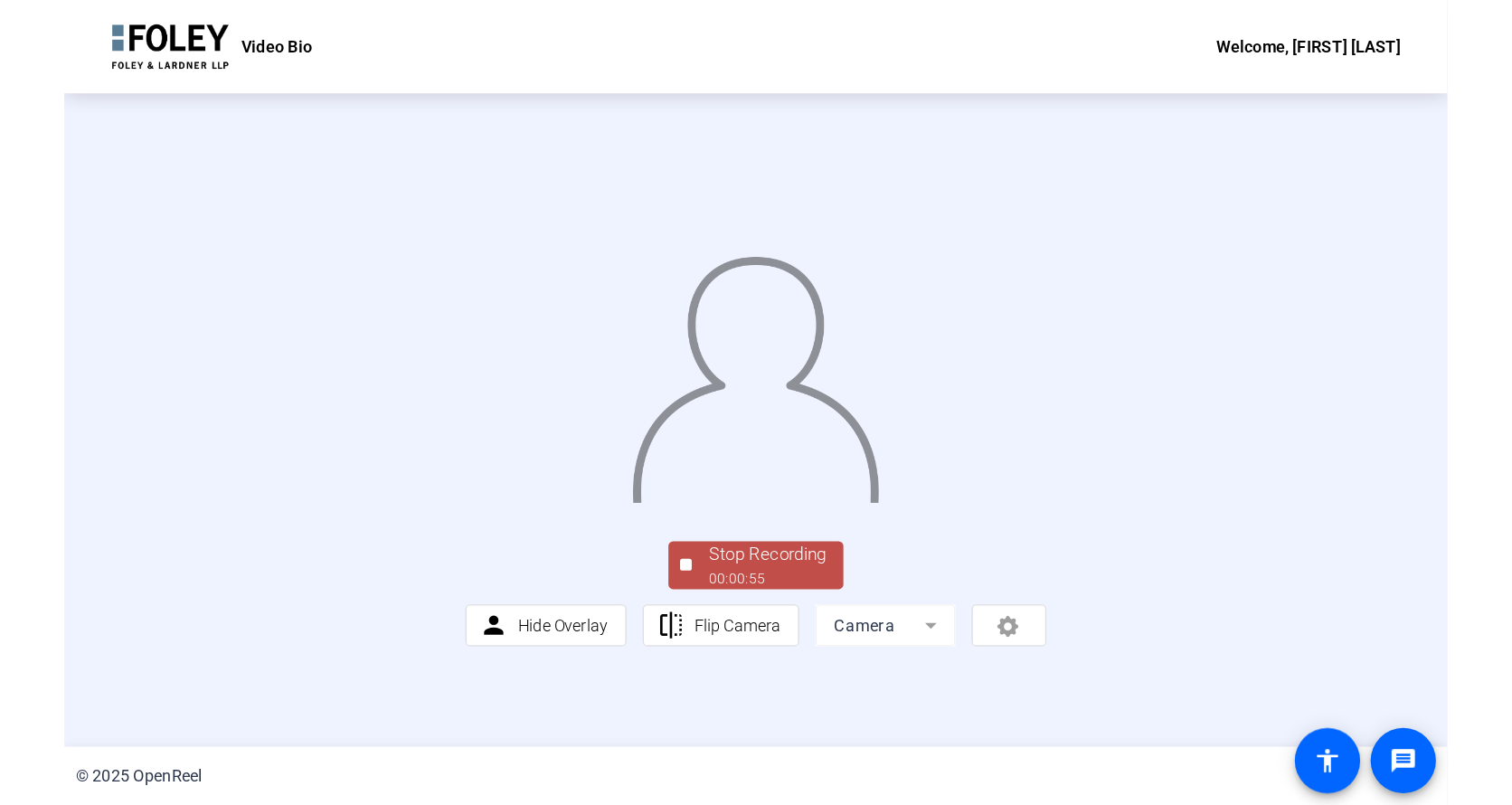 scroll, scrollTop: 0, scrollLeft: 0, axis: both 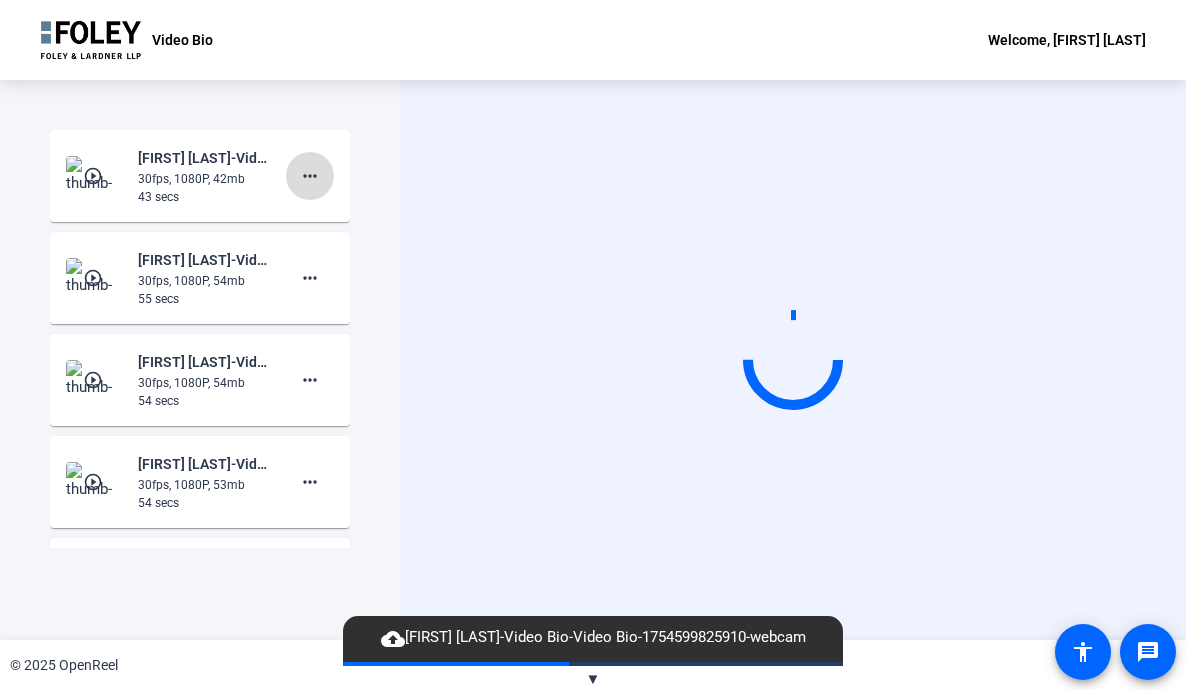 click on "more_horiz" 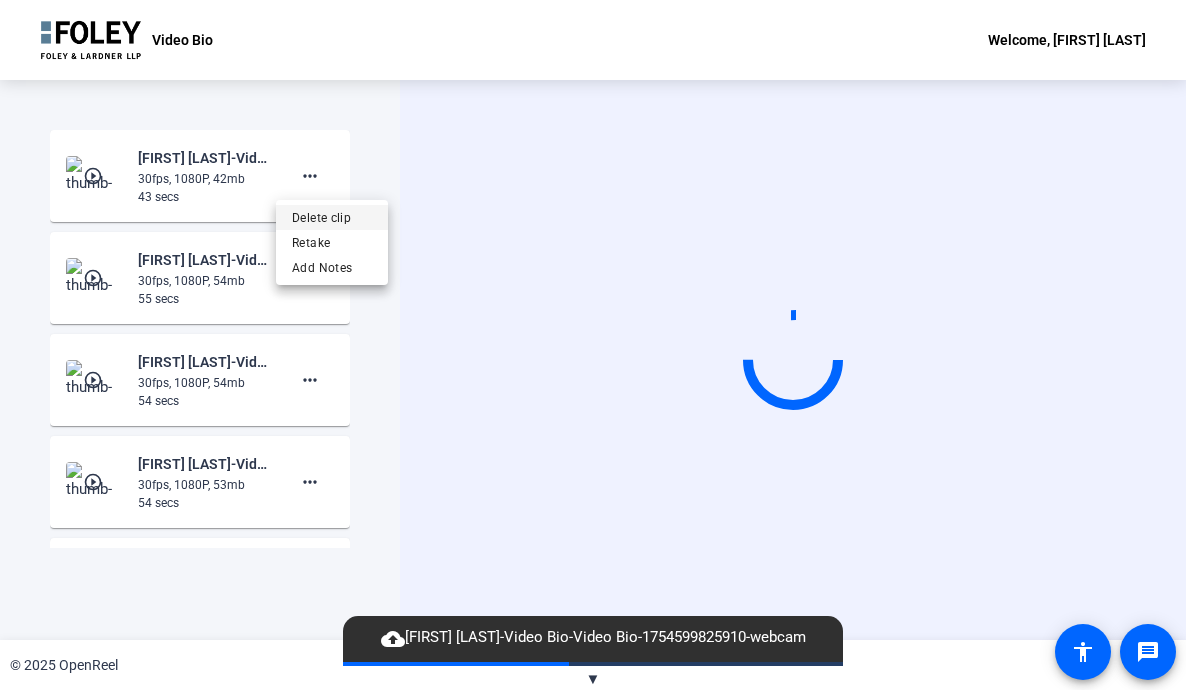 click on "Delete clip" at bounding box center [332, 218] 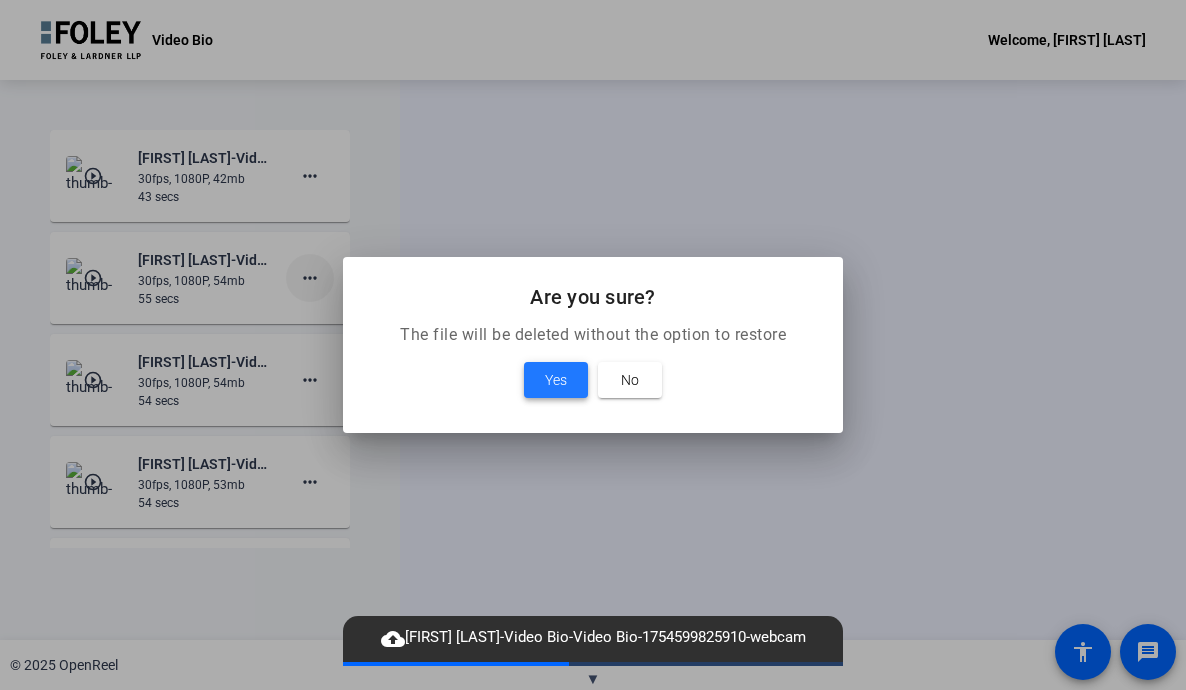 click at bounding box center (556, 380) 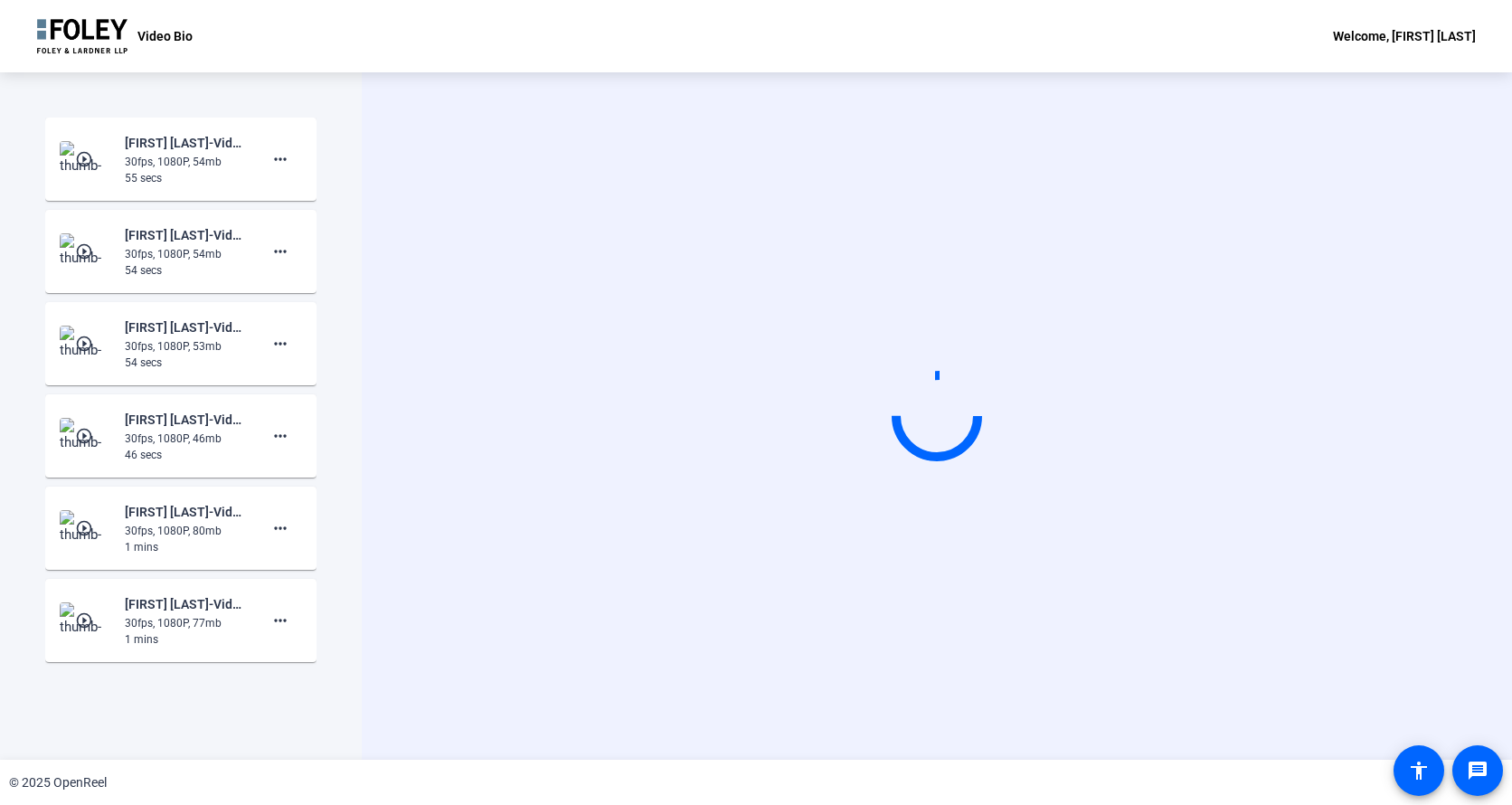 click on "play_circle_outline" 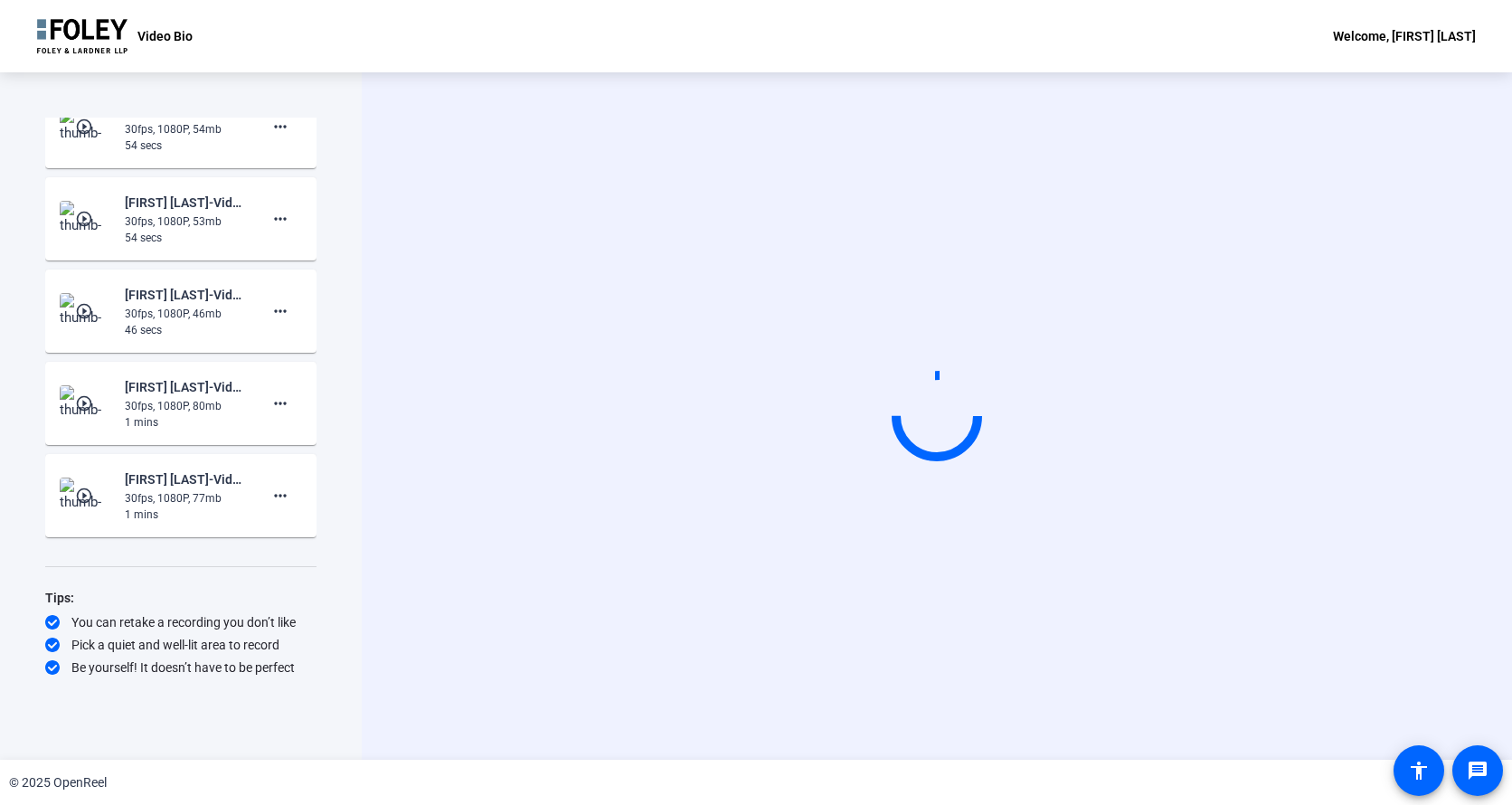 click on "play_circle_outline  Kate Noble Wegrzyn-Video Bio-Video Bio-1754598395455-webcam  30fps, 1080P, 46mb  46 secs more_horiz" 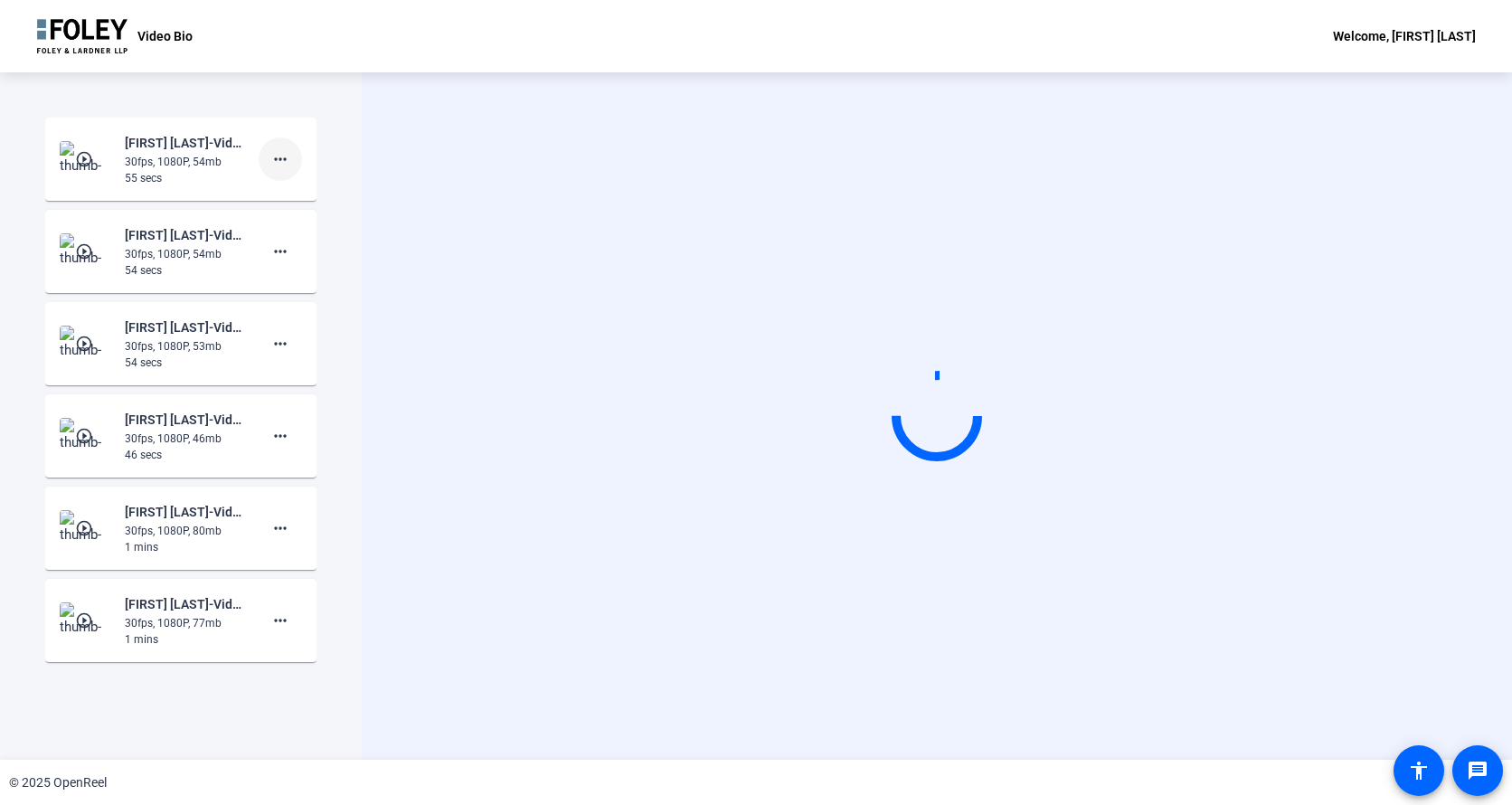 click on "more_horiz" 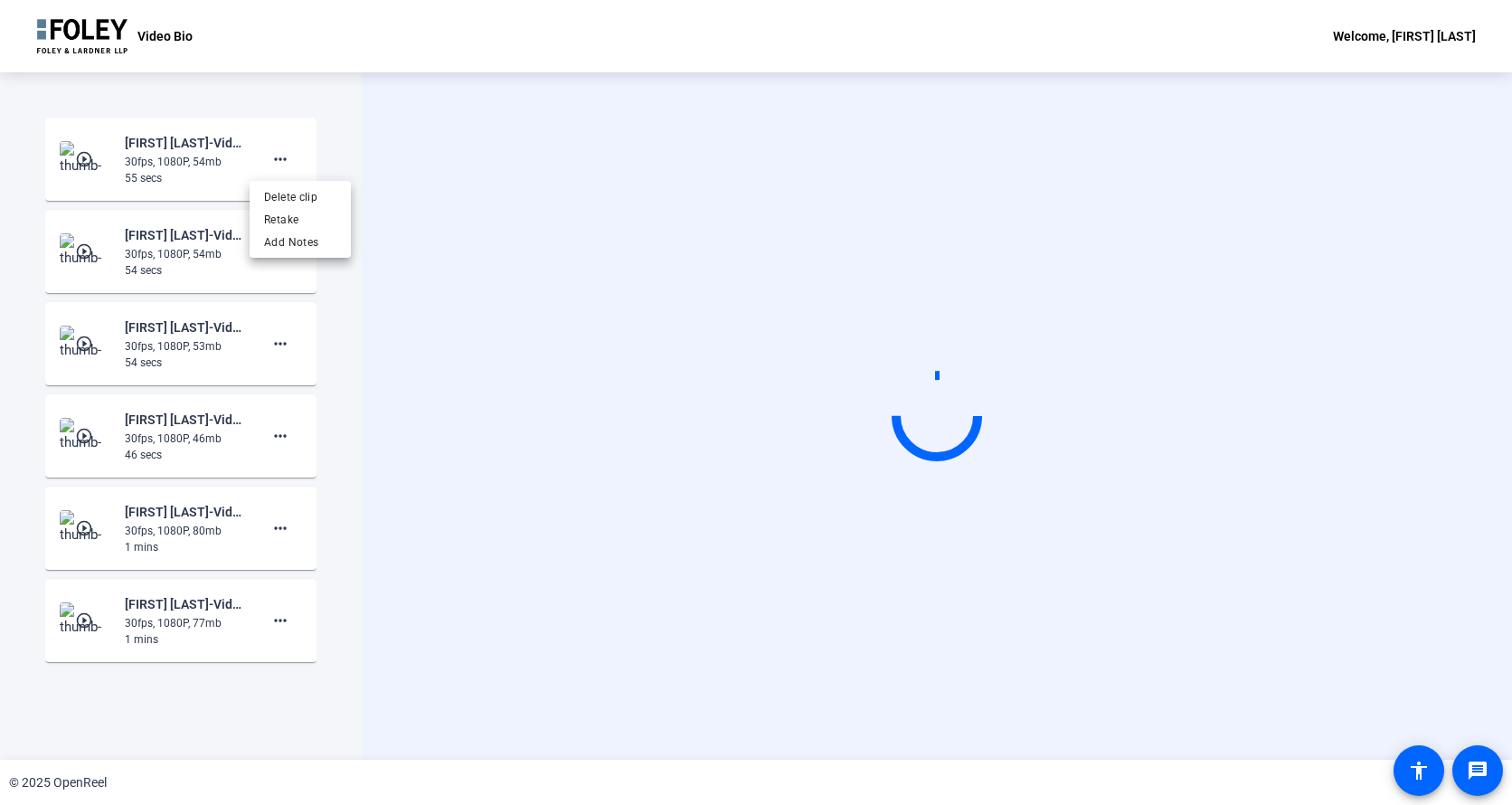 click at bounding box center (756, 402) 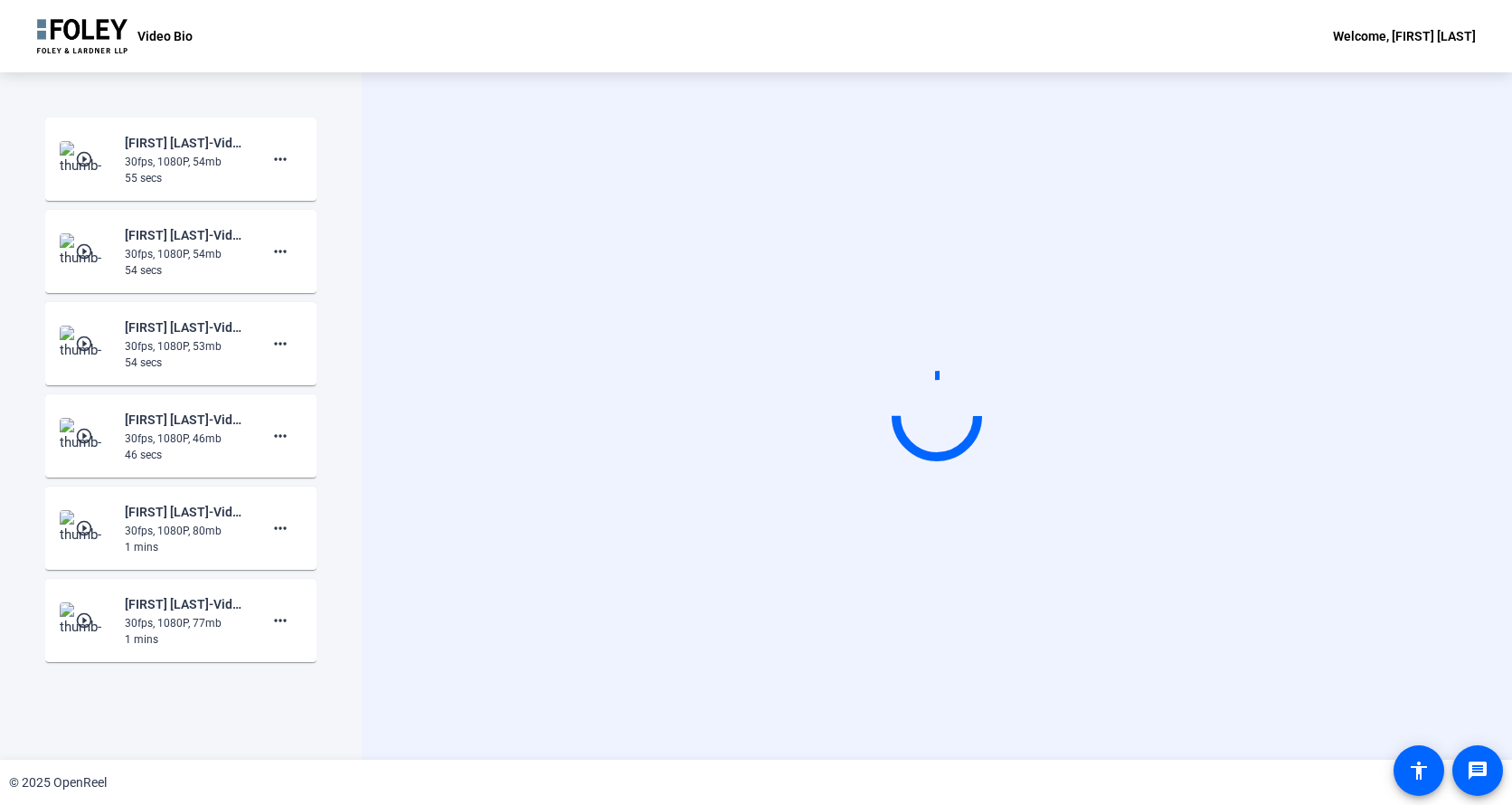 click on "play_circle_outline" 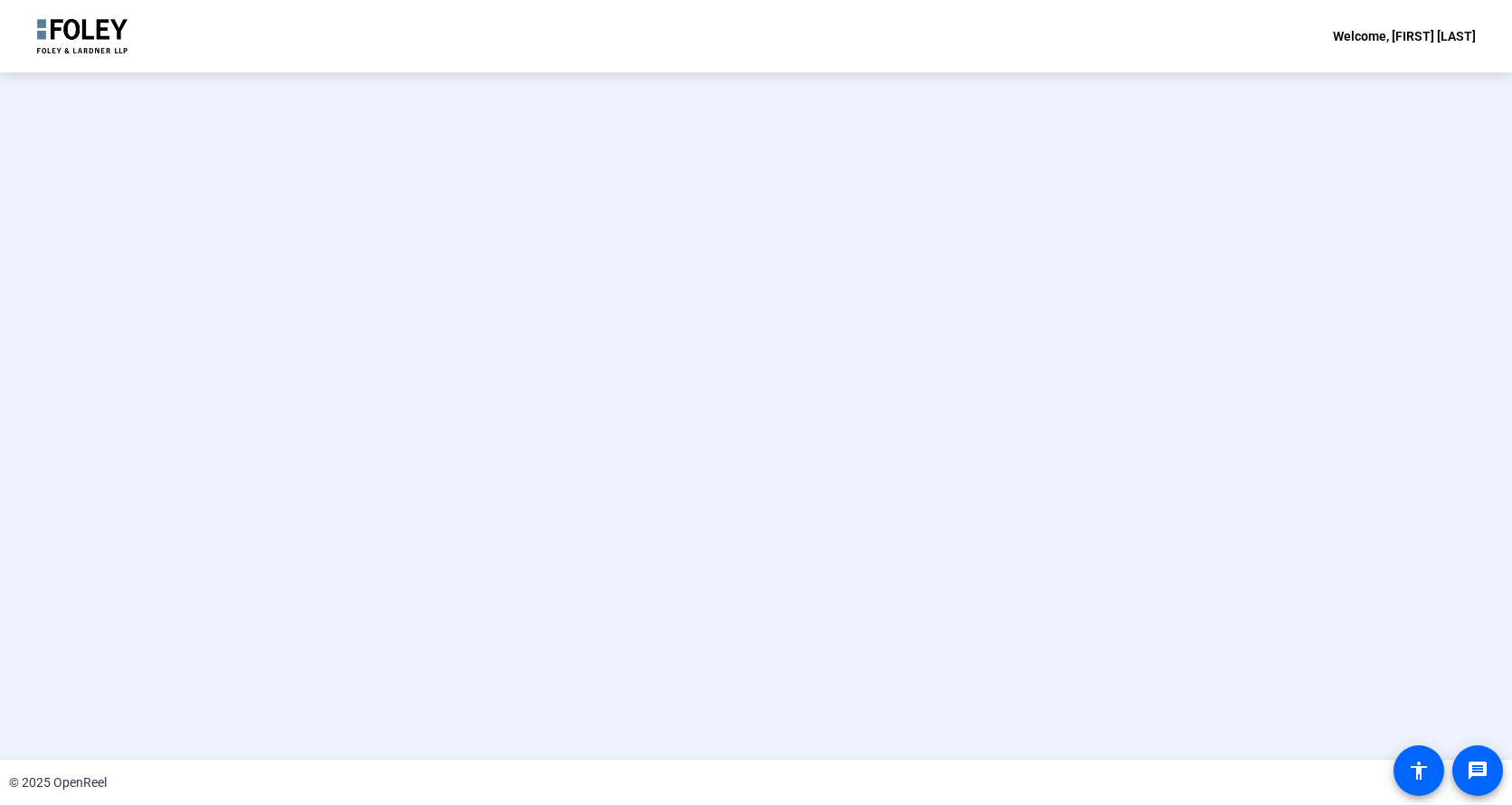 scroll, scrollTop: 0, scrollLeft: 0, axis: both 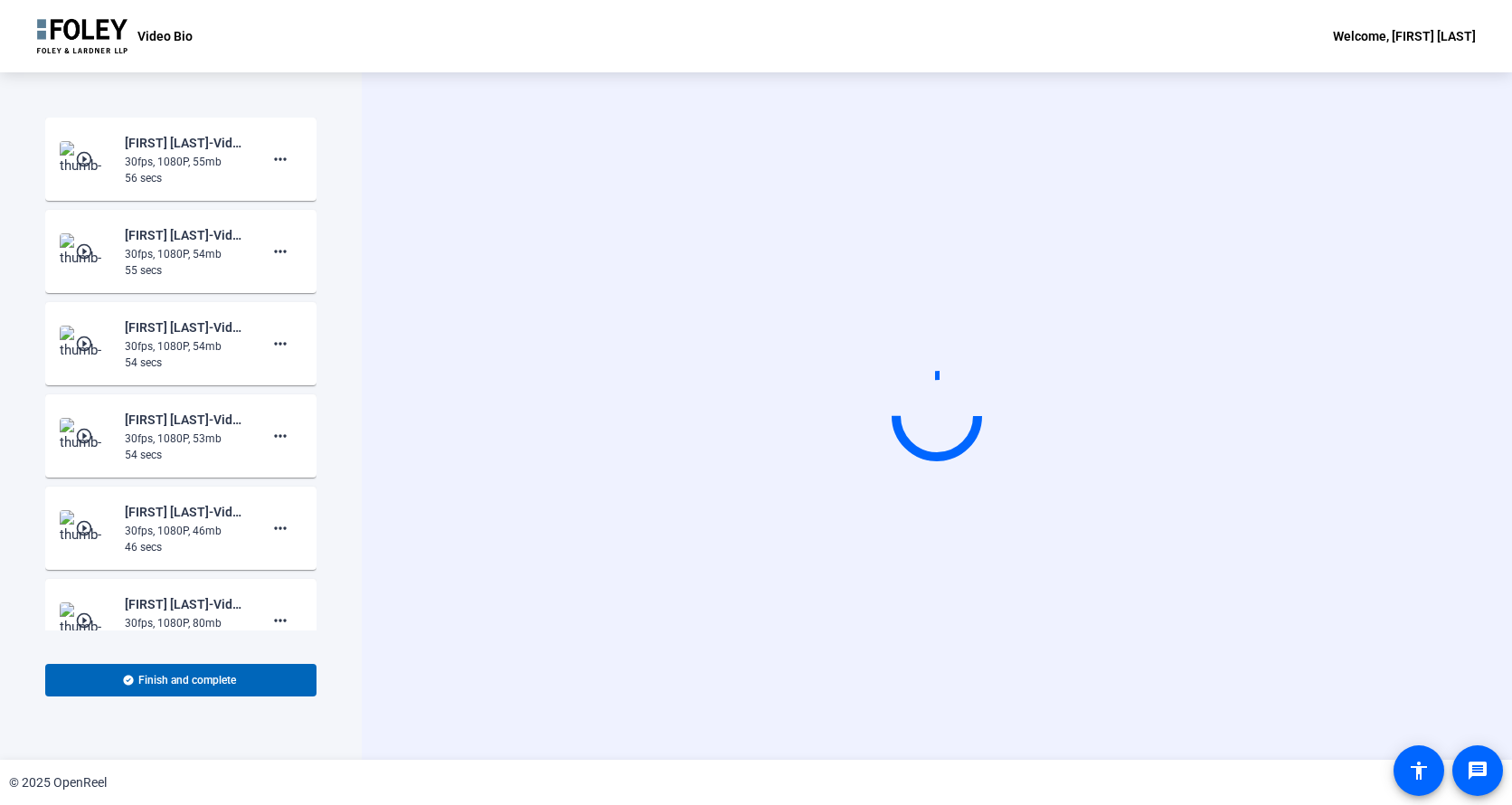 click on "play_circle_outline" 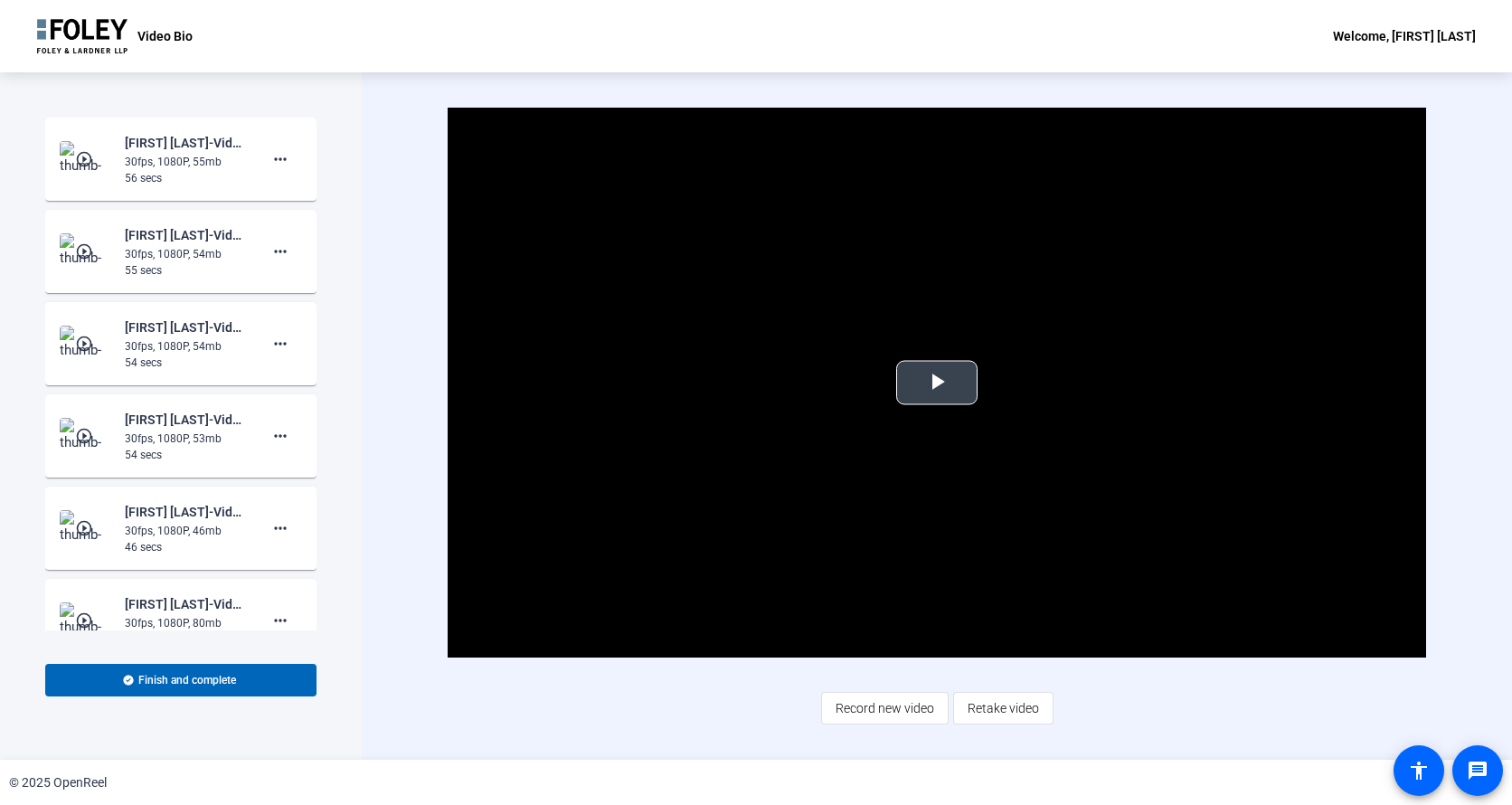 click at bounding box center [937, 383] 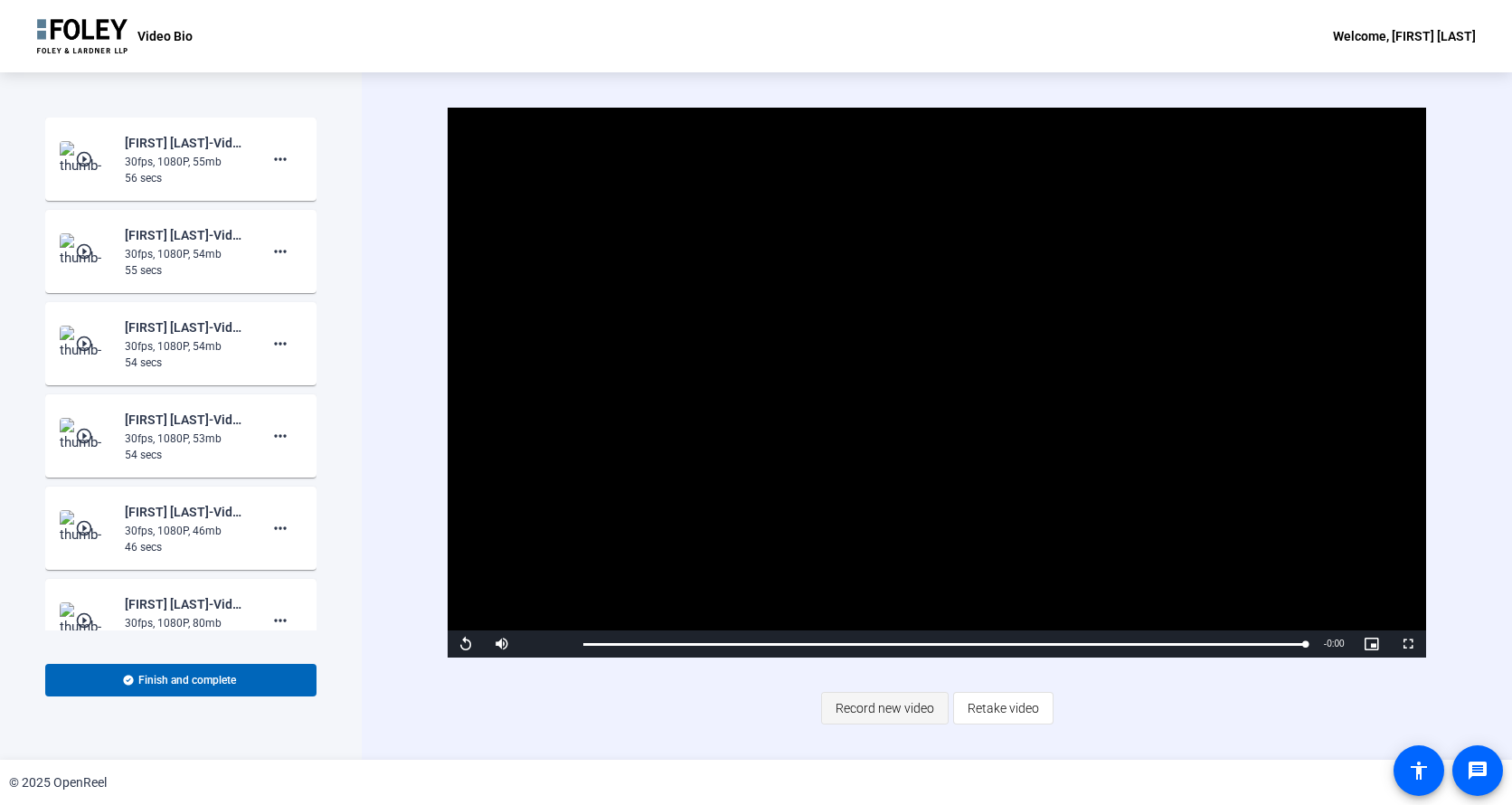 click on "Record new video" 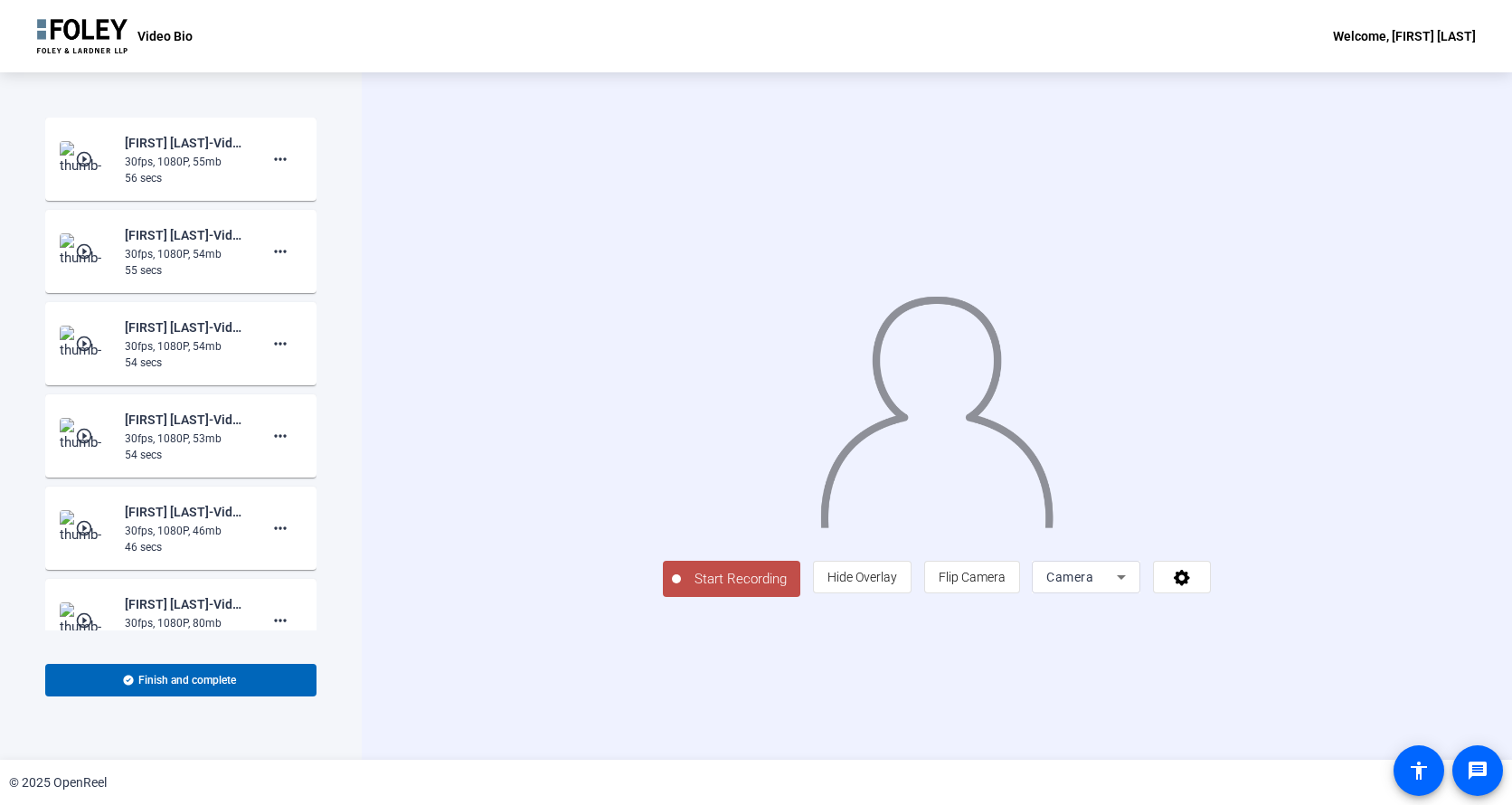click on "Start Recording" 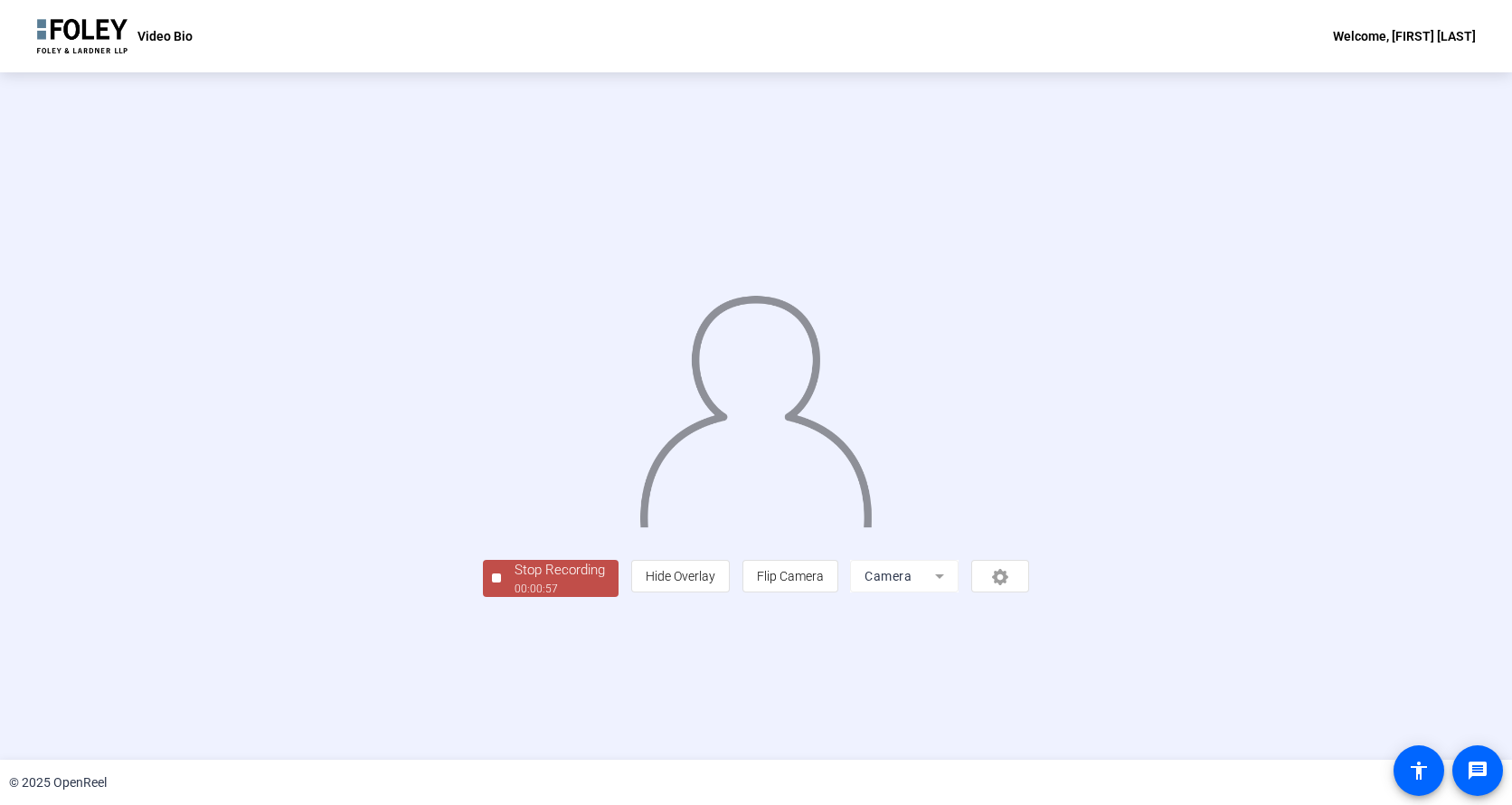 click on "00:00:57" 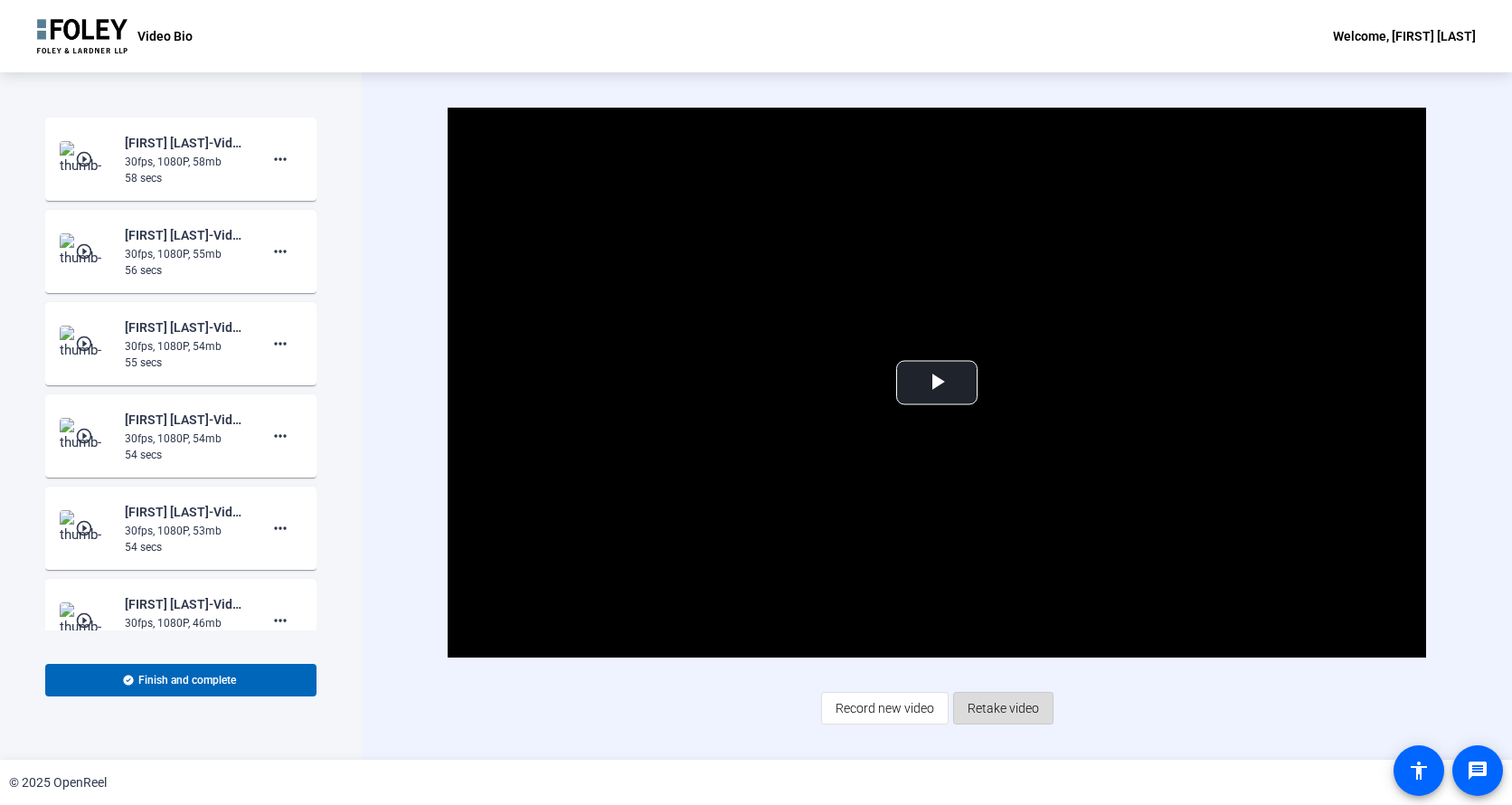click on "Retake video" 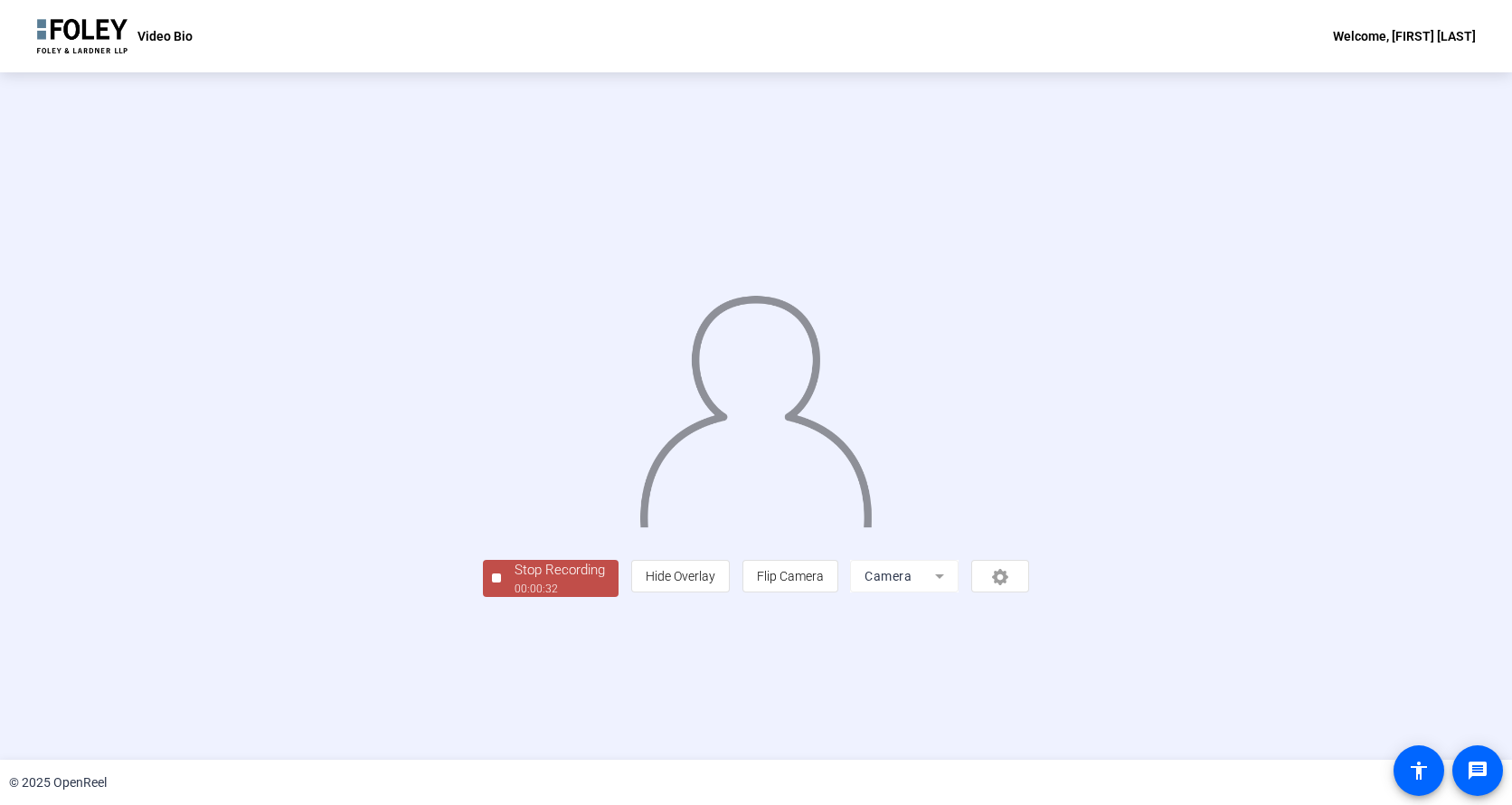 click on "Stop Recording" 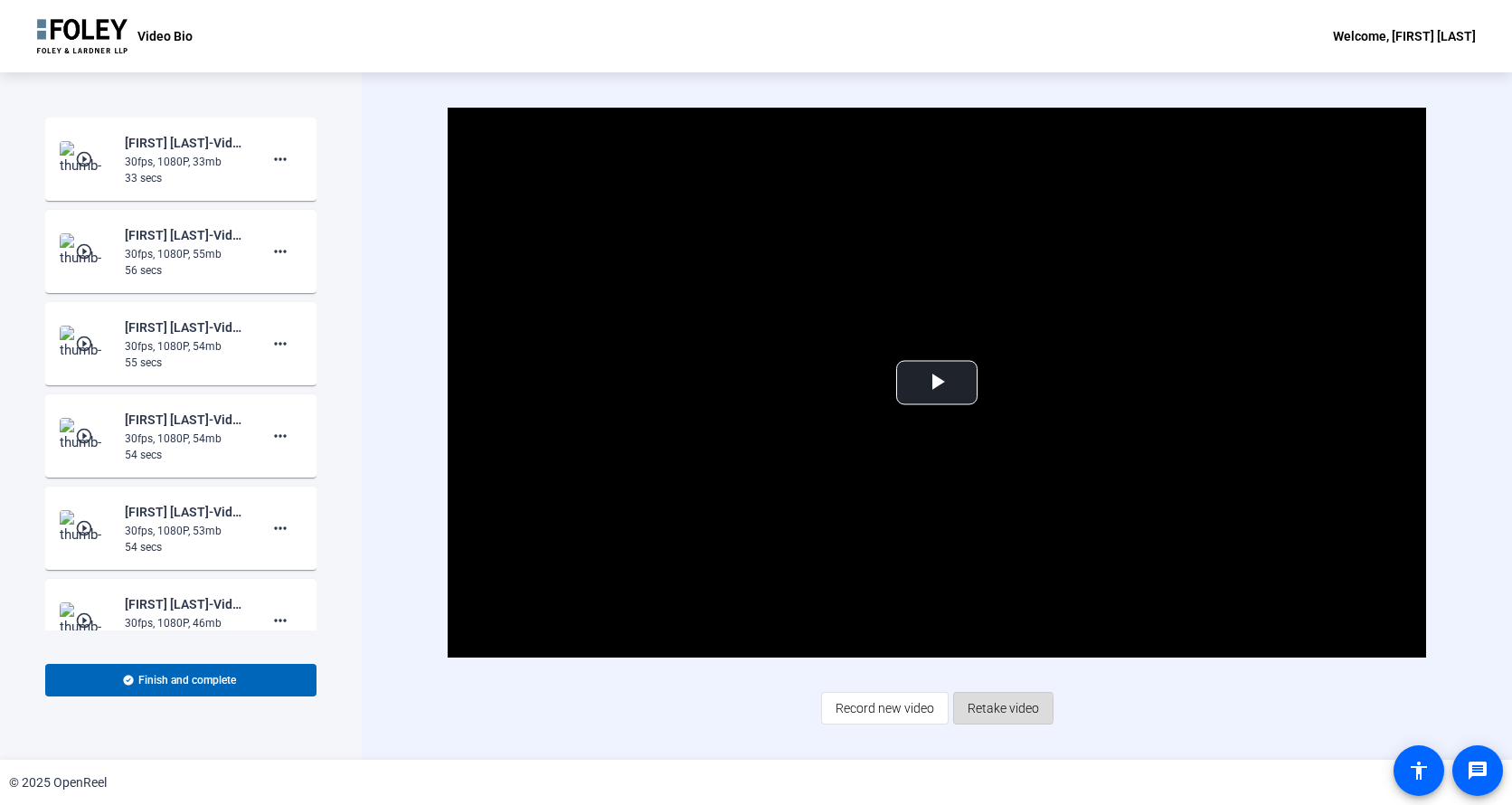 click on "Retake video" 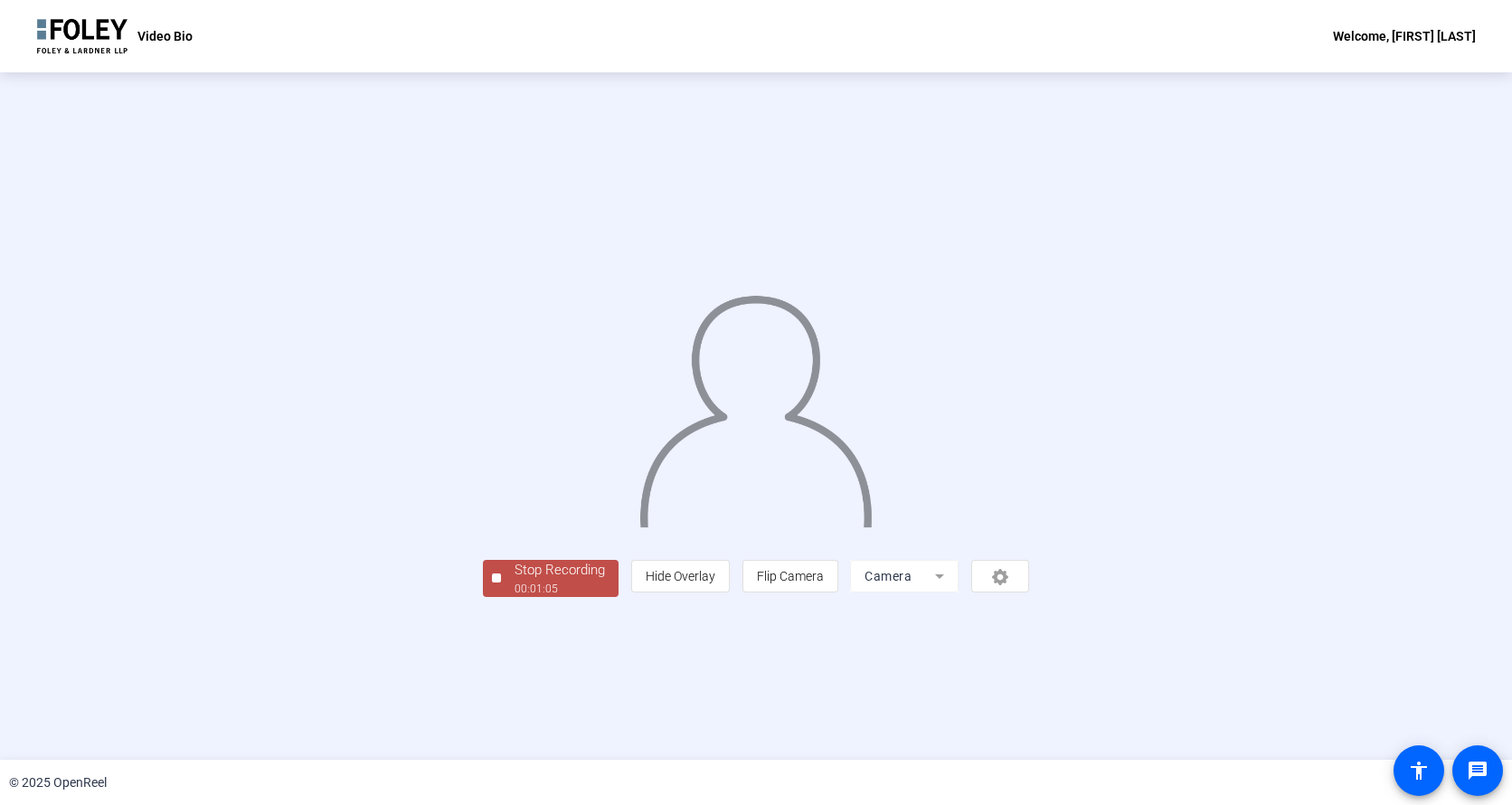 click on "Stop Recording" 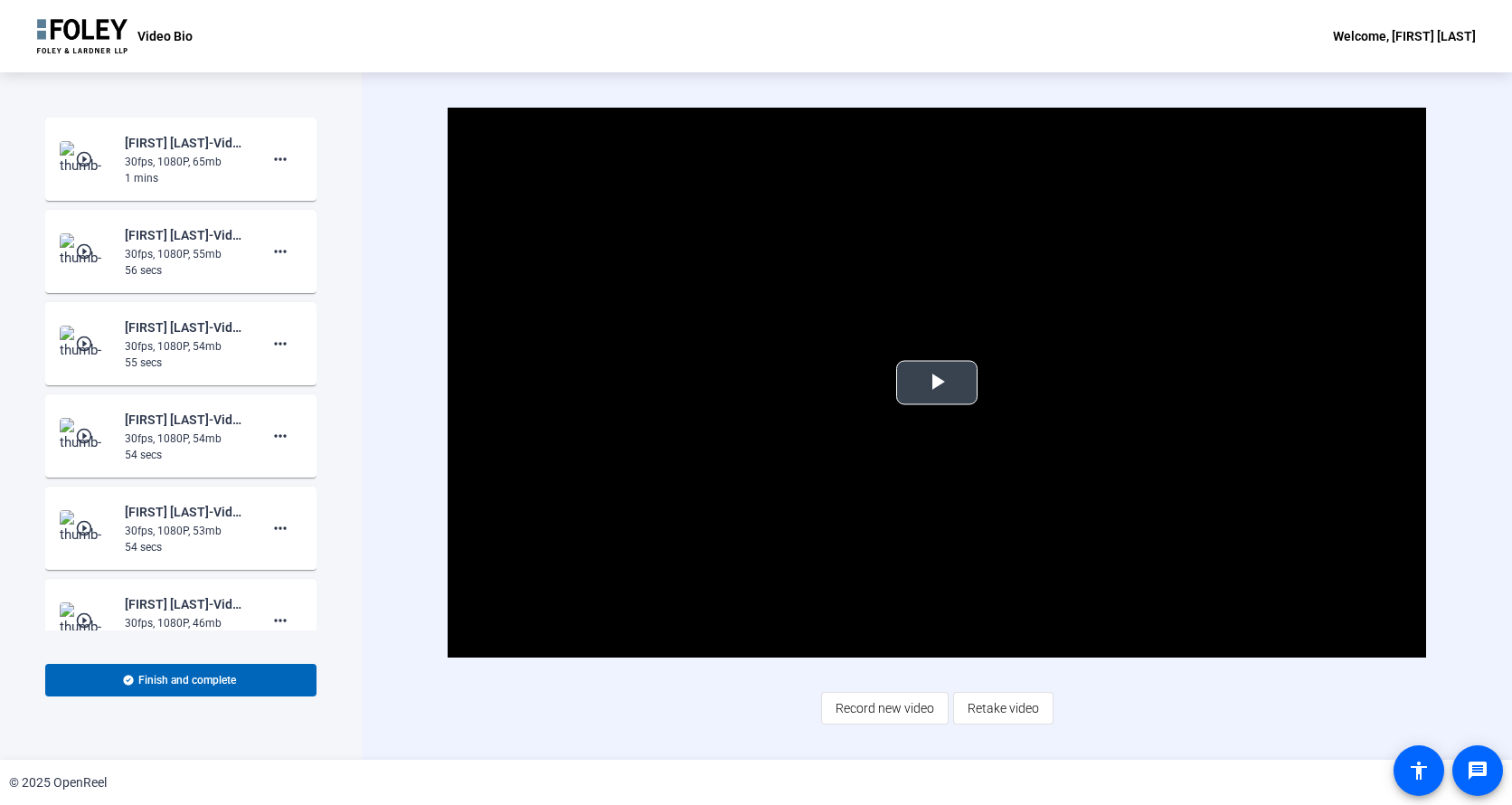 click at bounding box center (937, 383) 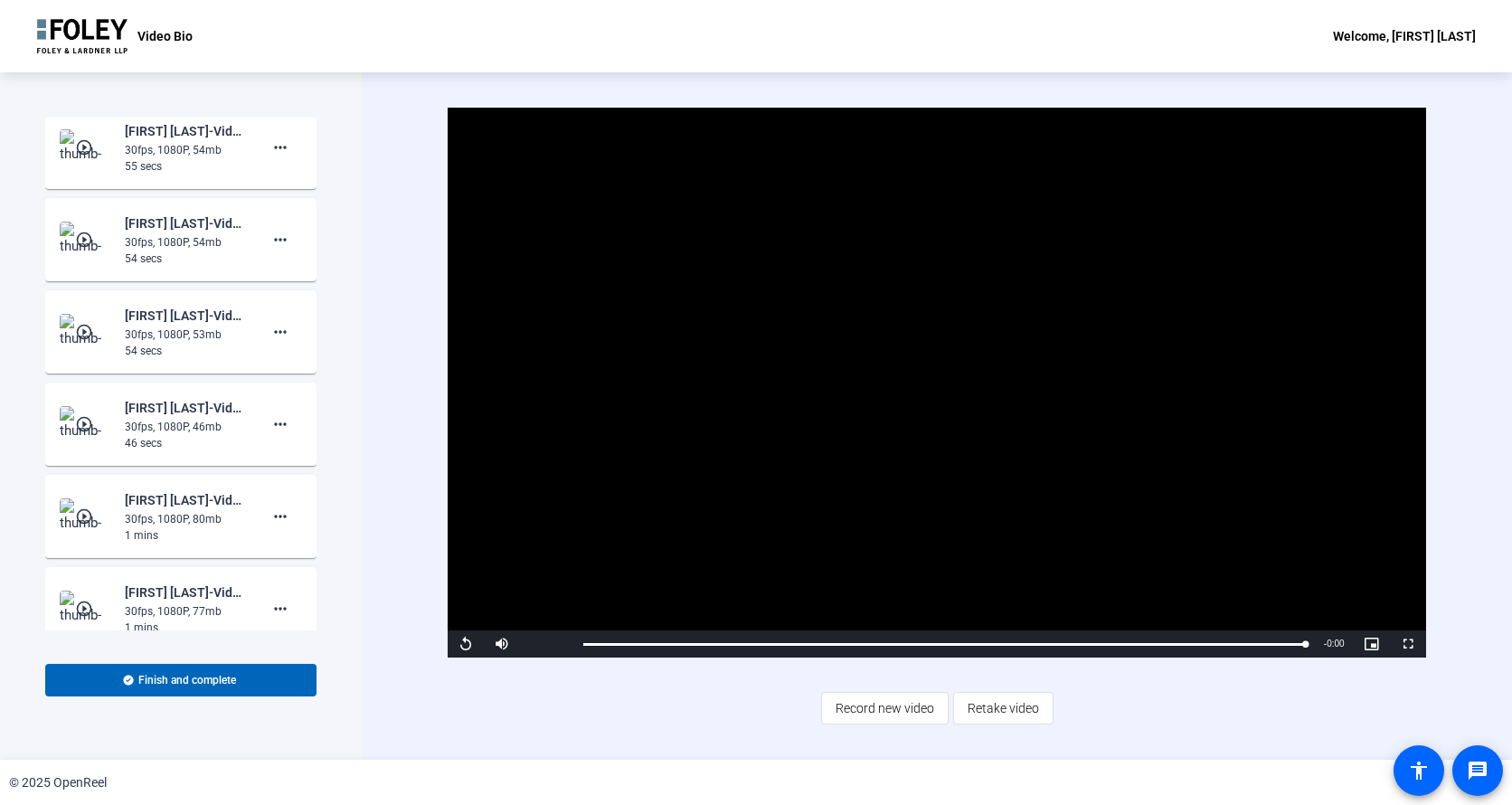 scroll, scrollTop: 197, scrollLeft: 0, axis: vertical 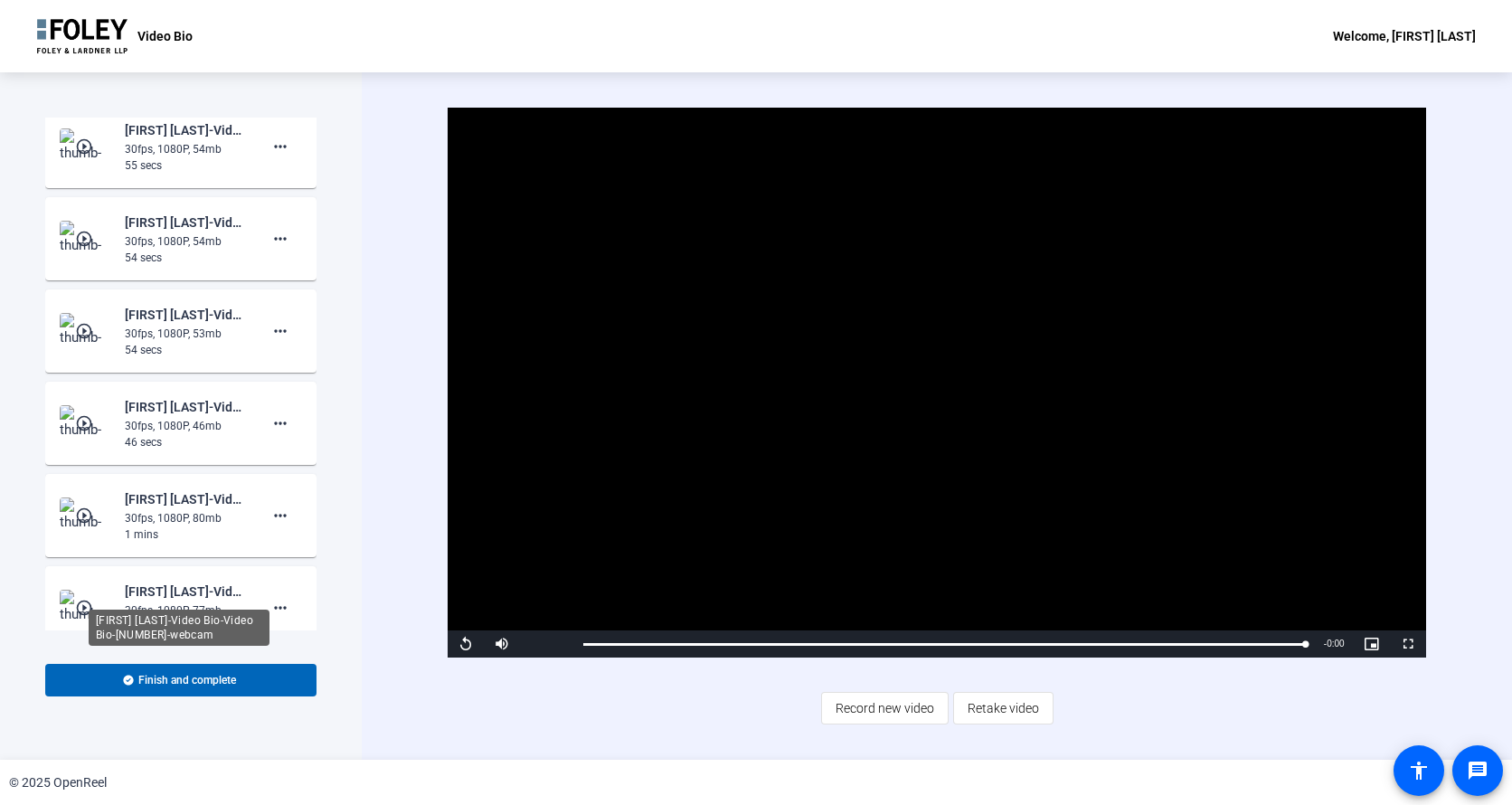 click on "[FIRST] [LAST]-Video Bio-Video Bio-[NUMBER]-webcam" at bounding box center [179, 628] 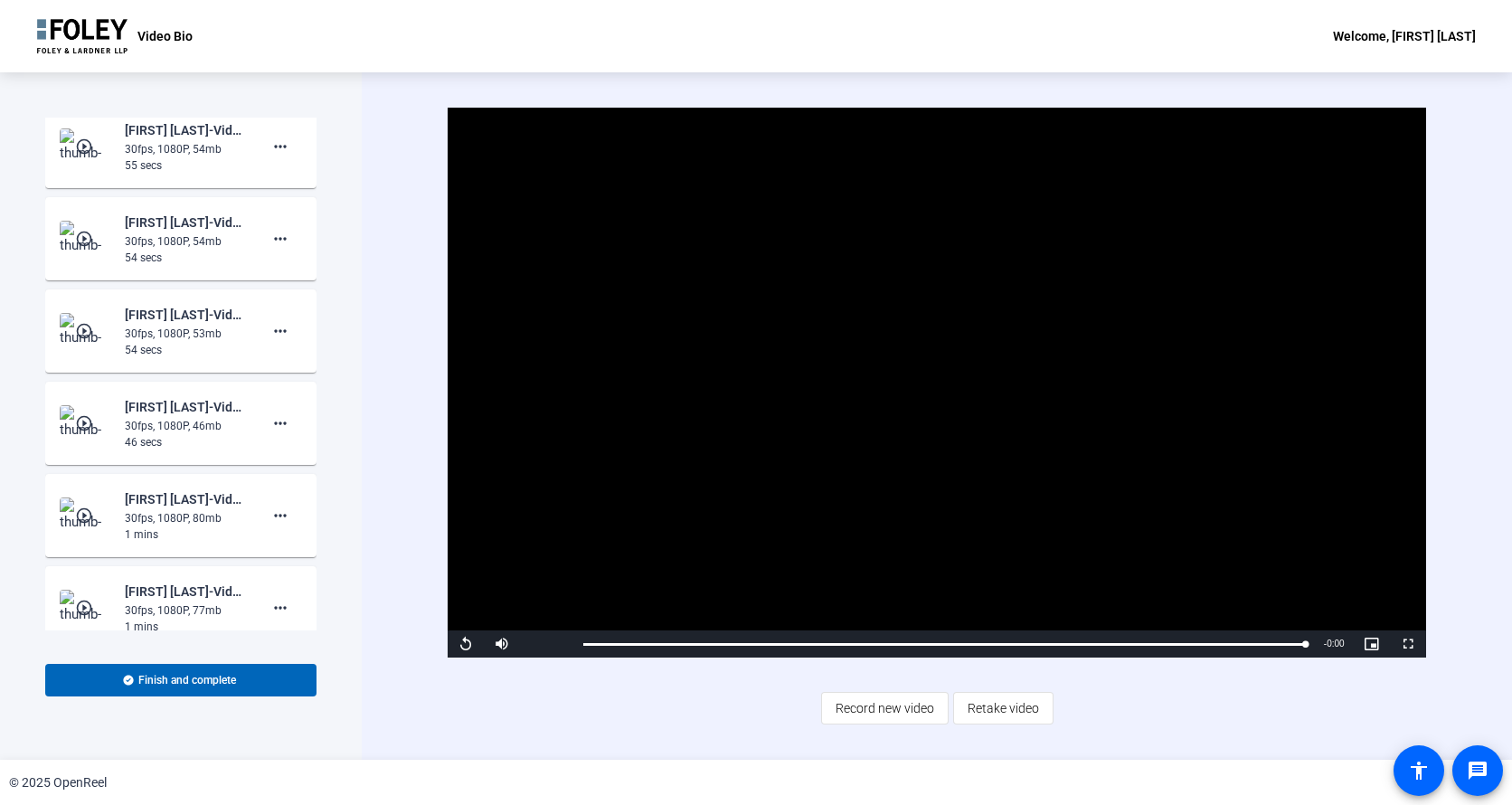 click on "play_circle_outline" 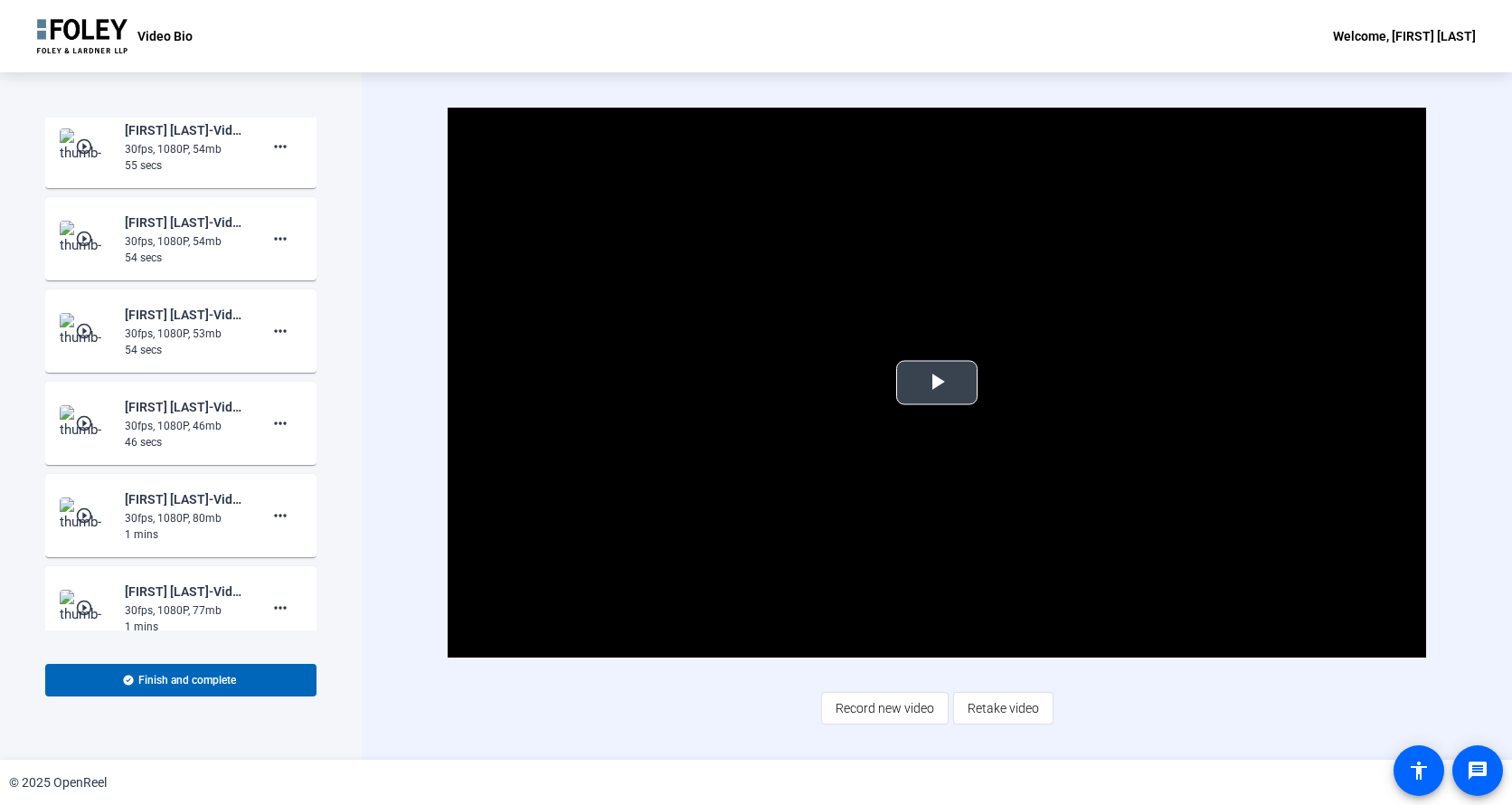 click at bounding box center (937, 383) 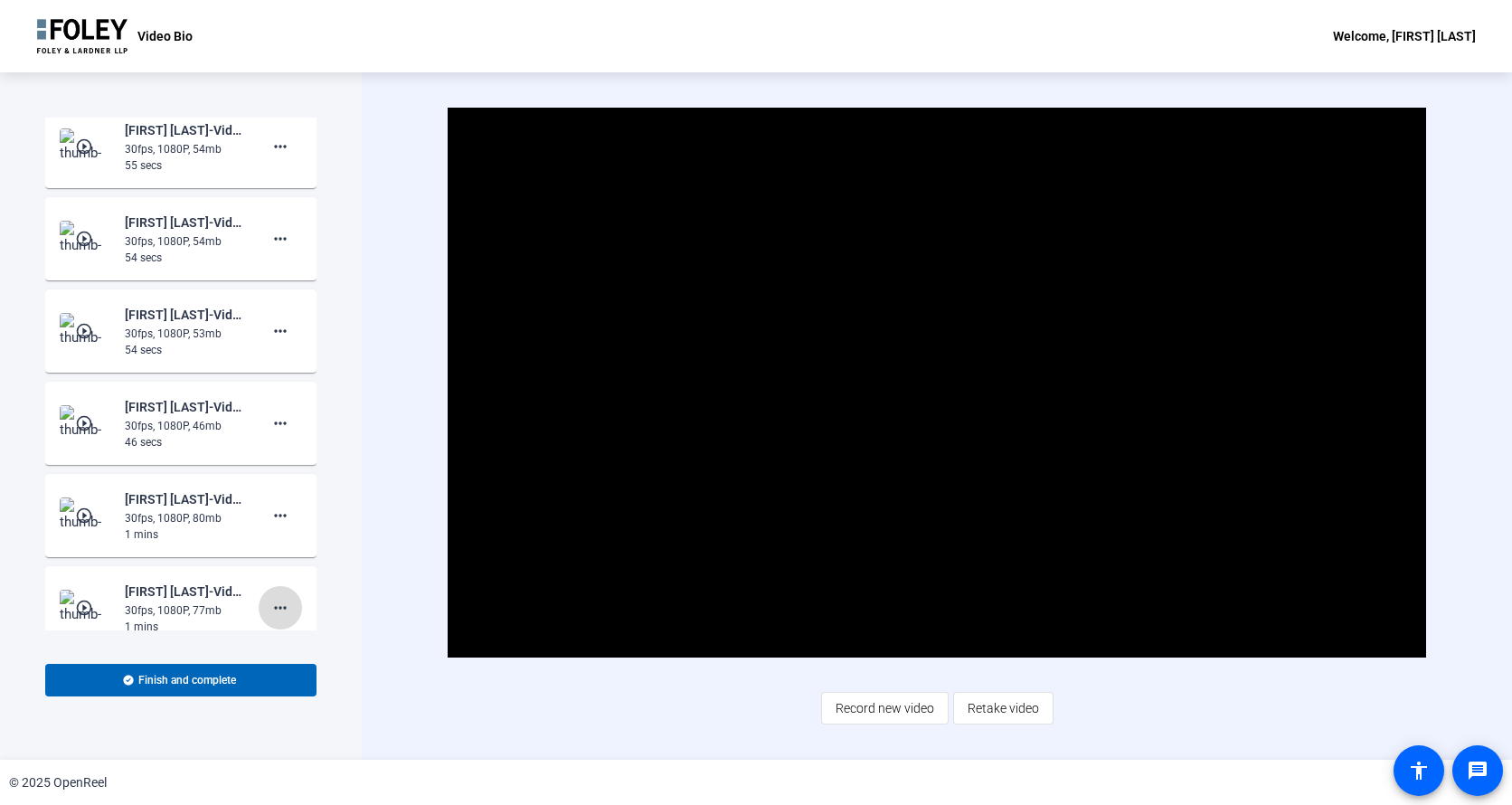 click on "more_horiz" 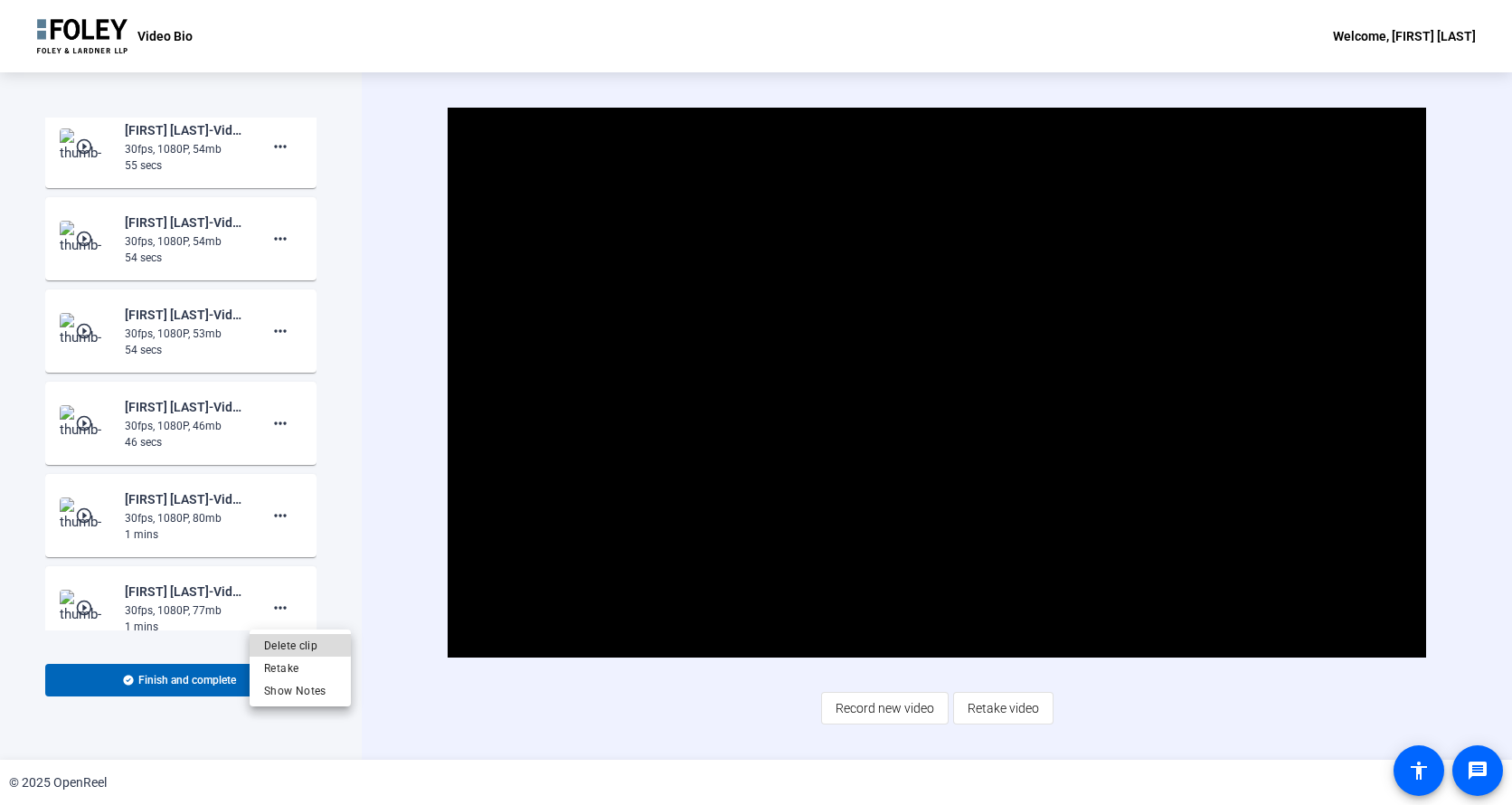 click on "Delete clip" at bounding box center [300, 646] 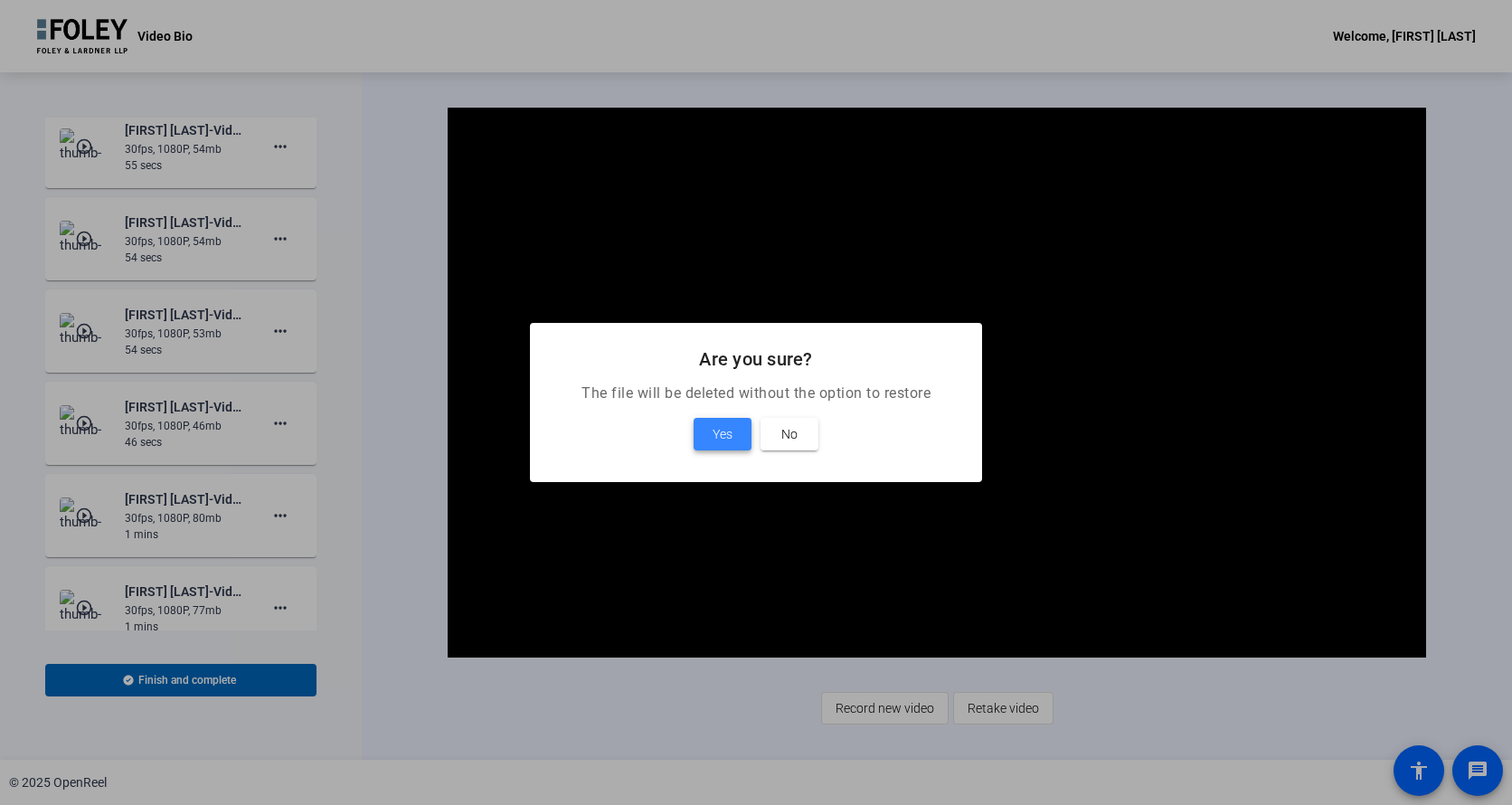 click at bounding box center [723, 434] 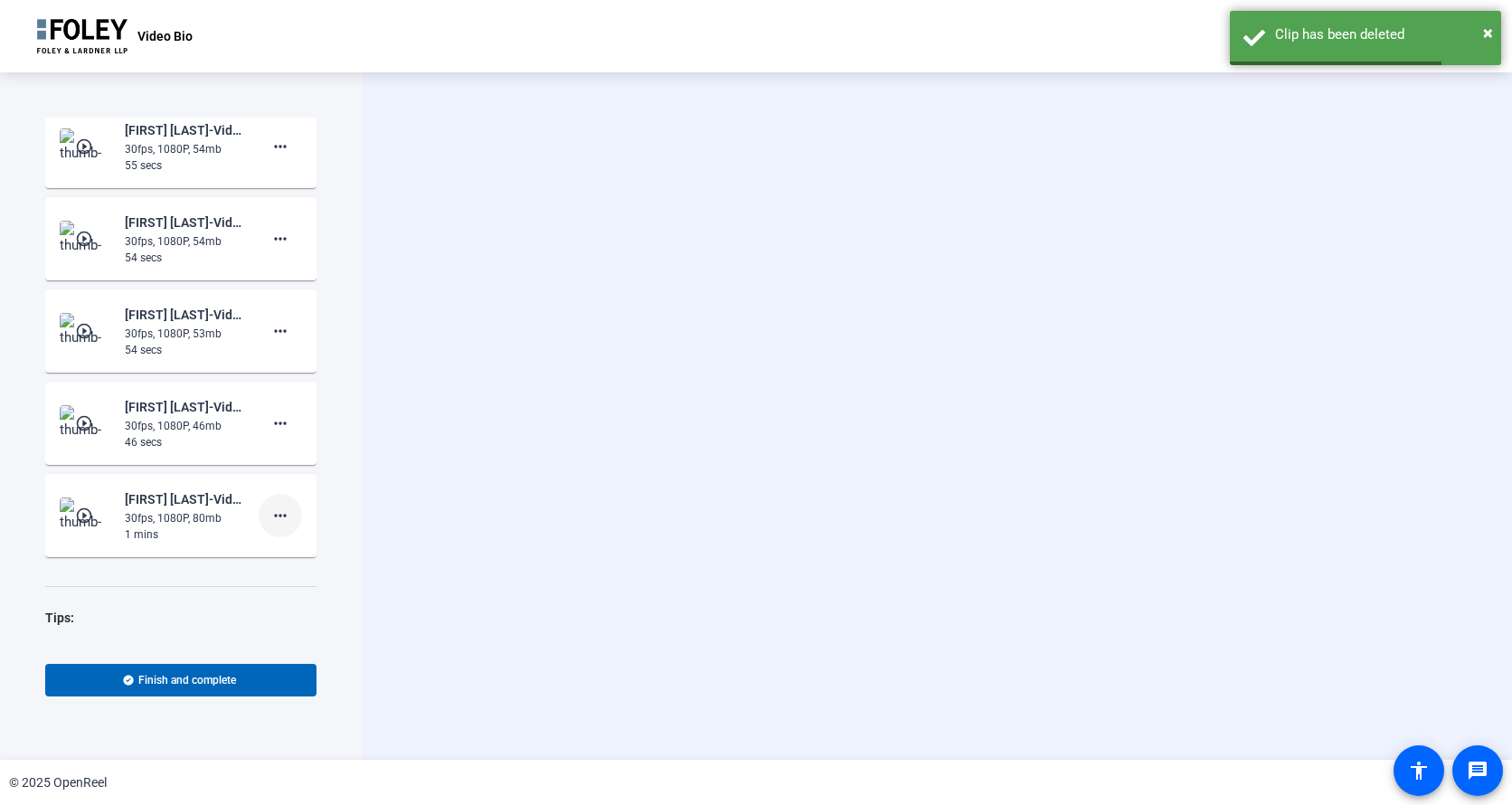 click on "more_horiz" 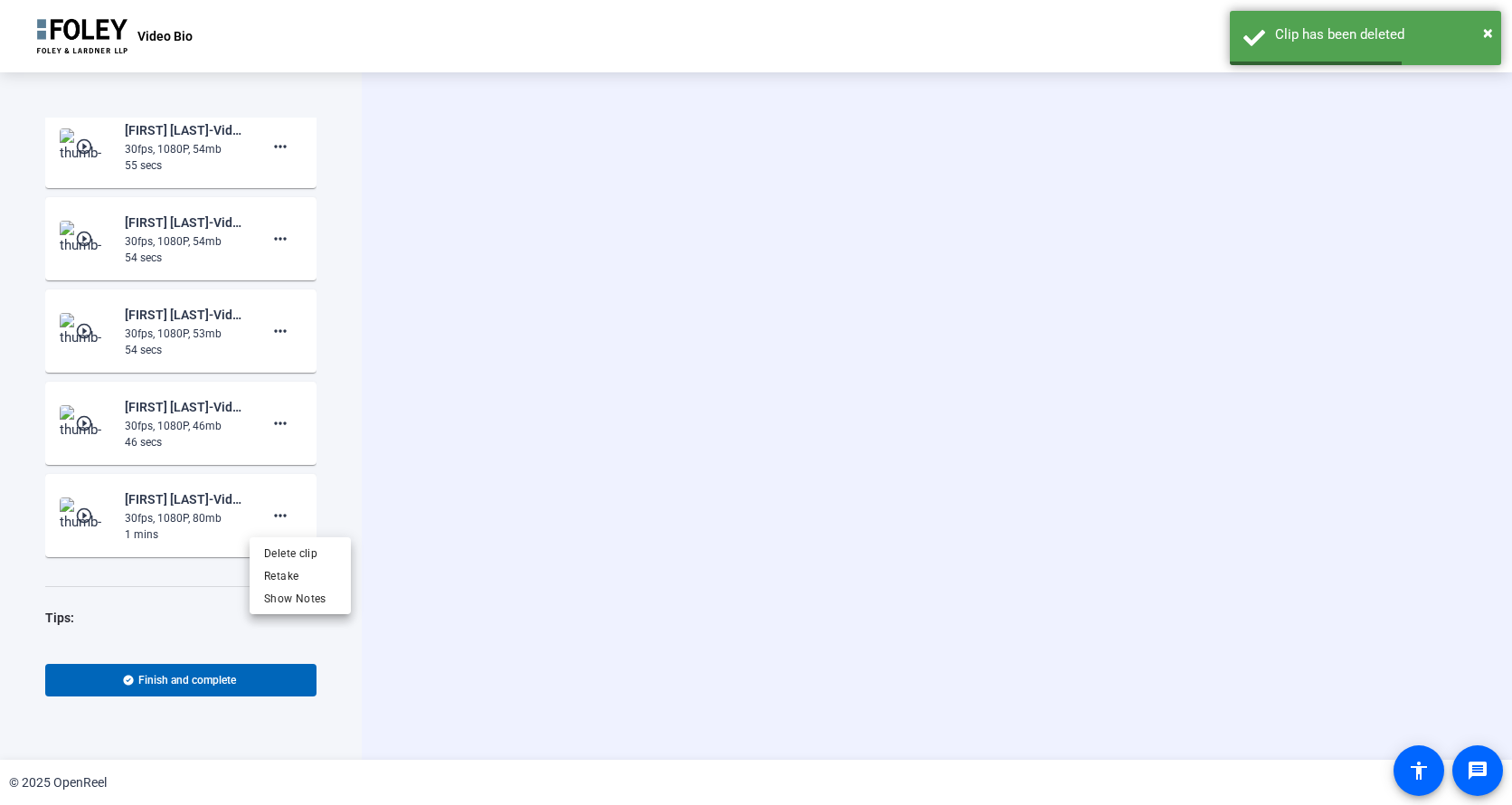 click at bounding box center [756, 402] 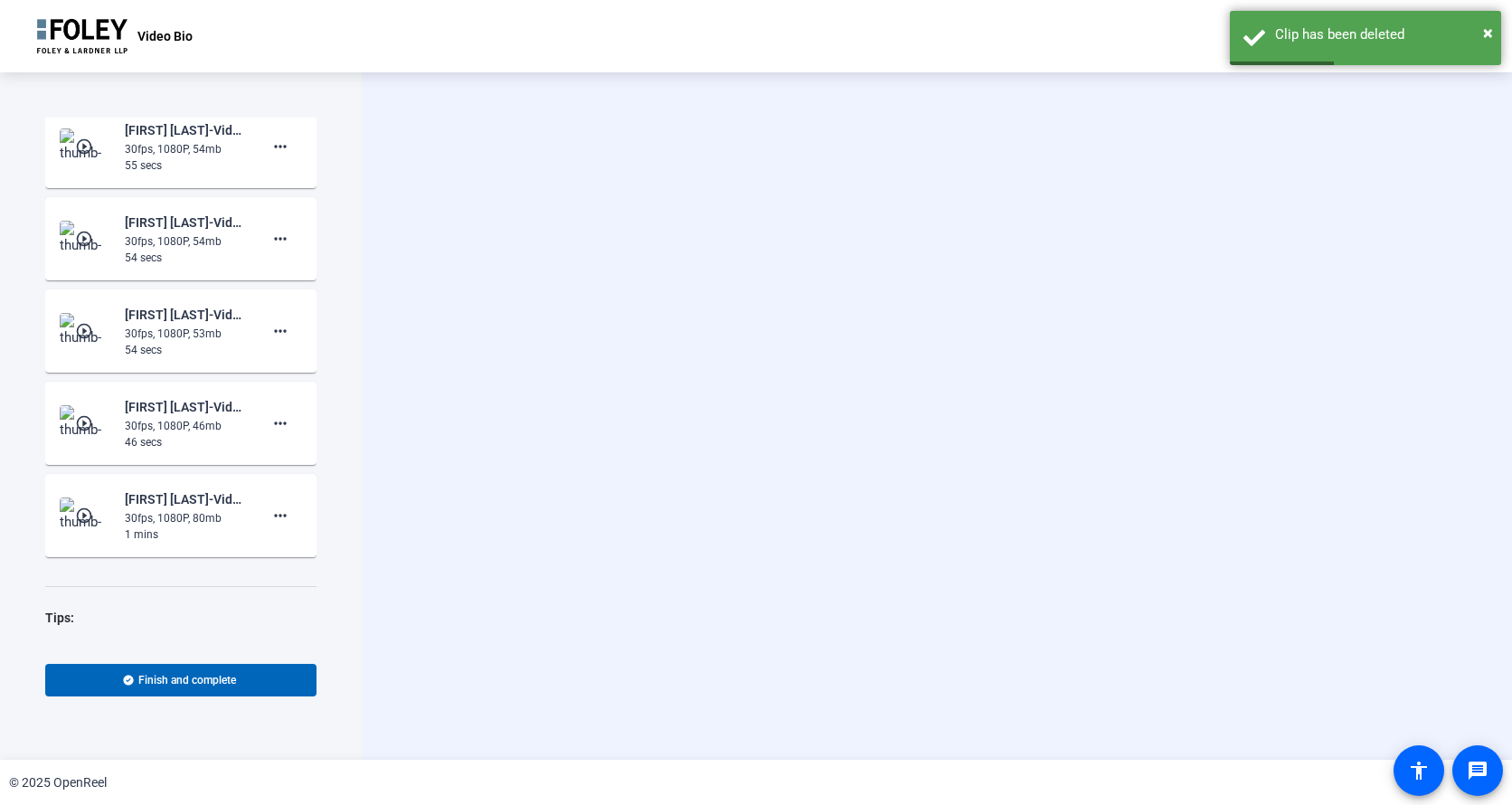 click 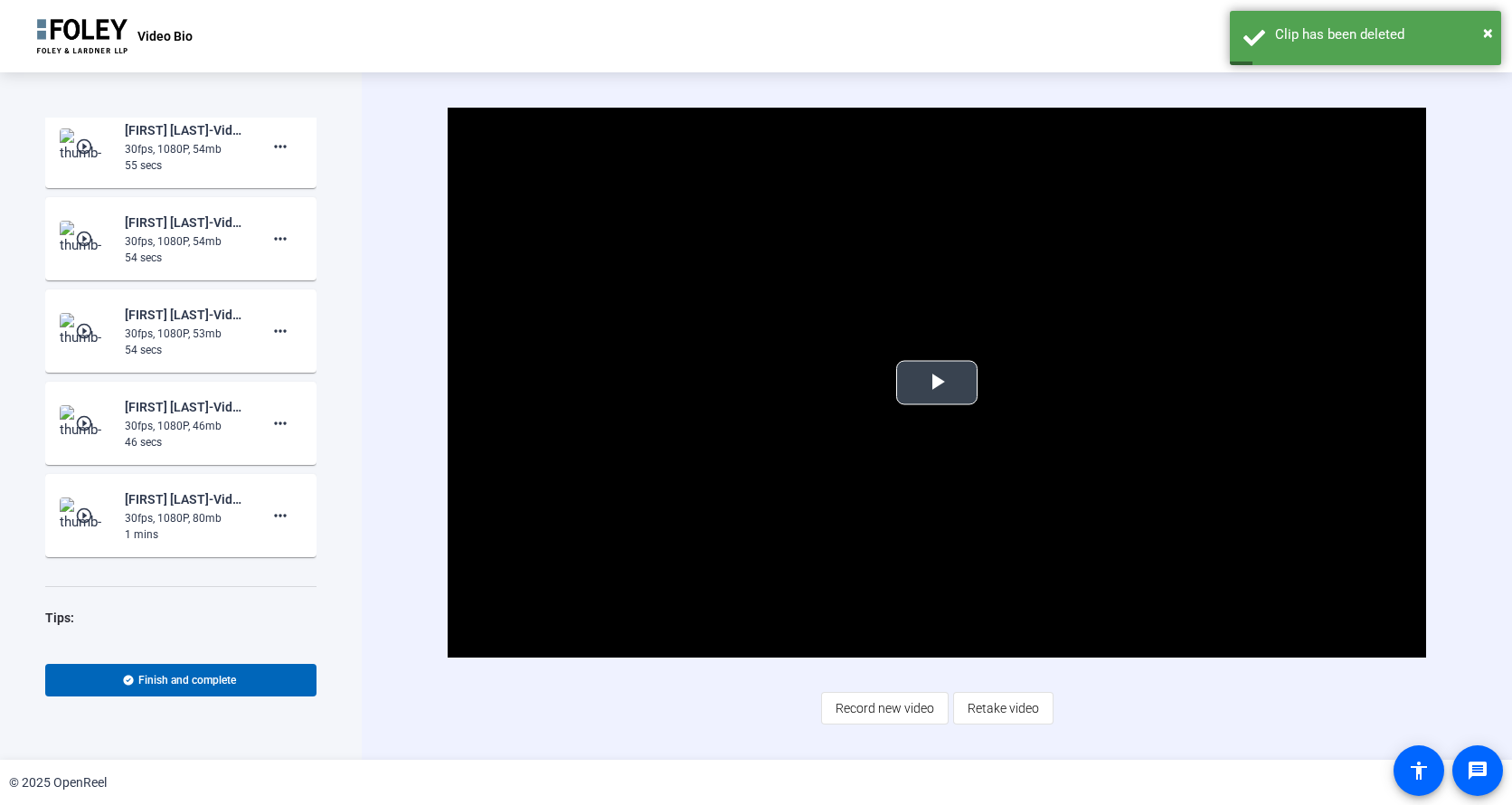 click at bounding box center (937, 383) 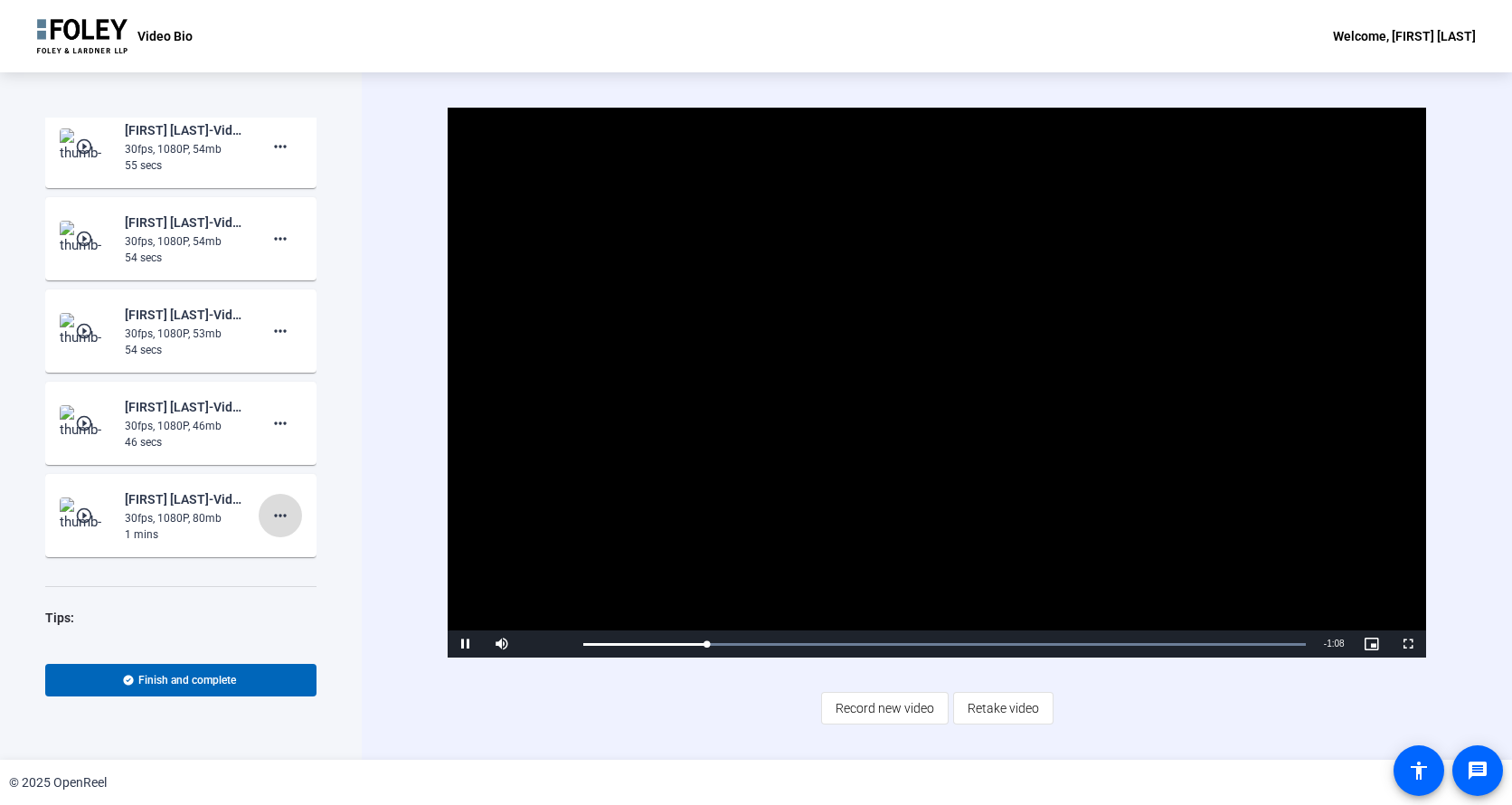 click on "more_horiz" 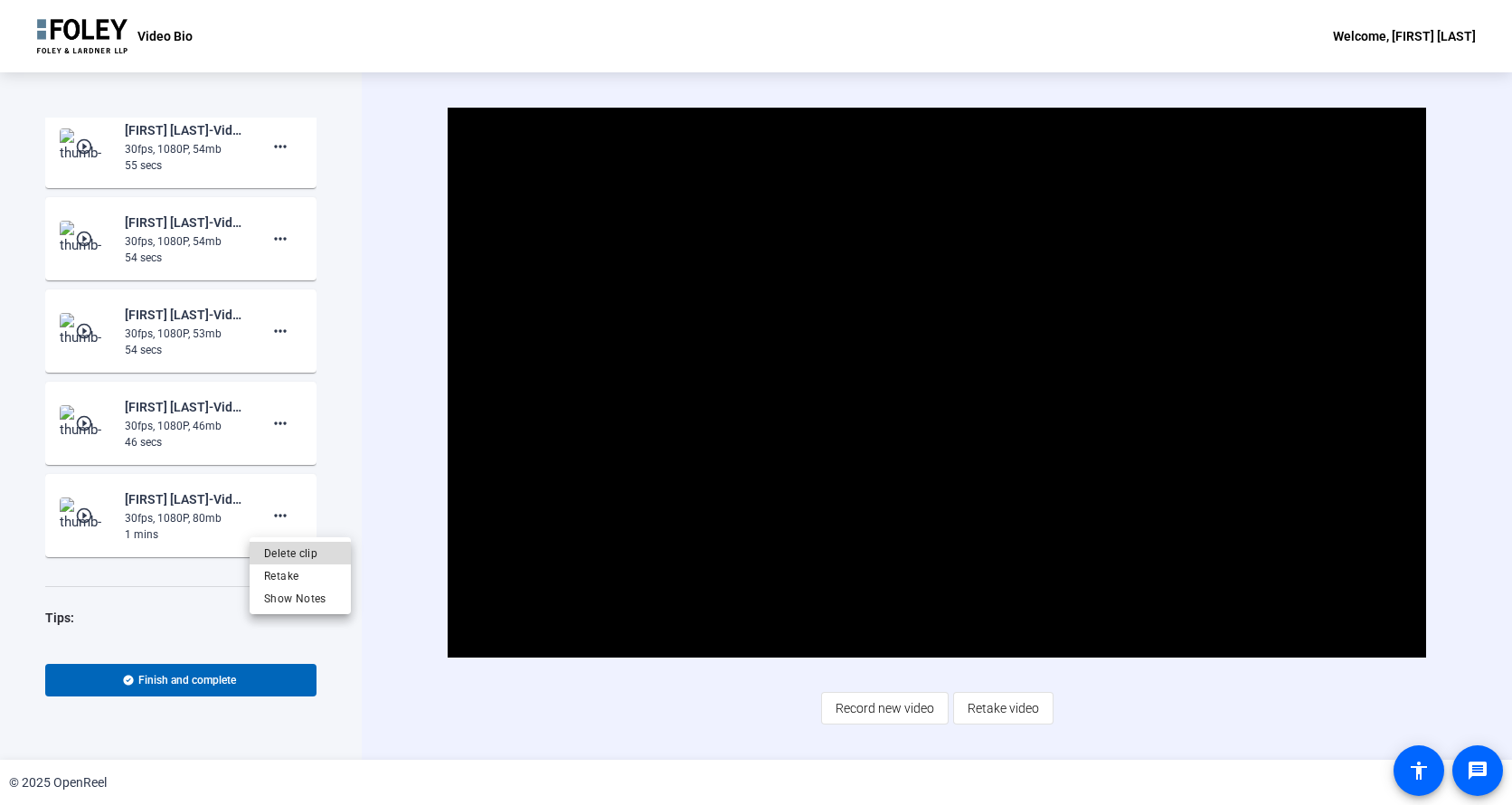 click on "Delete clip" at bounding box center (300, 554) 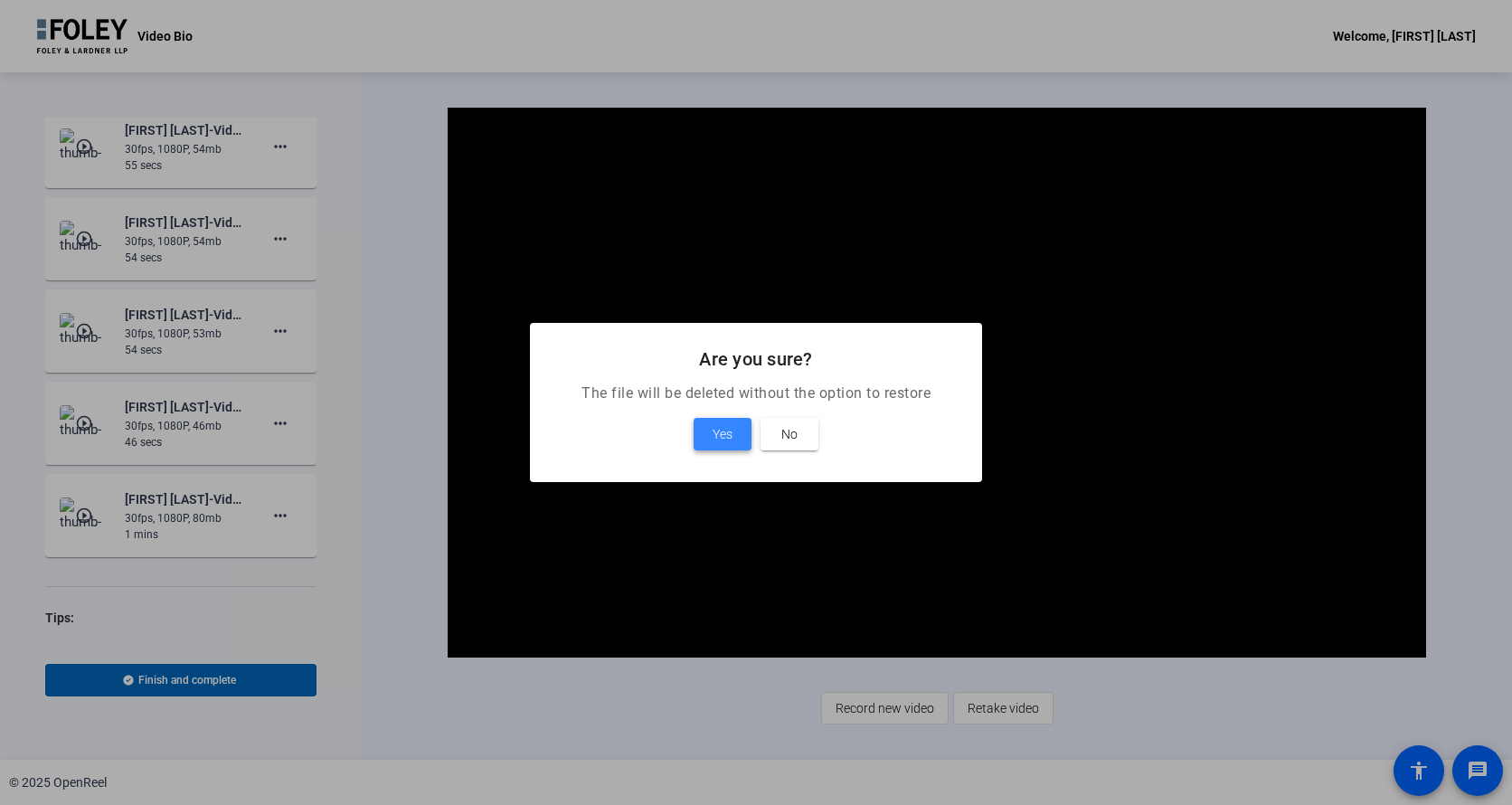 click on "Yes" at bounding box center [723, 434] 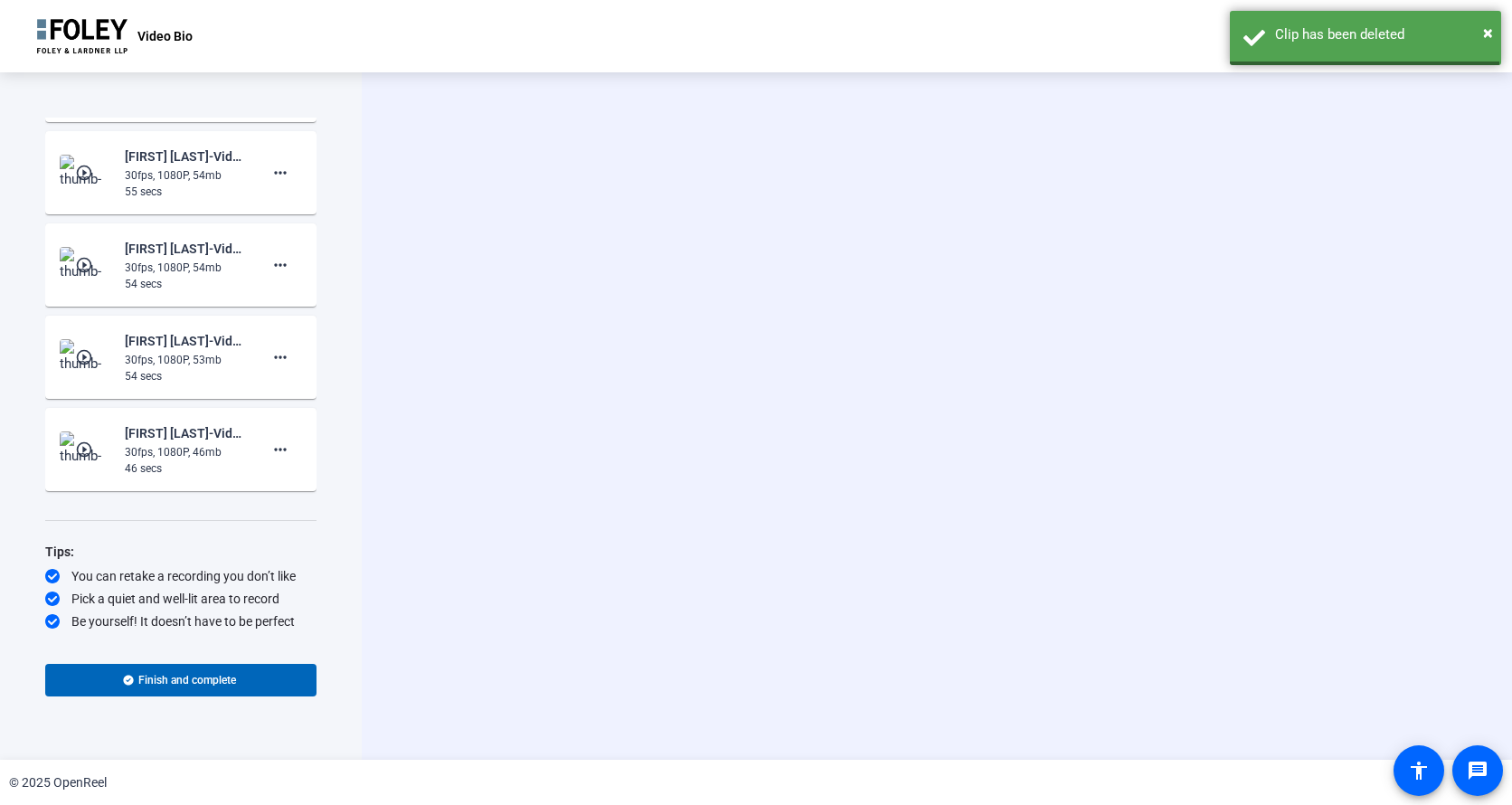 scroll, scrollTop: 171, scrollLeft: 0, axis: vertical 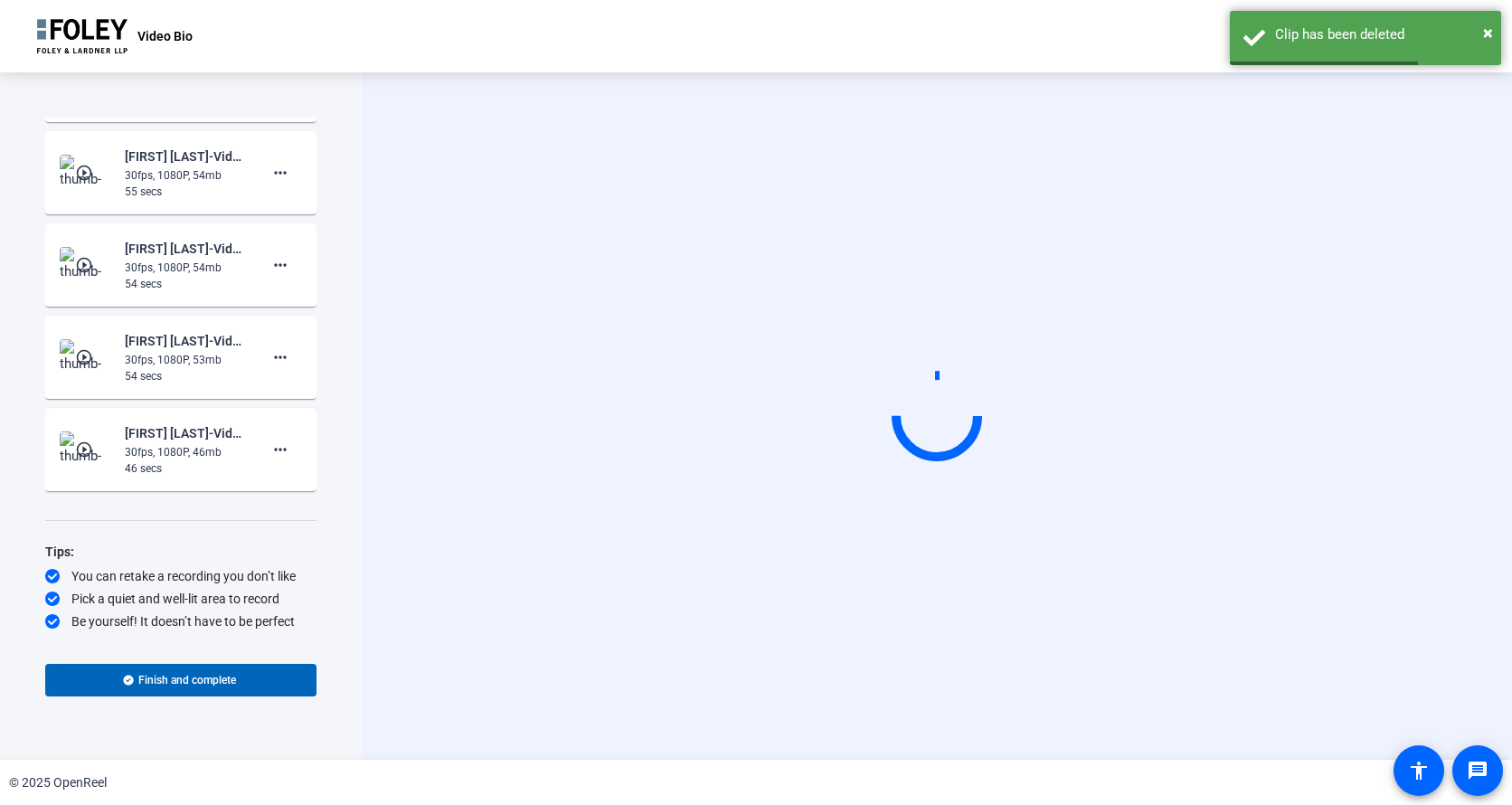 click on "play_circle_outline" 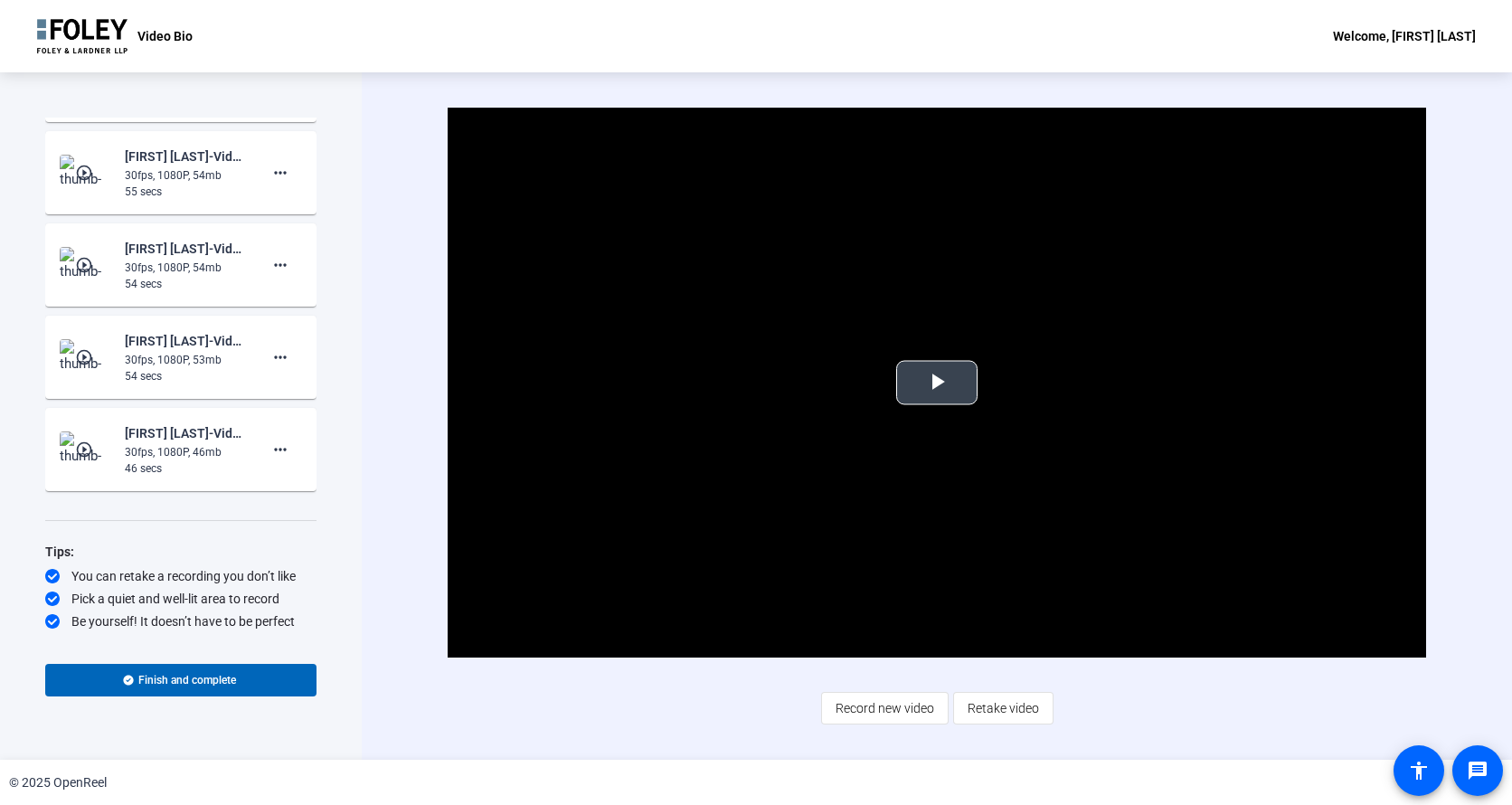 click at bounding box center (937, 383) 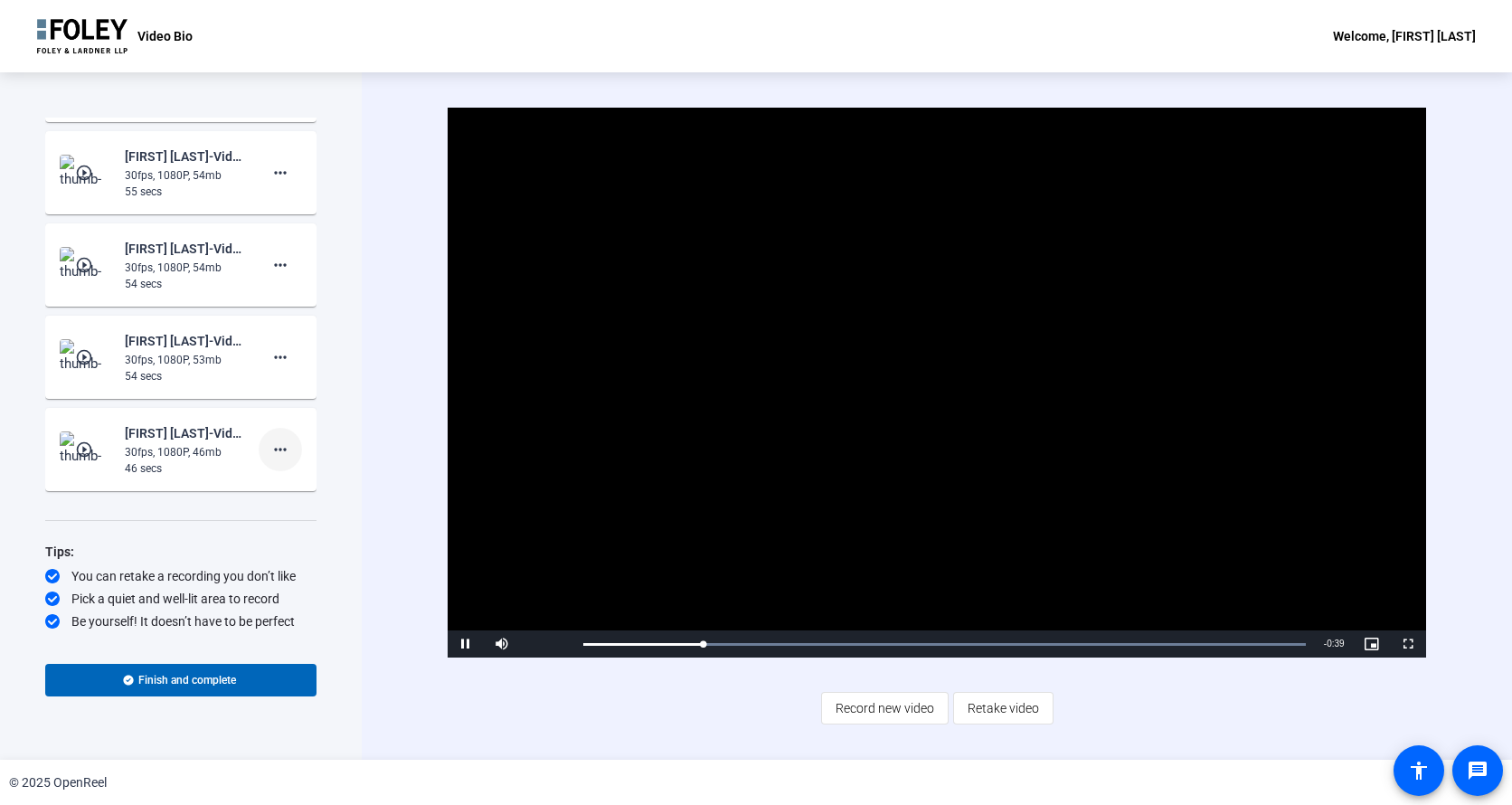 click on "more_horiz" 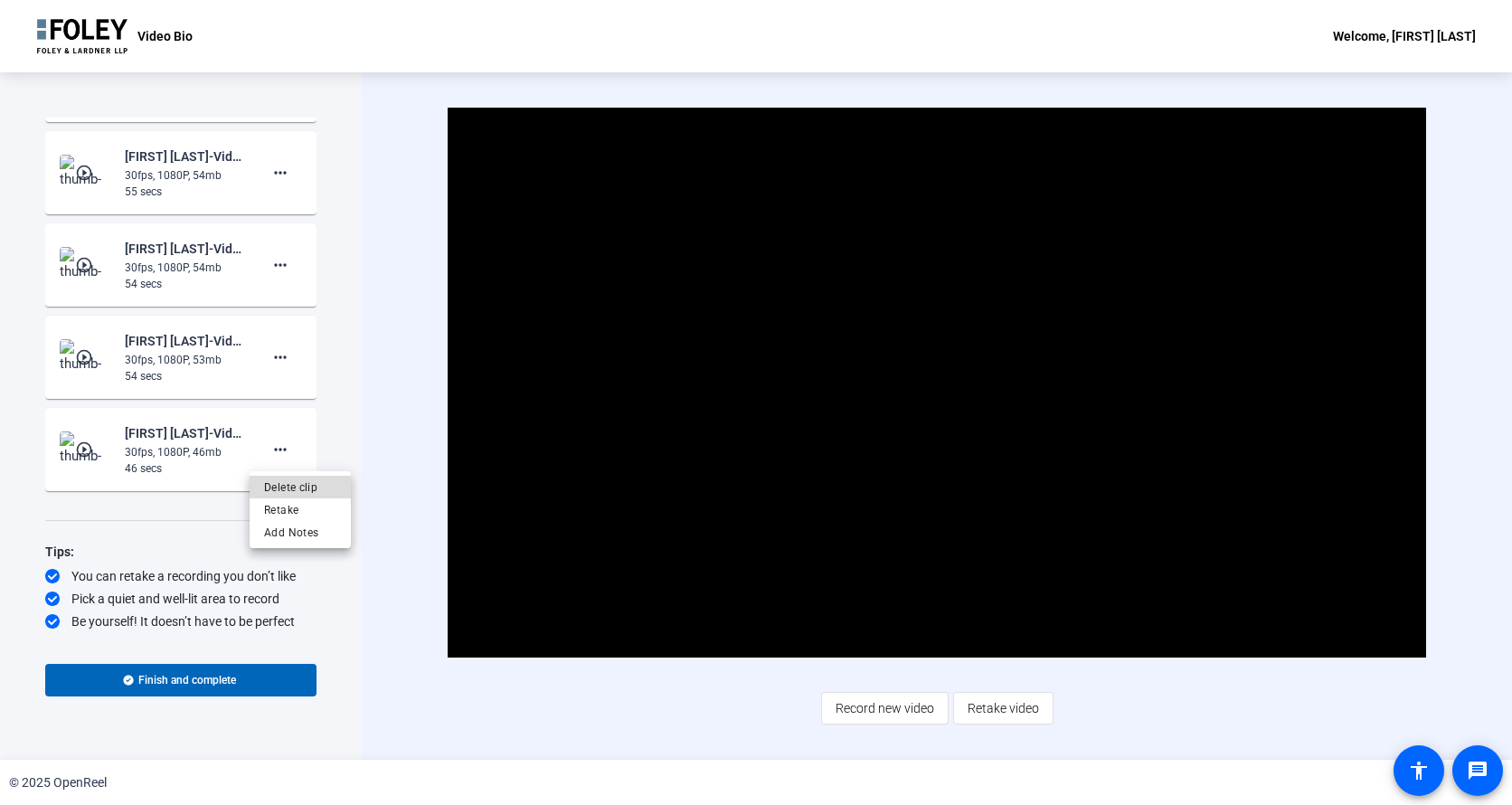 click on "Delete clip" at bounding box center [300, 488] 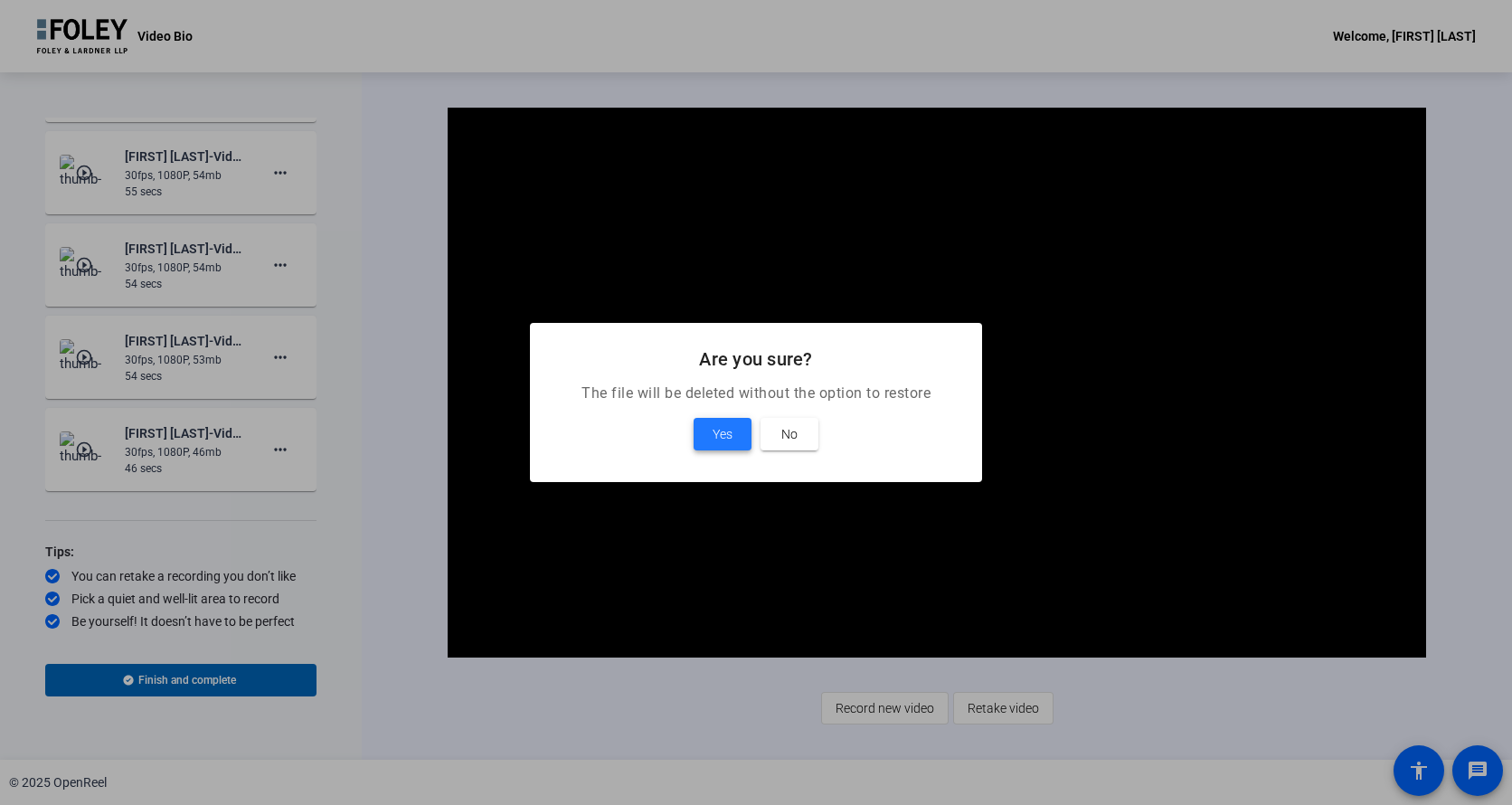 click at bounding box center (723, 434) 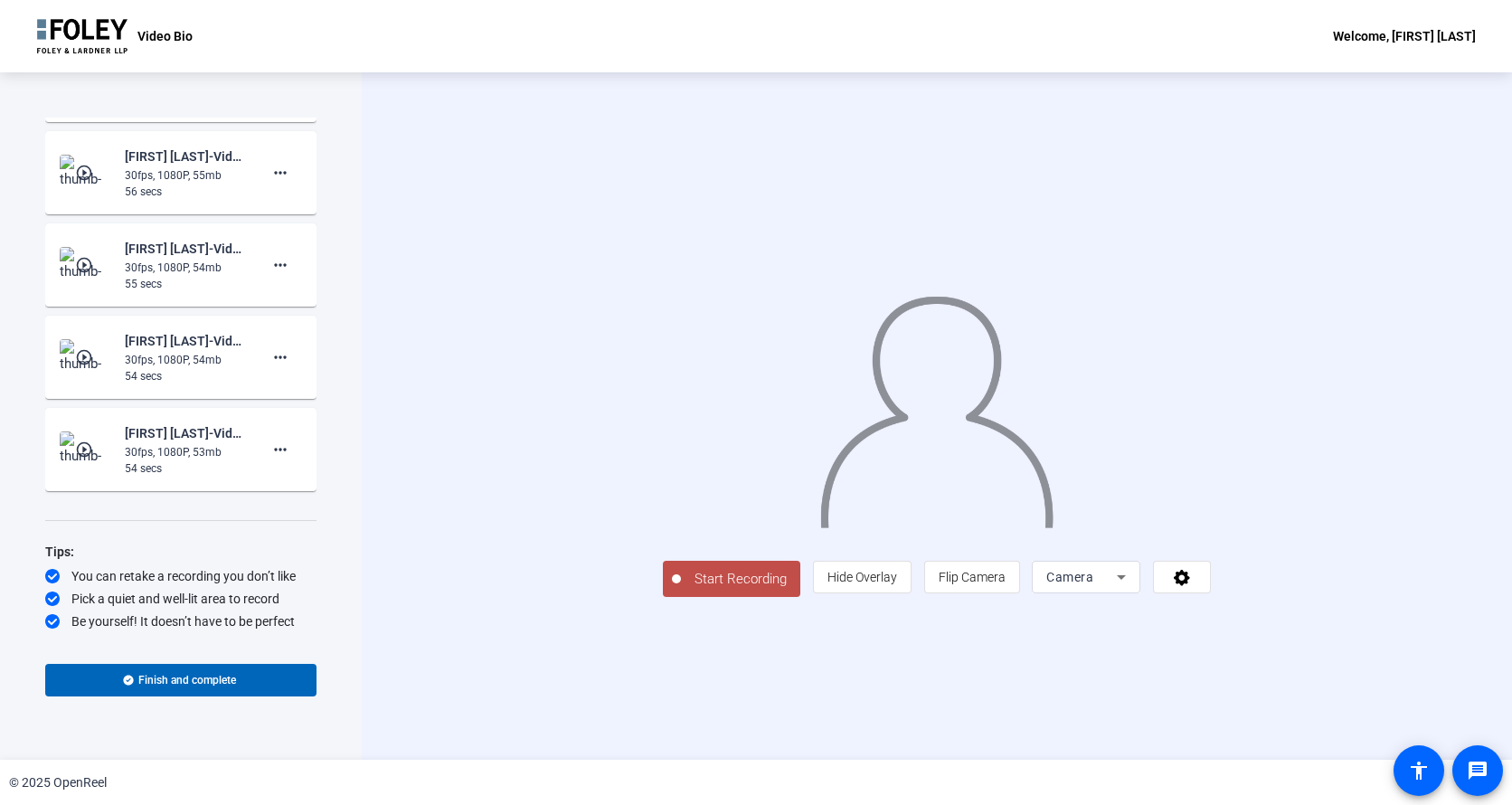 scroll, scrollTop: 0, scrollLeft: 0, axis: both 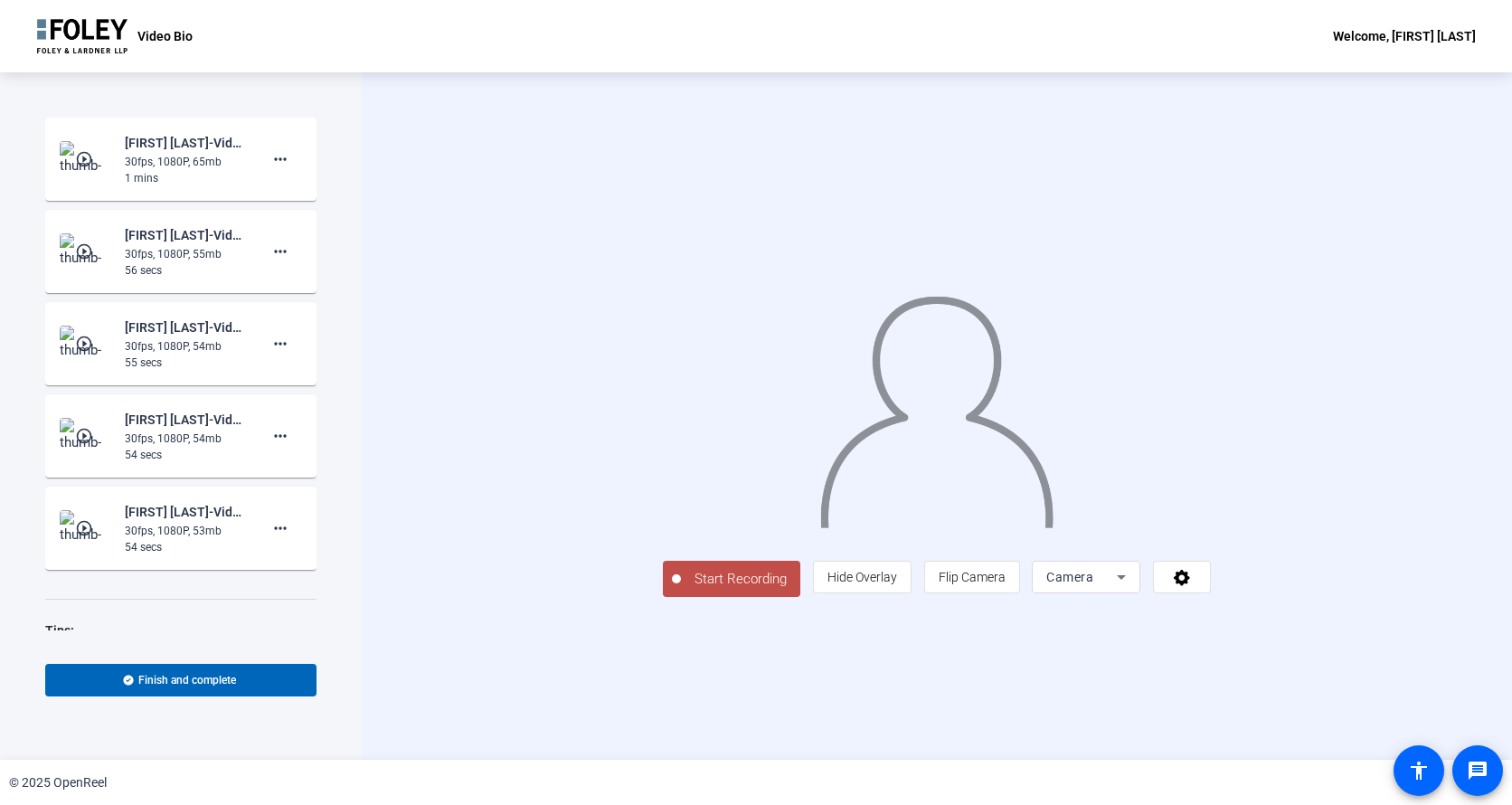 click on "play_circle_outline" 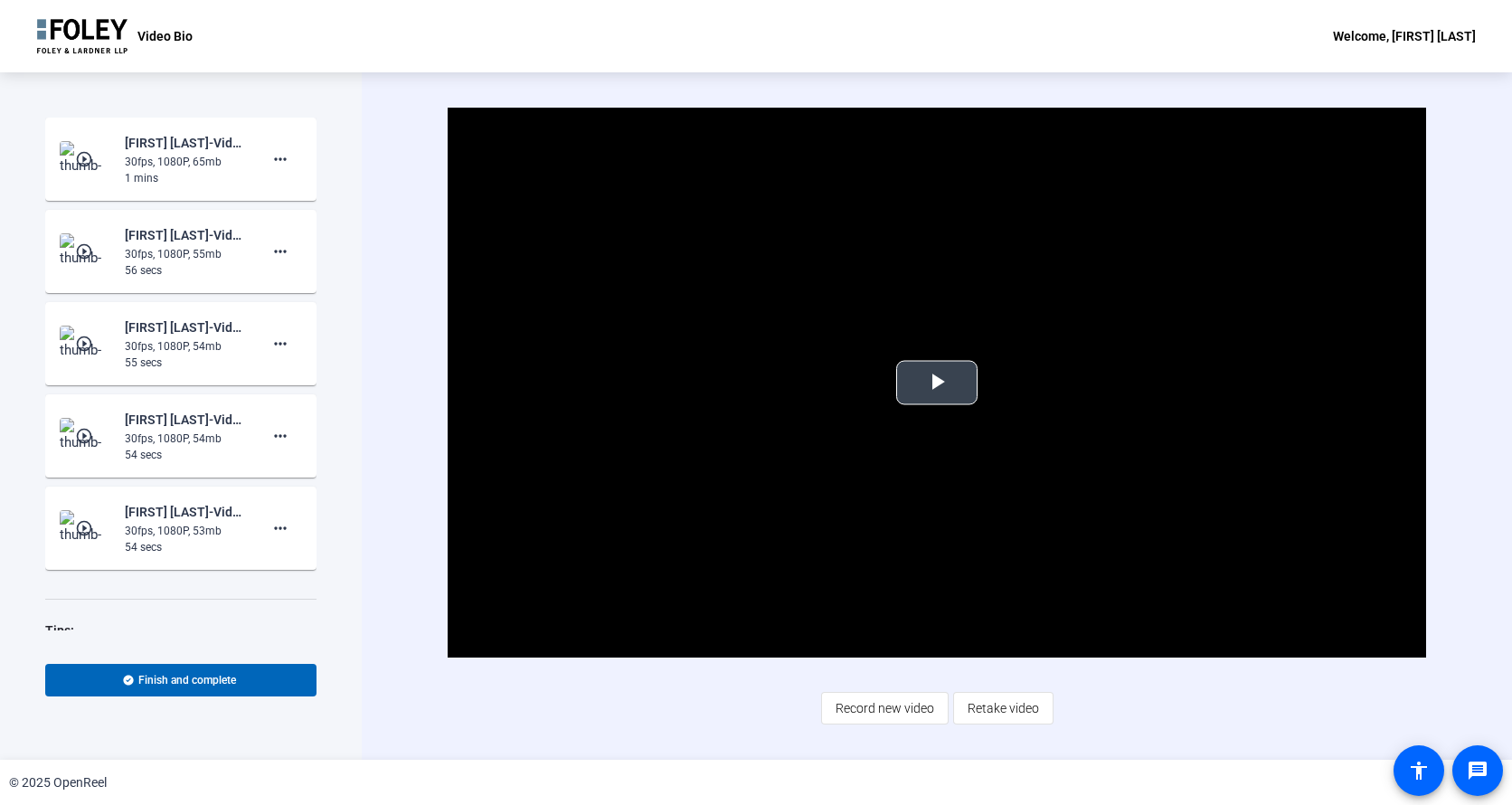 click at bounding box center [937, 383] 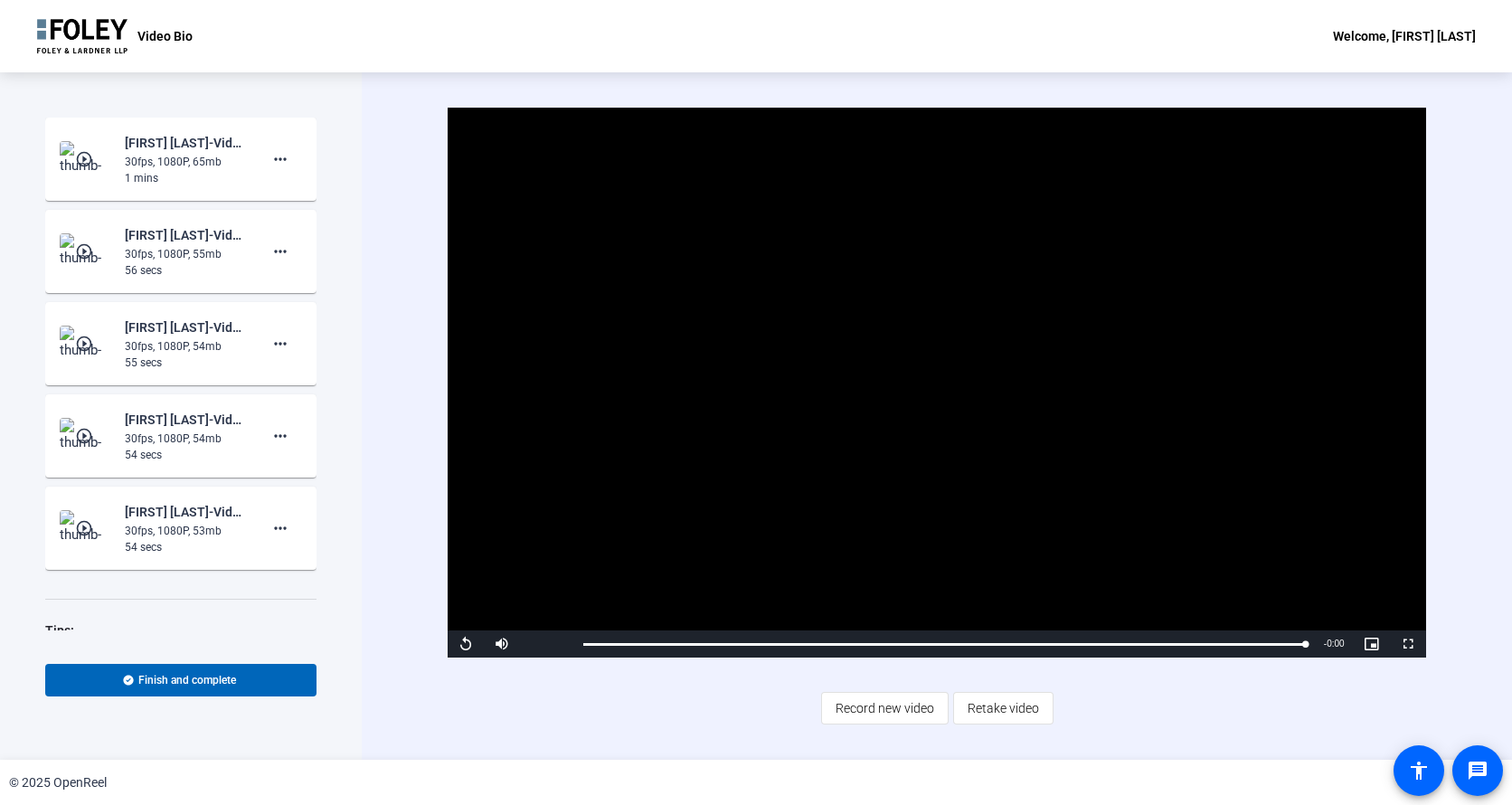 click on "play_circle_outline" 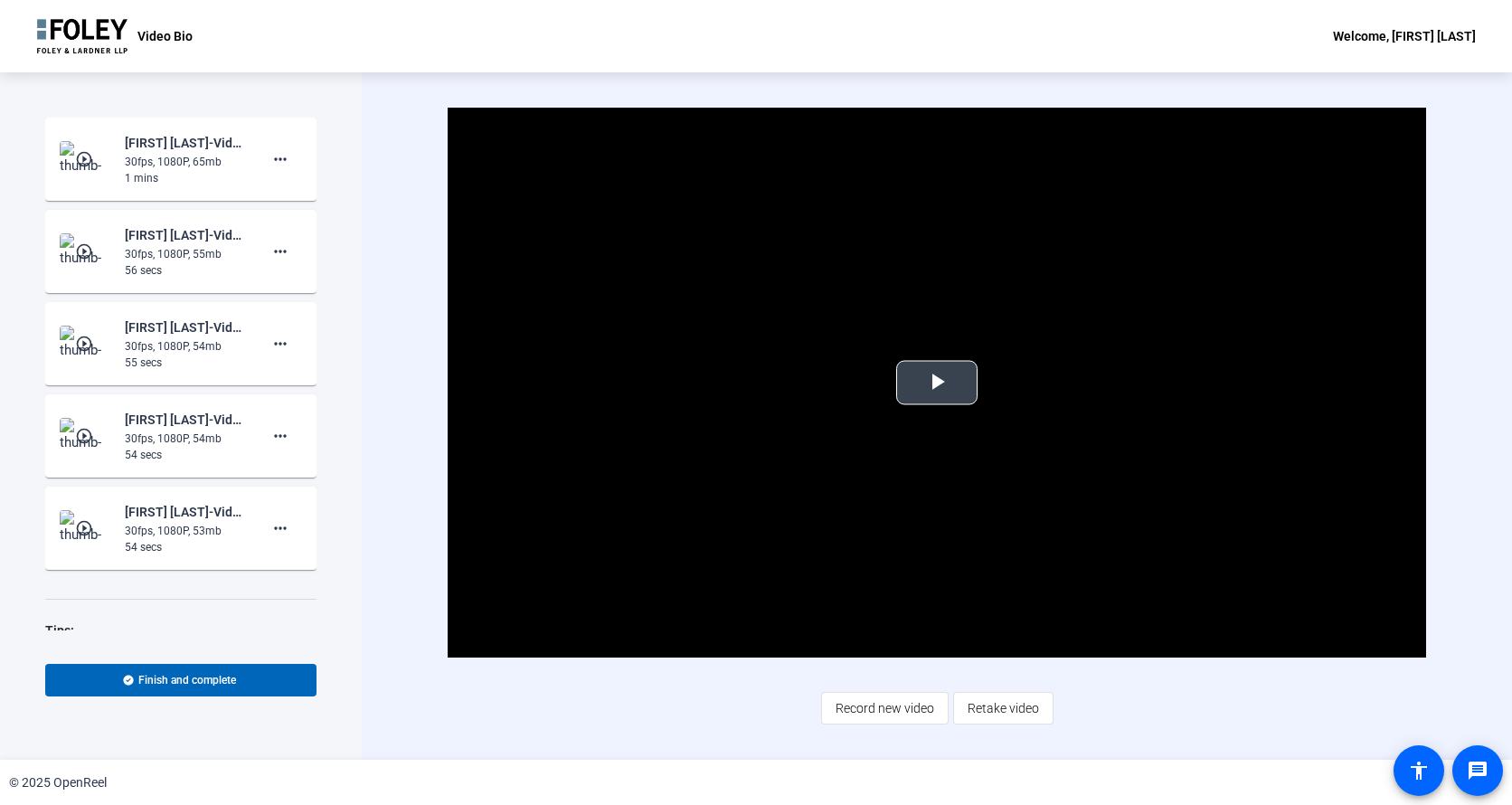 click at bounding box center [937, 383] 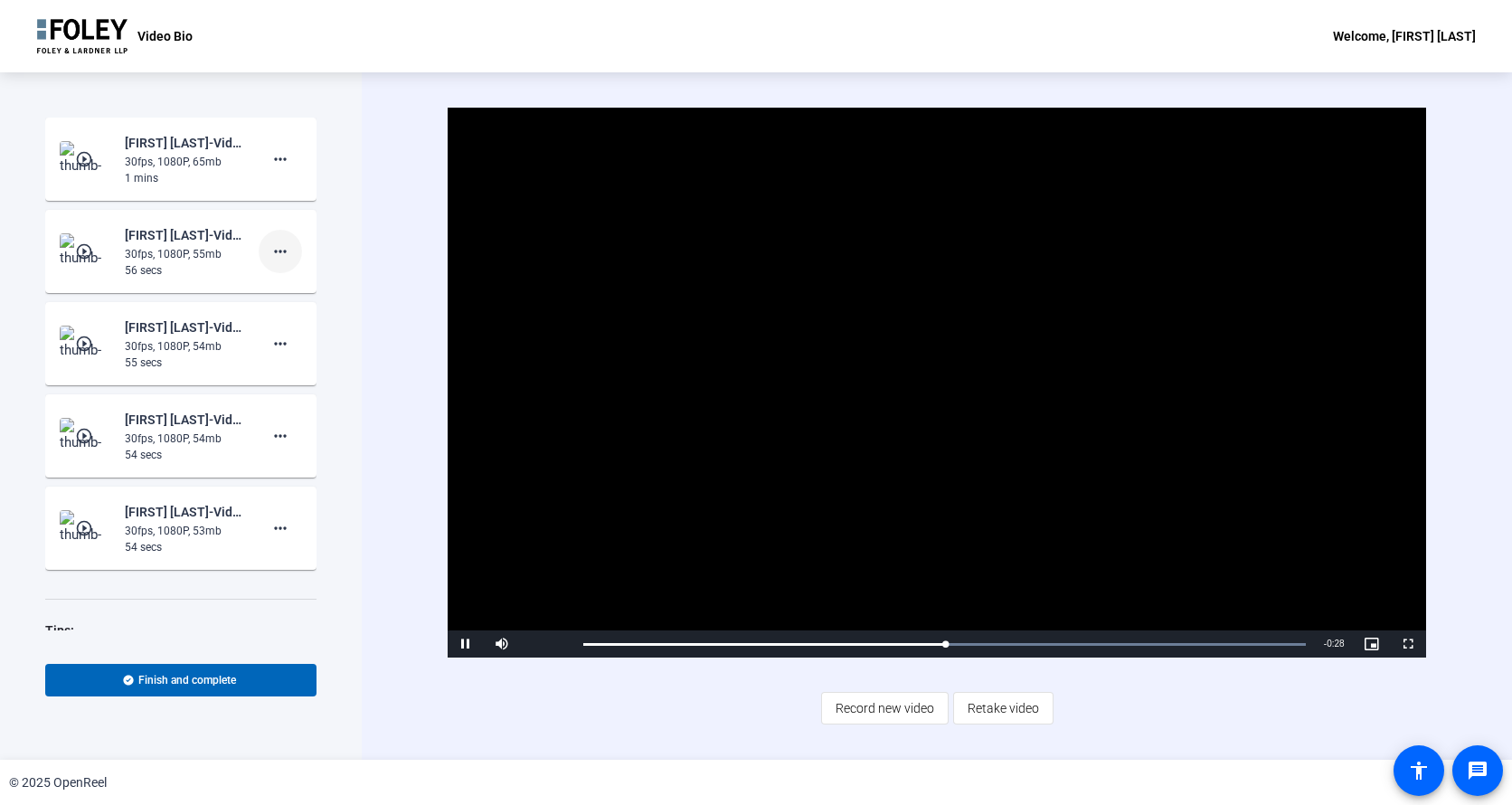 click on "more_horiz" 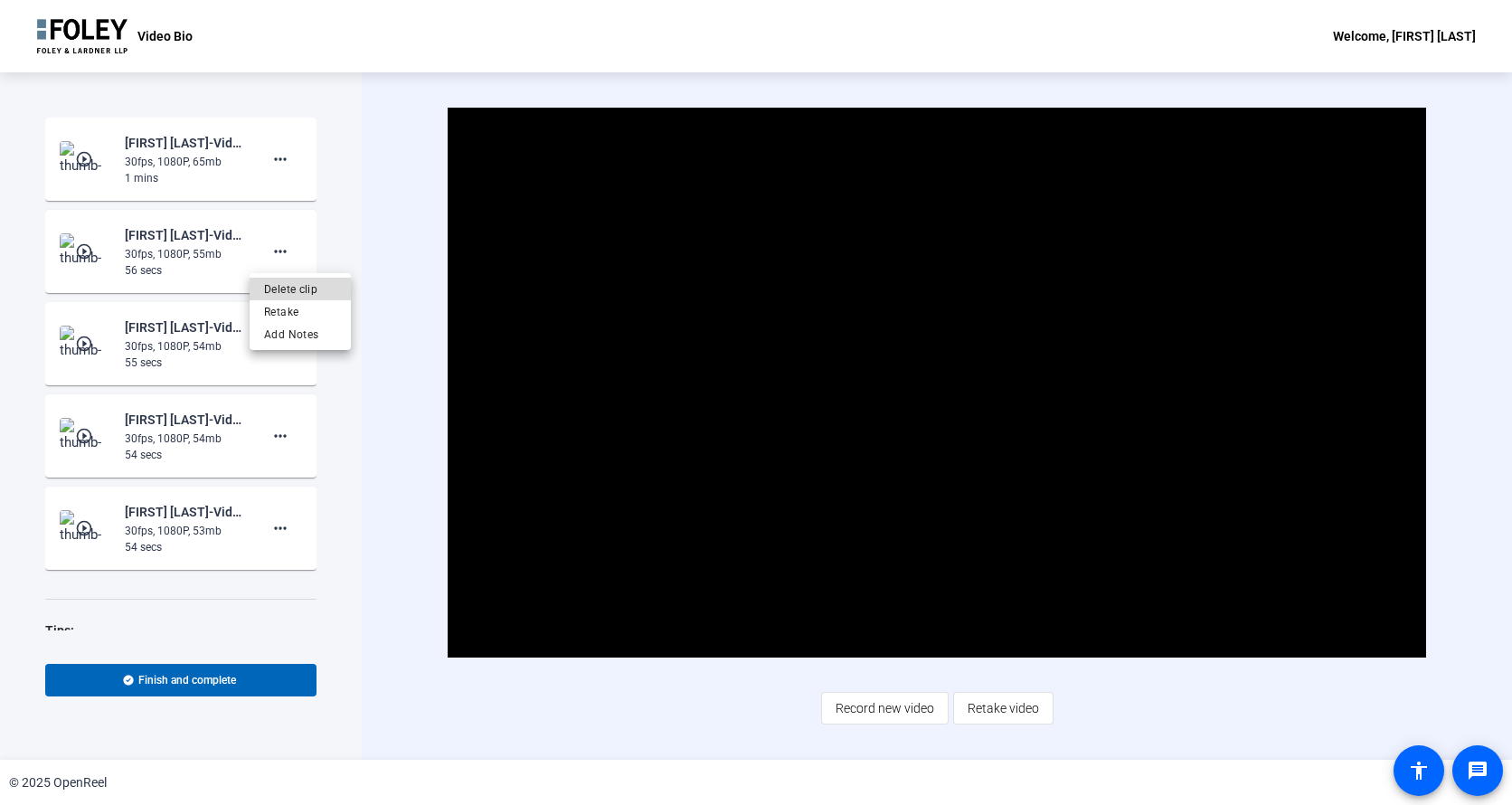 click on "Delete clip" at bounding box center (300, 289) 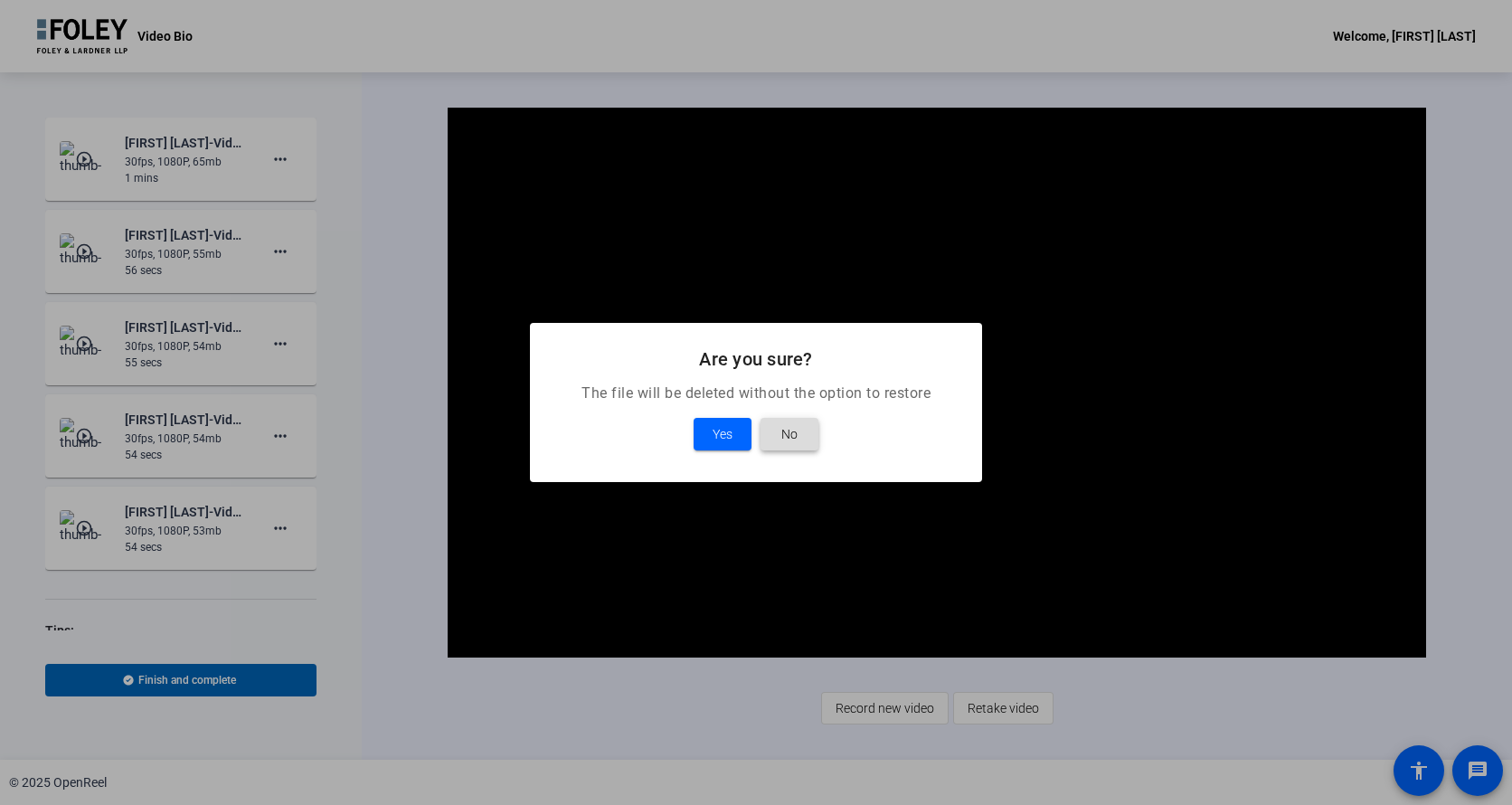 click on "No" at bounding box center [789, 434] 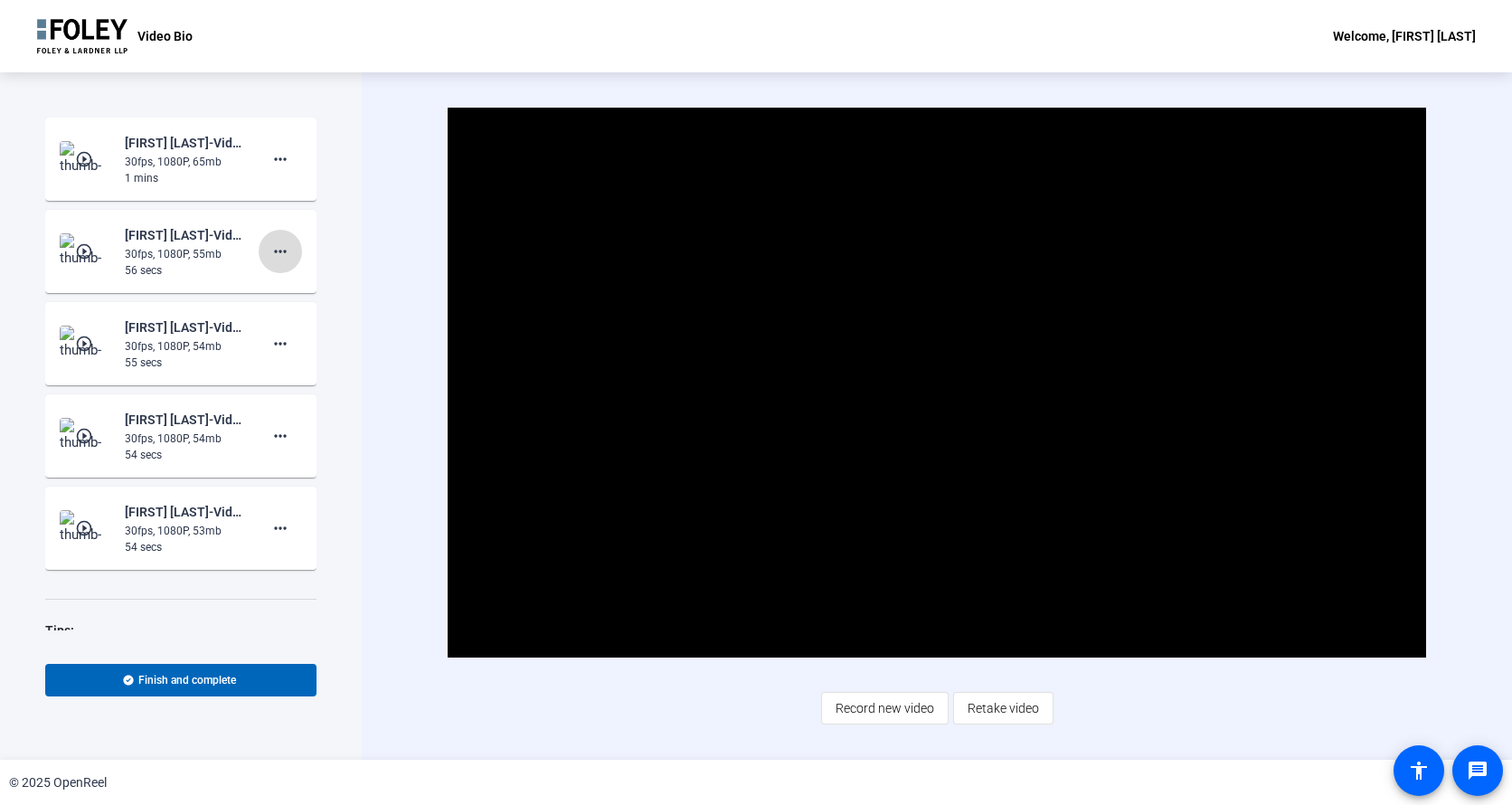 click on "more_horiz" 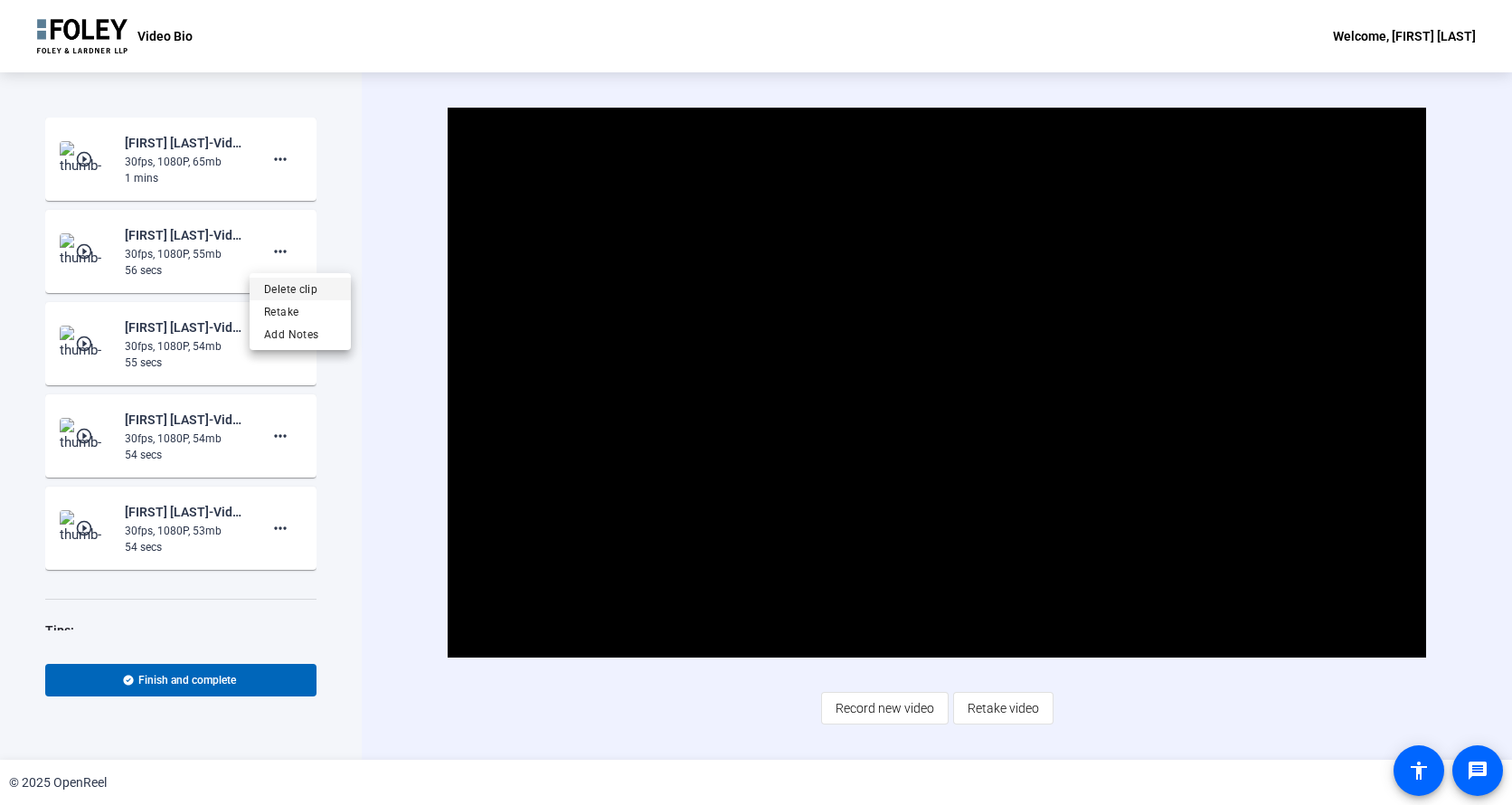 click on "Delete clip" at bounding box center [300, 289] 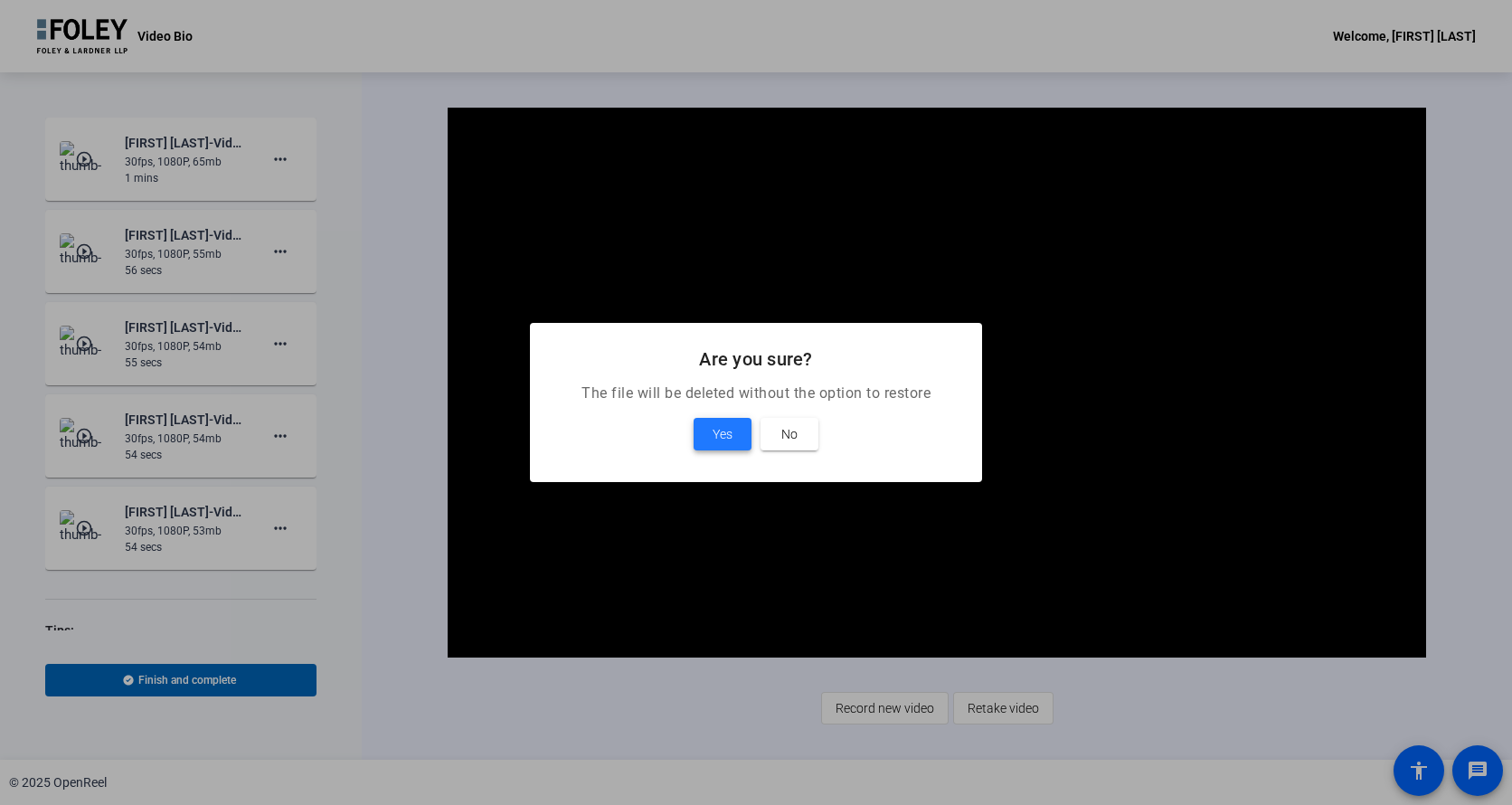 click on "Yes" at bounding box center [723, 434] 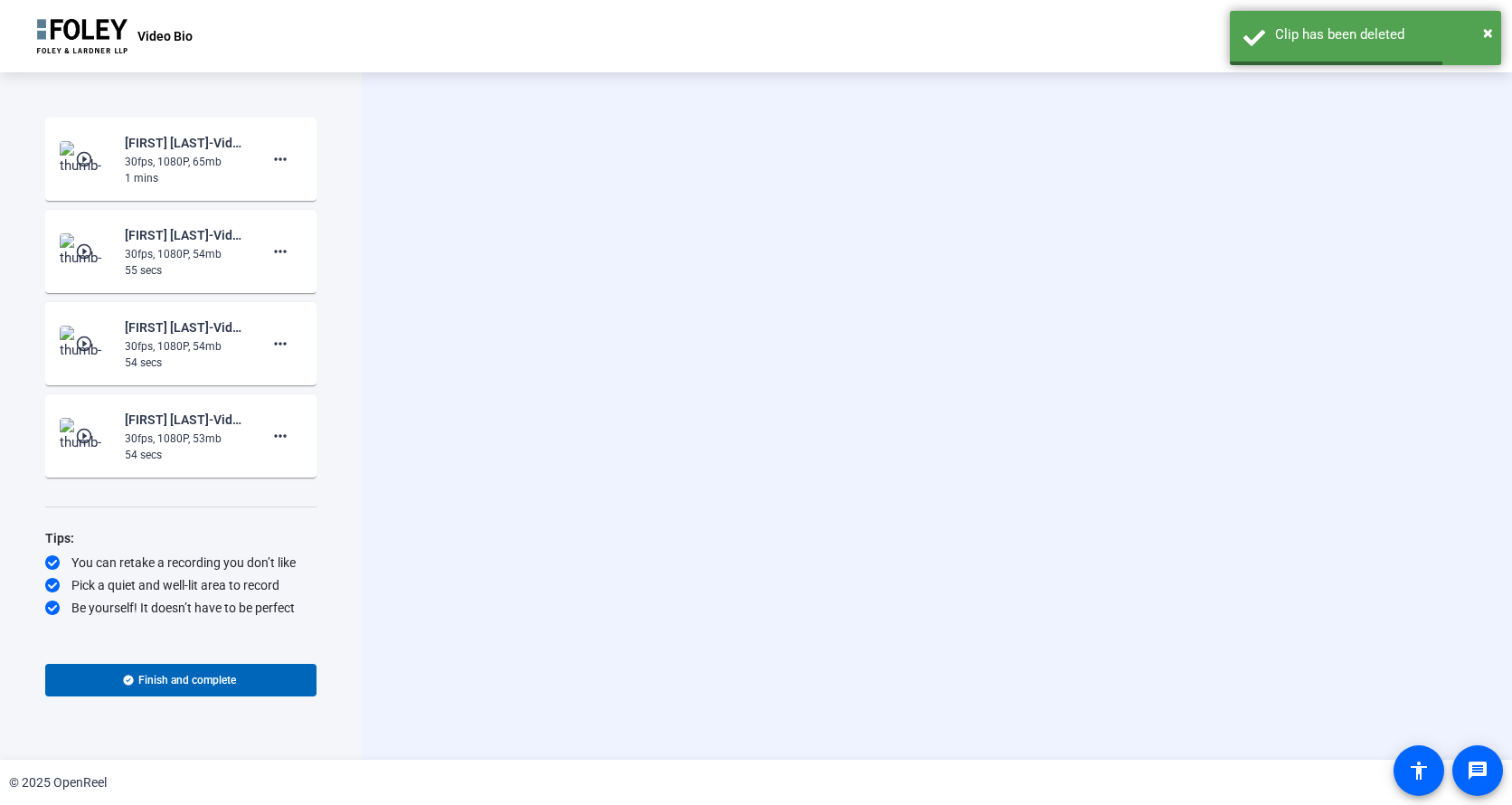 click on "play_circle_outline" 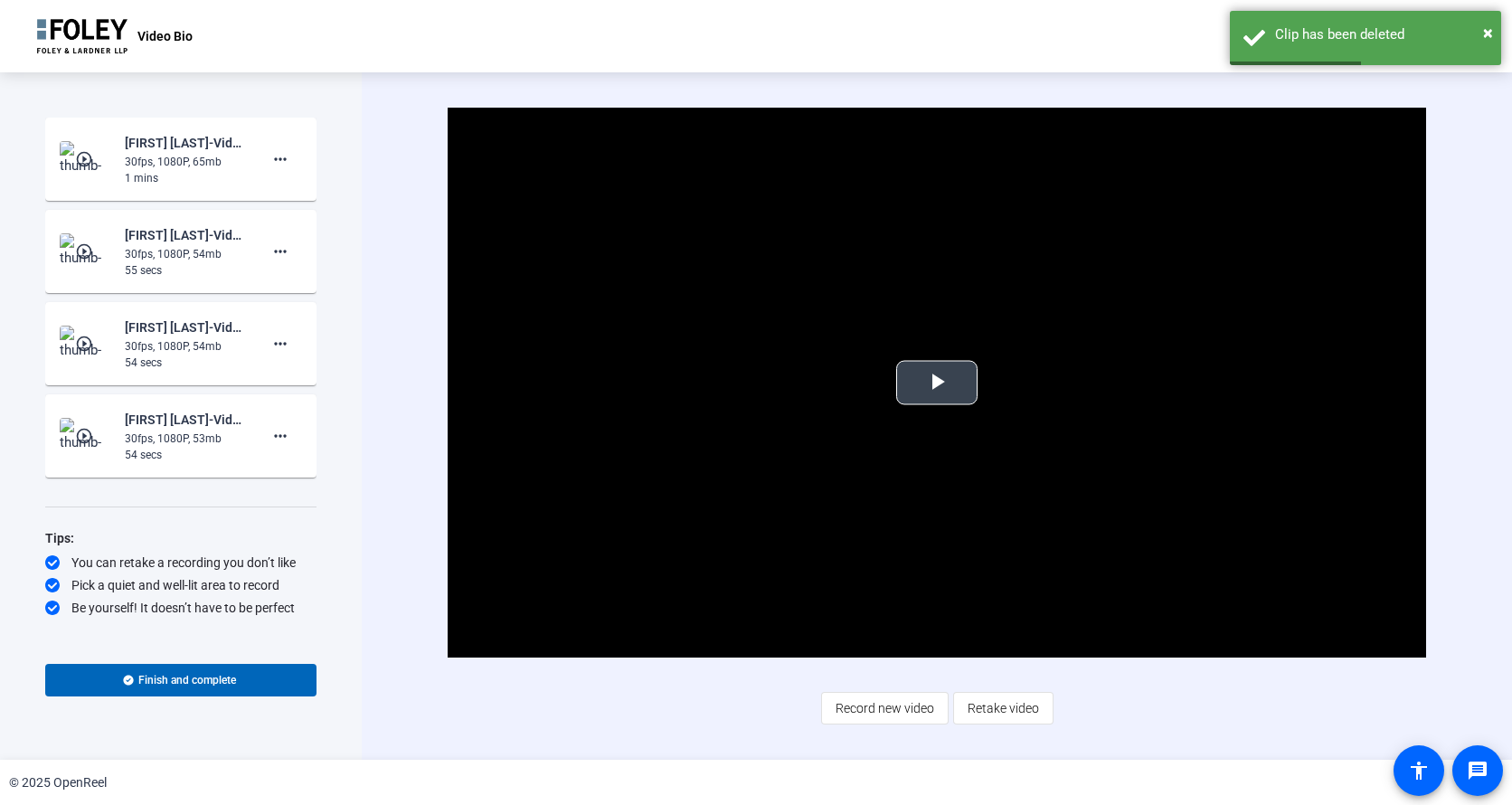 click at bounding box center (937, 383) 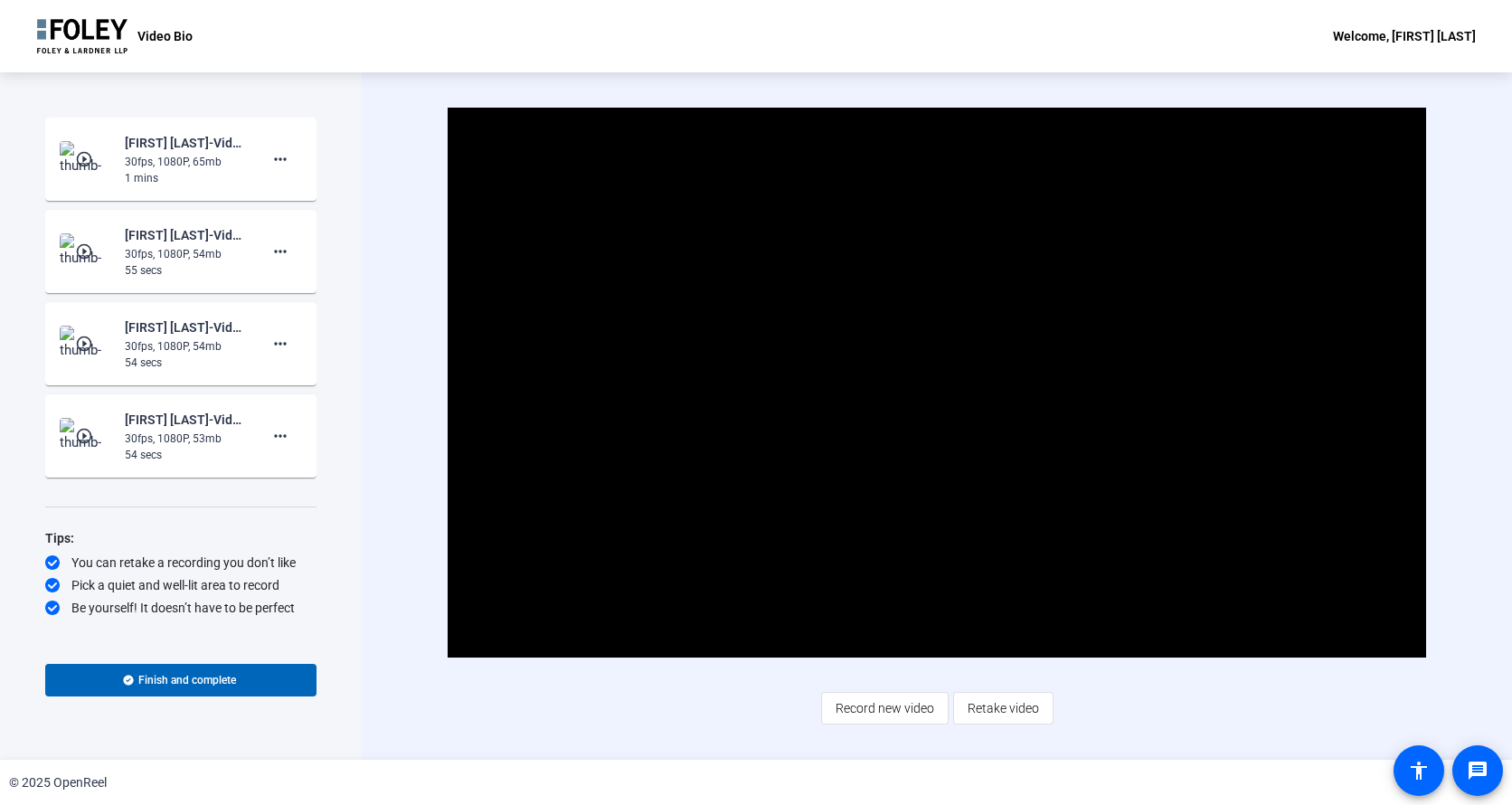 click 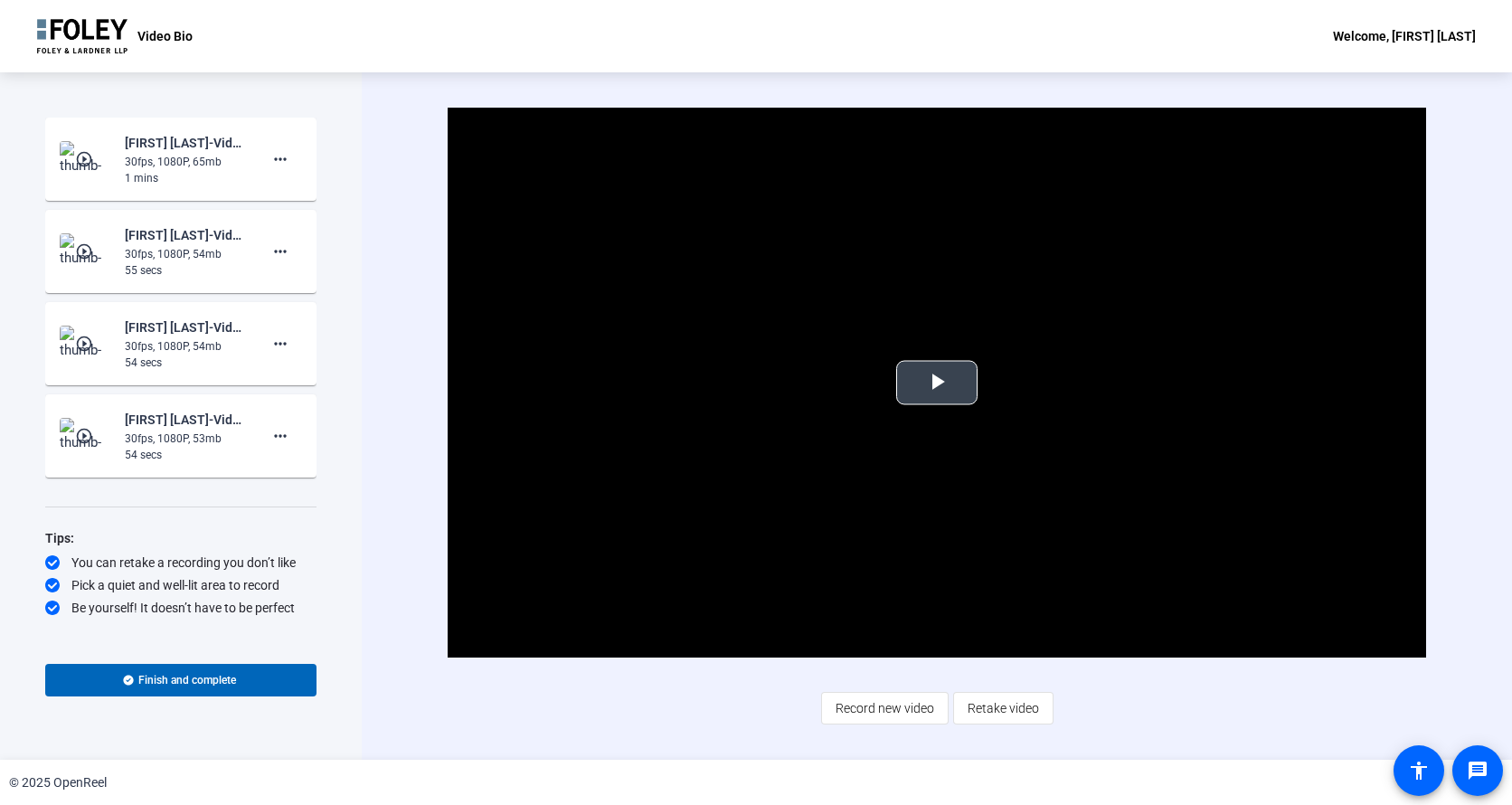 click at bounding box center (937, 383) 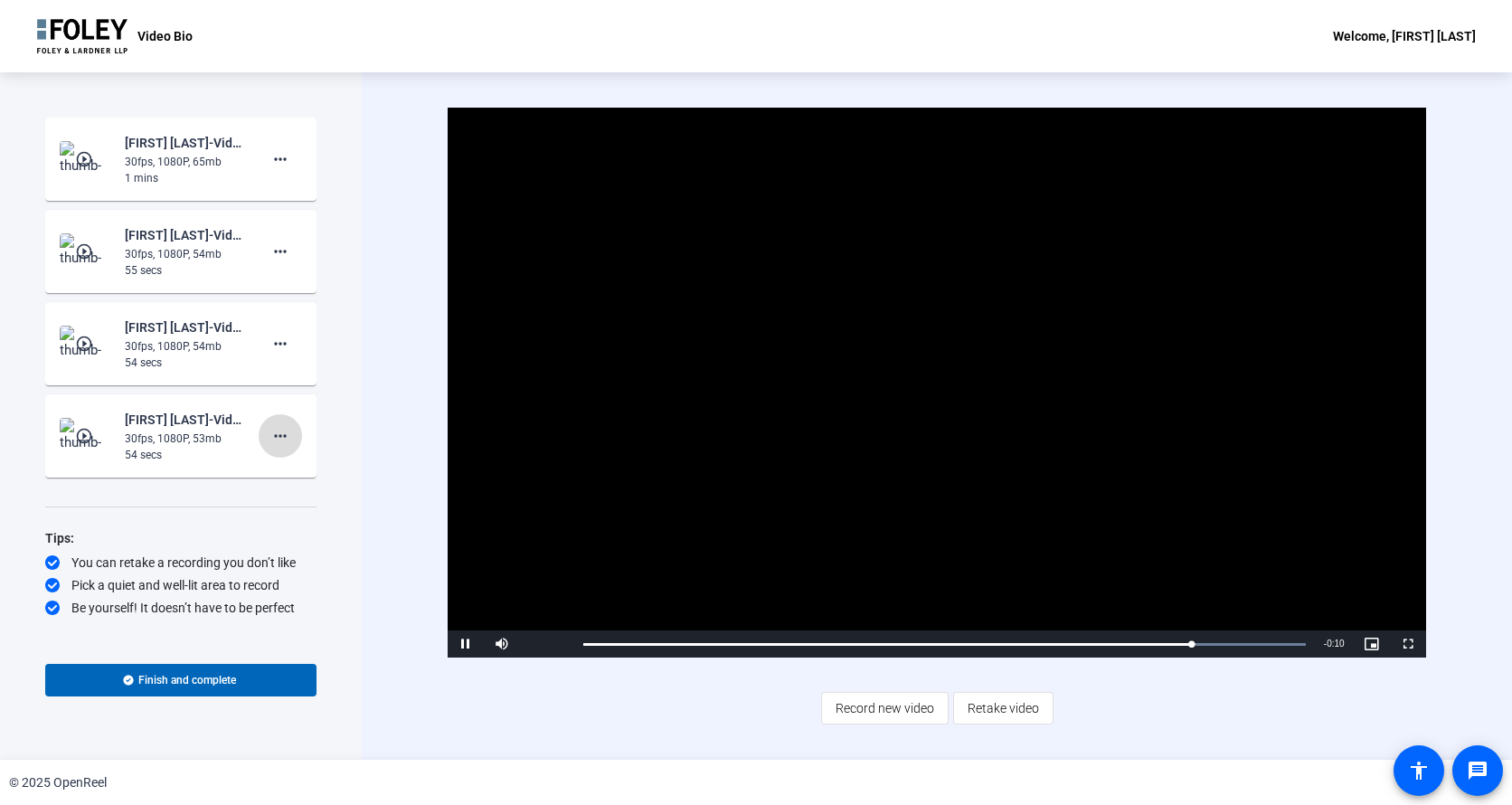 click on "more_horiz" 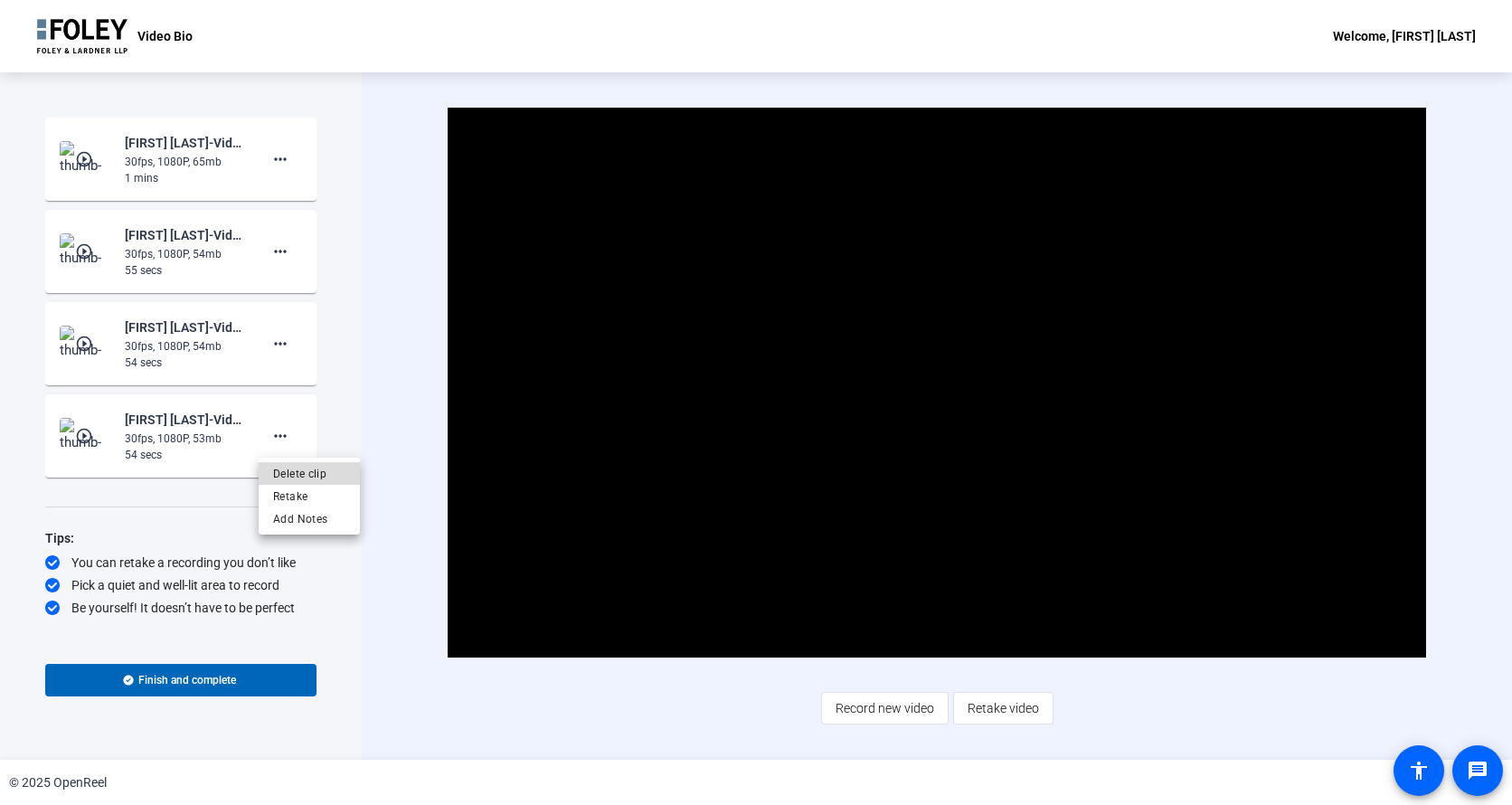 click on "Delete clip" at bounding box center [309, 474] 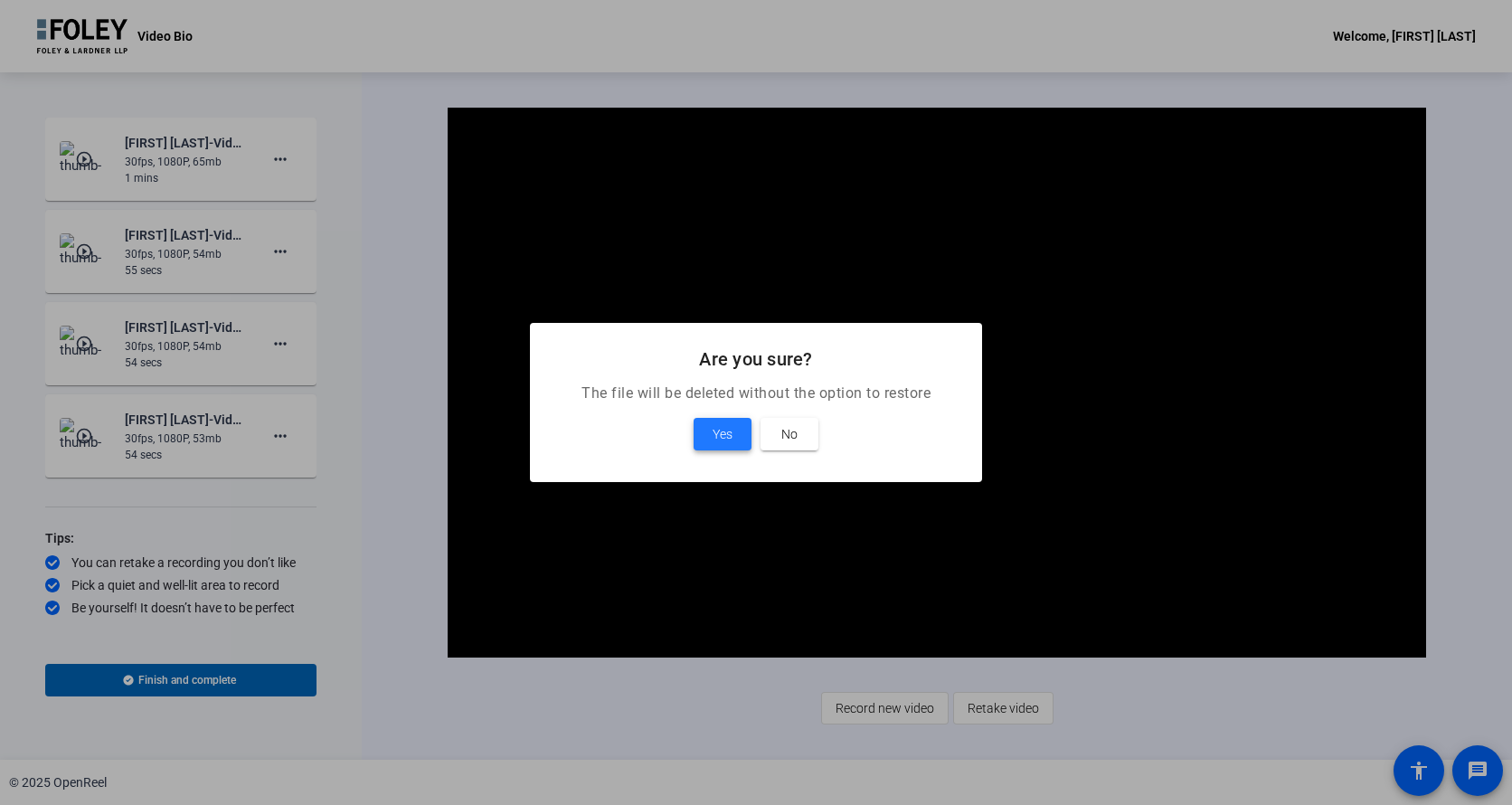 click on "Yes" at bounding box center (723, 434) 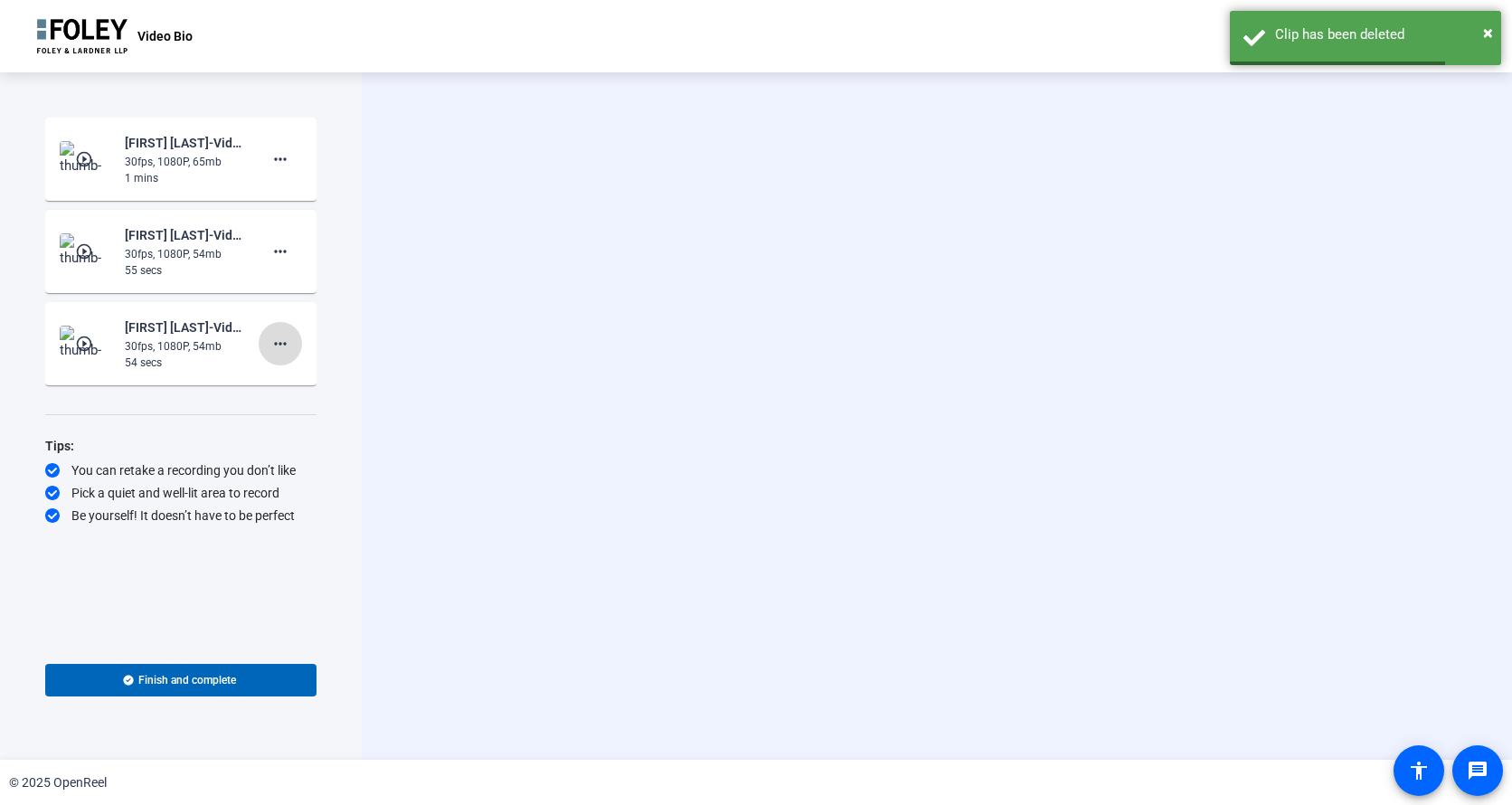 click on "more_horiz" 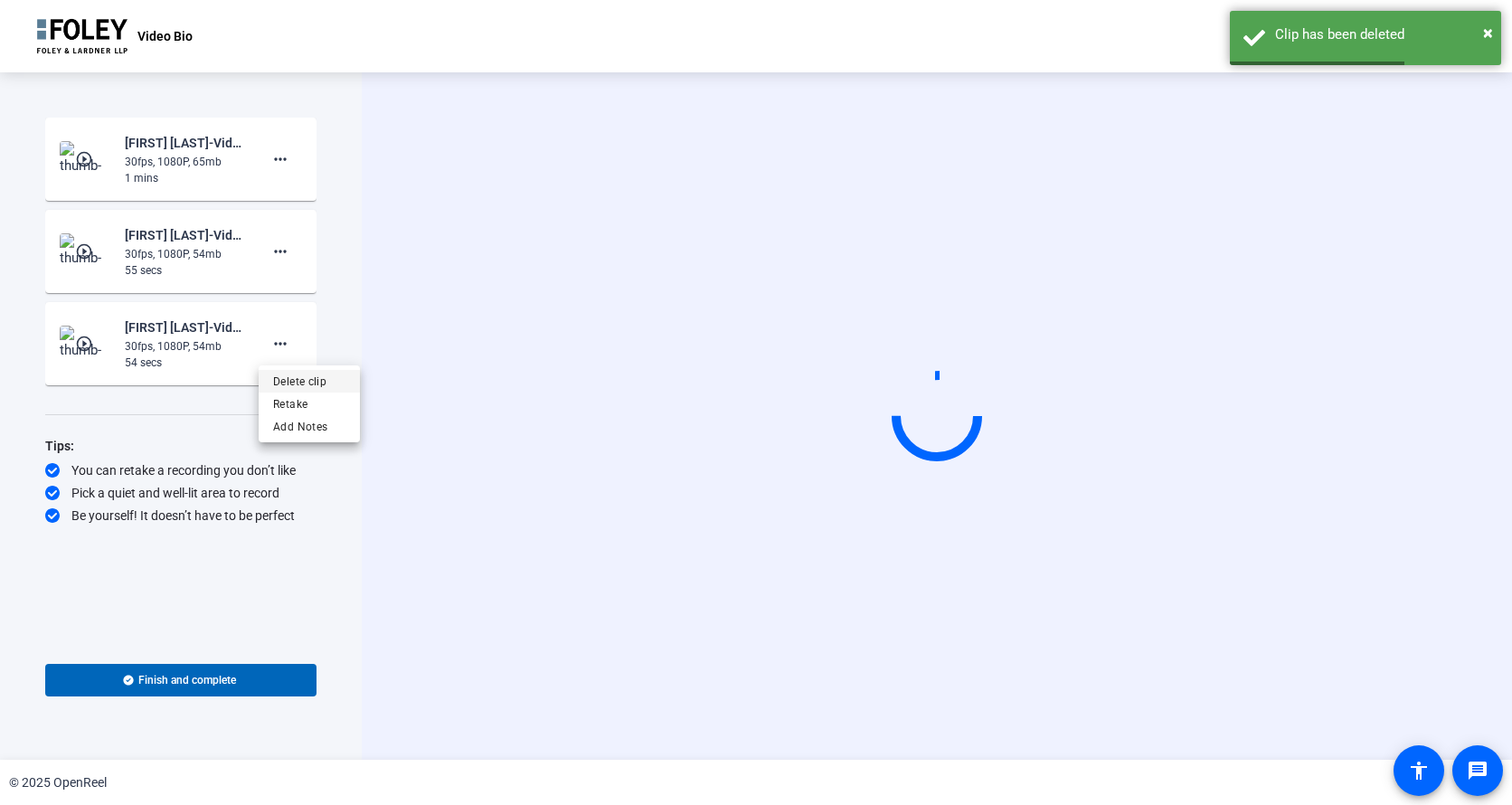click on "Delete clip" at bounding box center [309, 381] 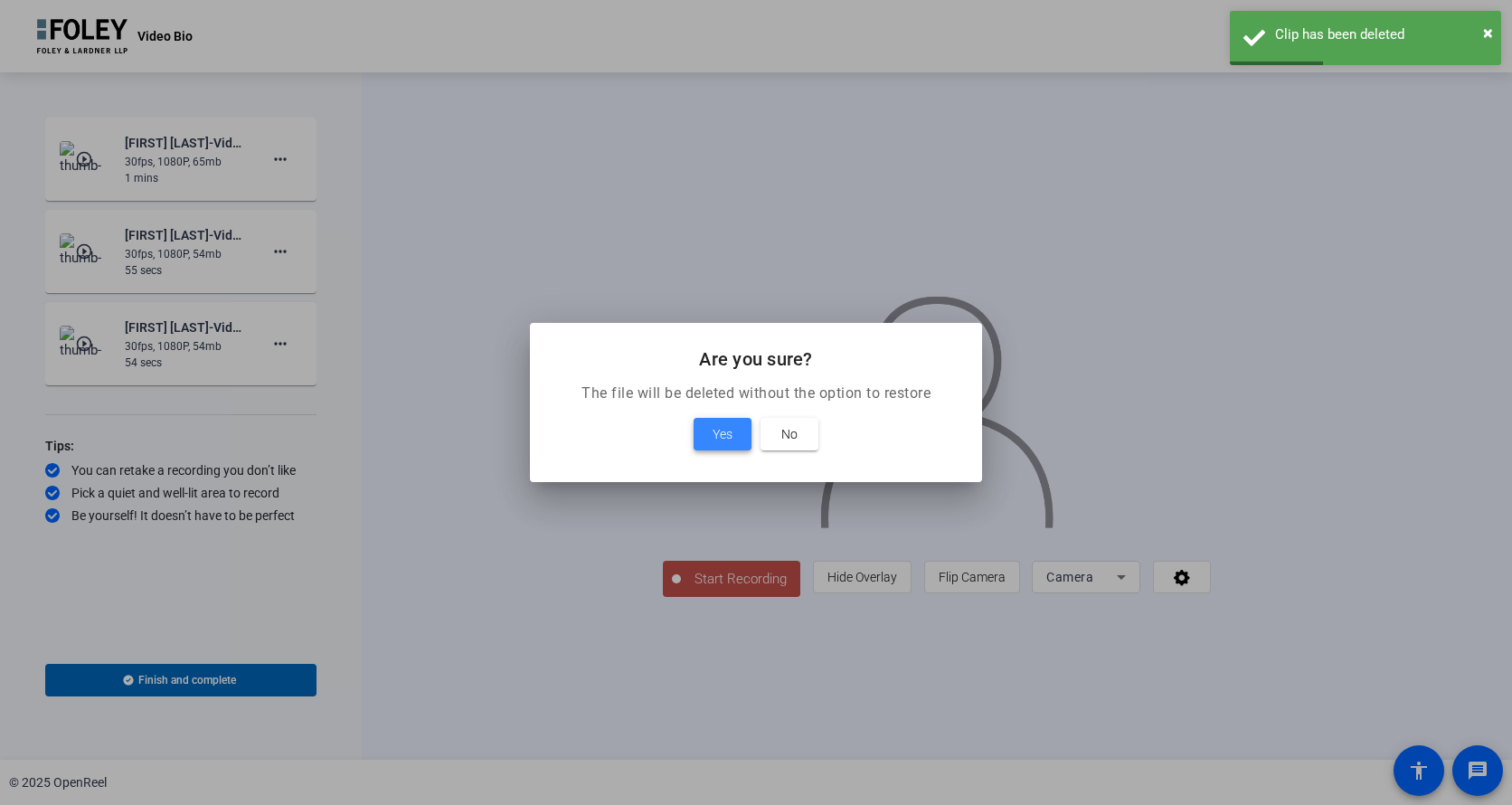 click on "Yes" at bounding box center (723, 434) 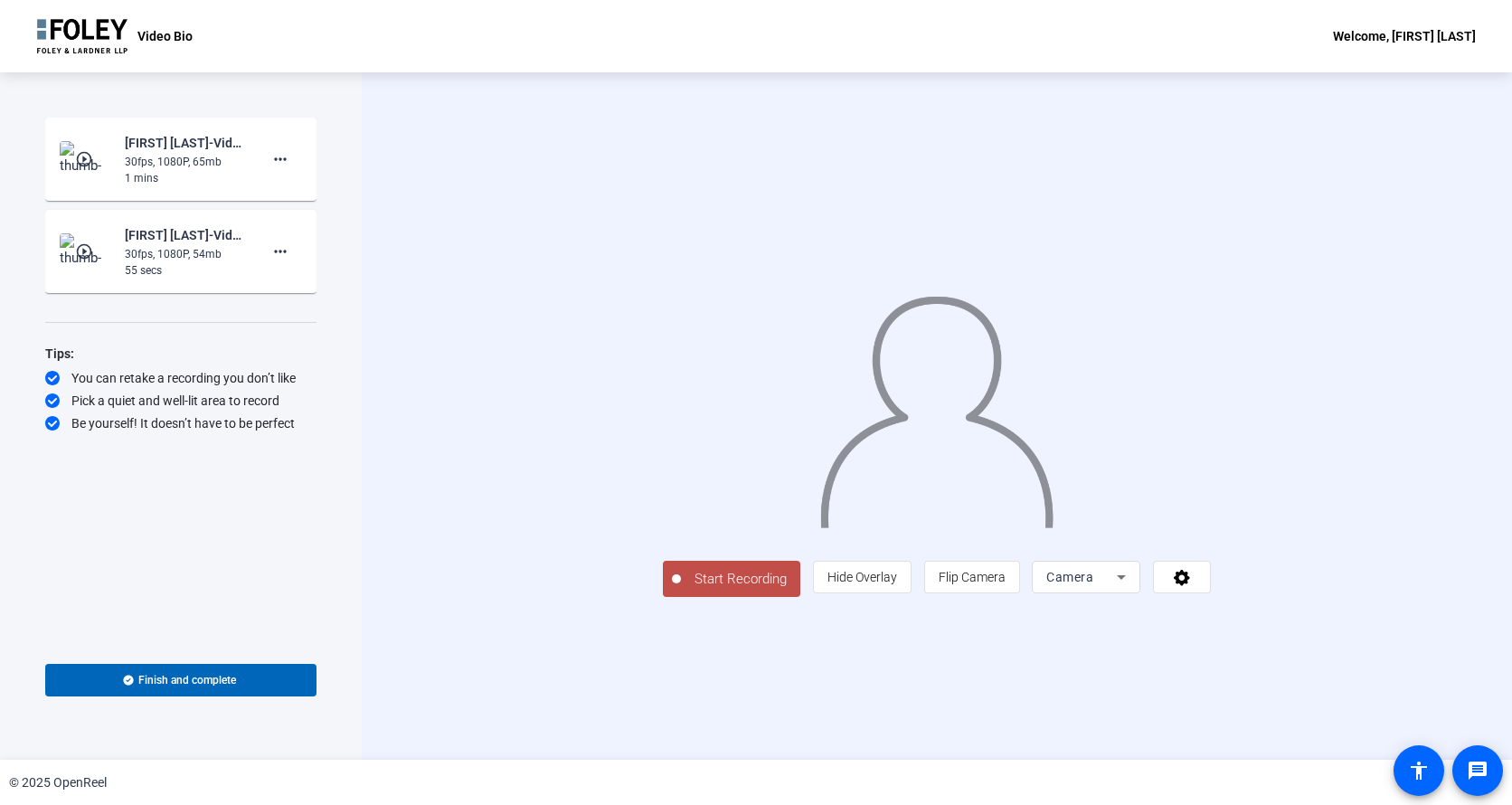 click on "play_circle_outline" 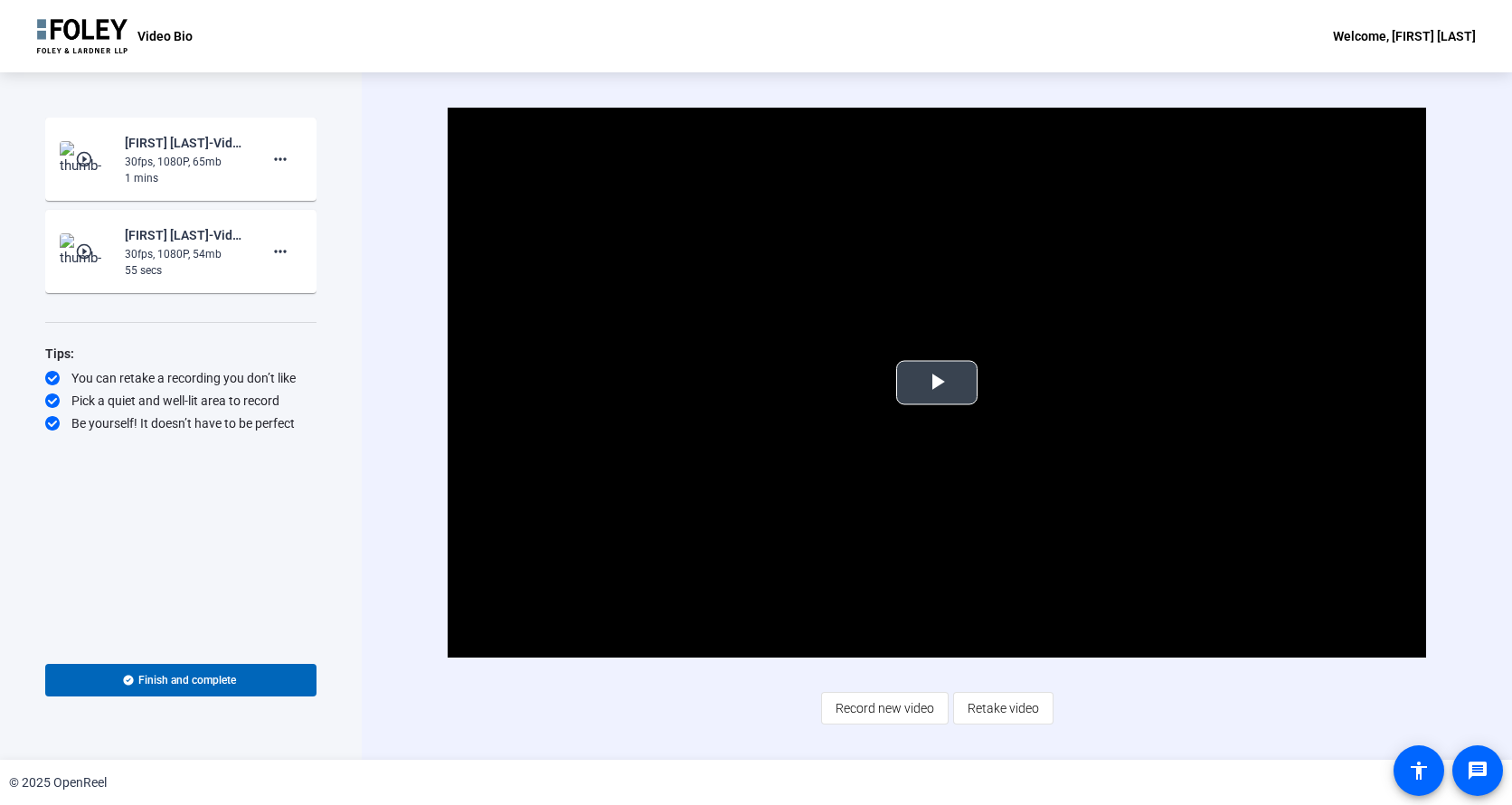 click at bounding box center [937, 383] 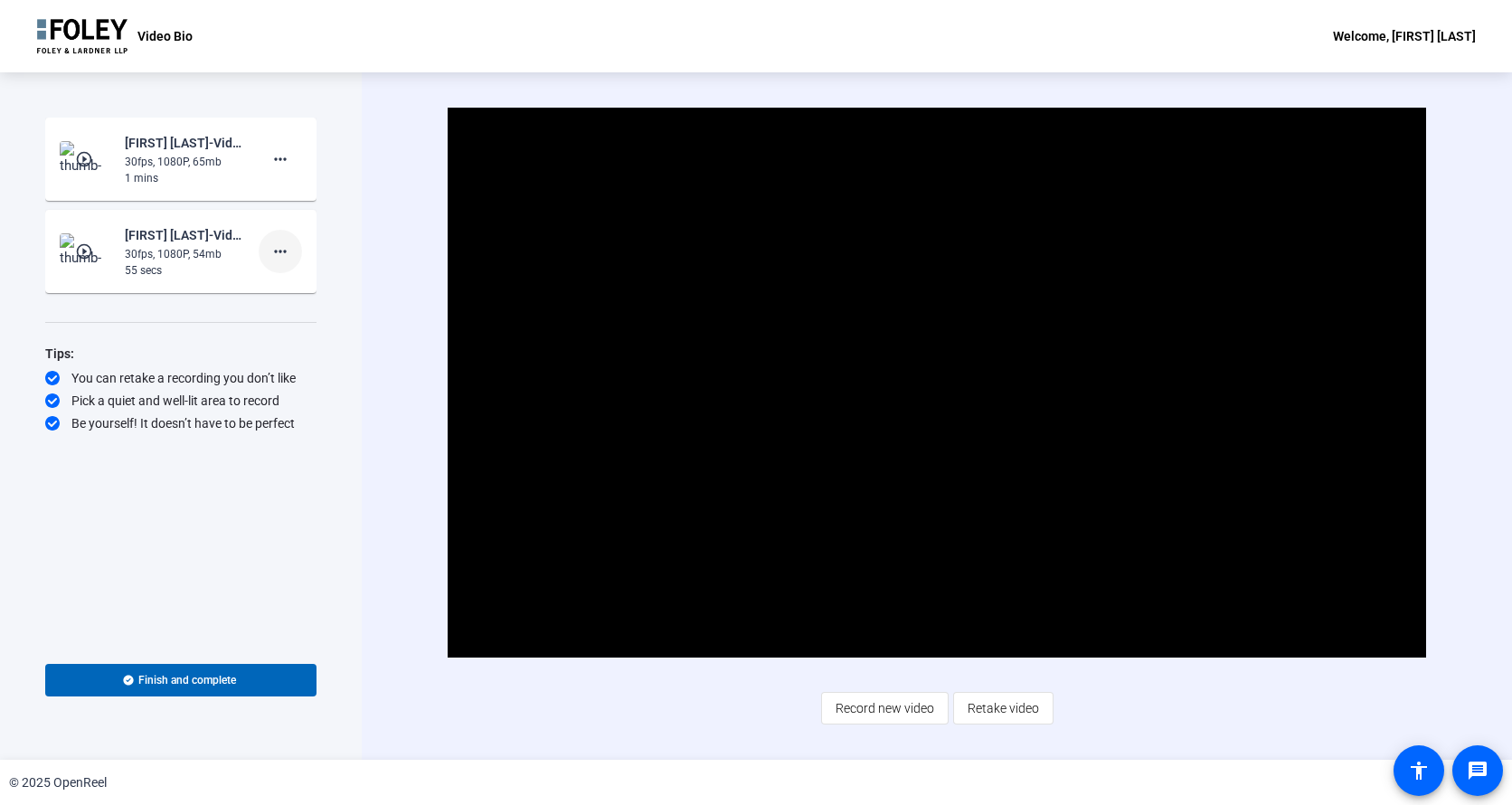 click on "more_horiz" 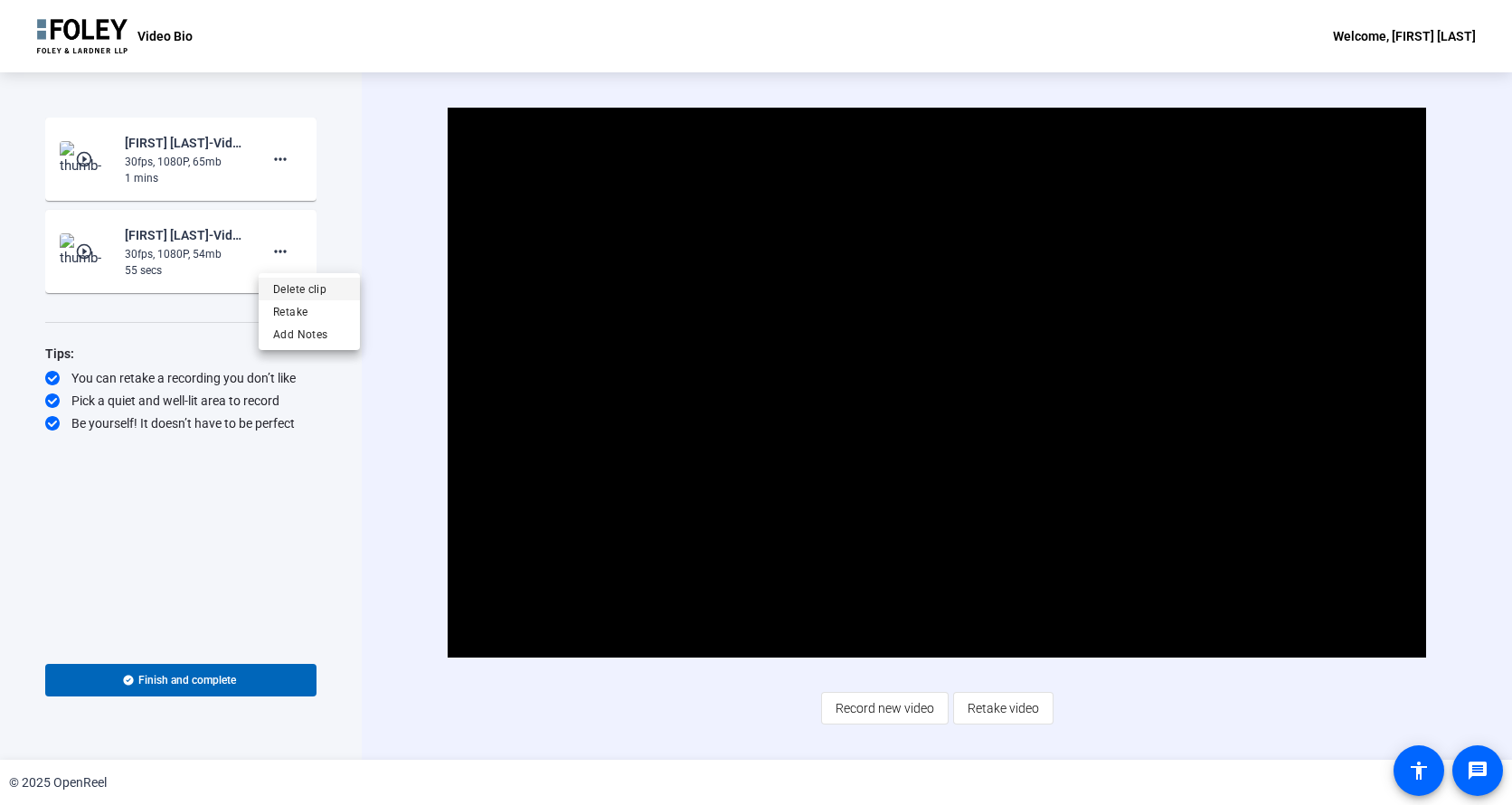 click on "Delete clip" at bounding box center [309, 289] 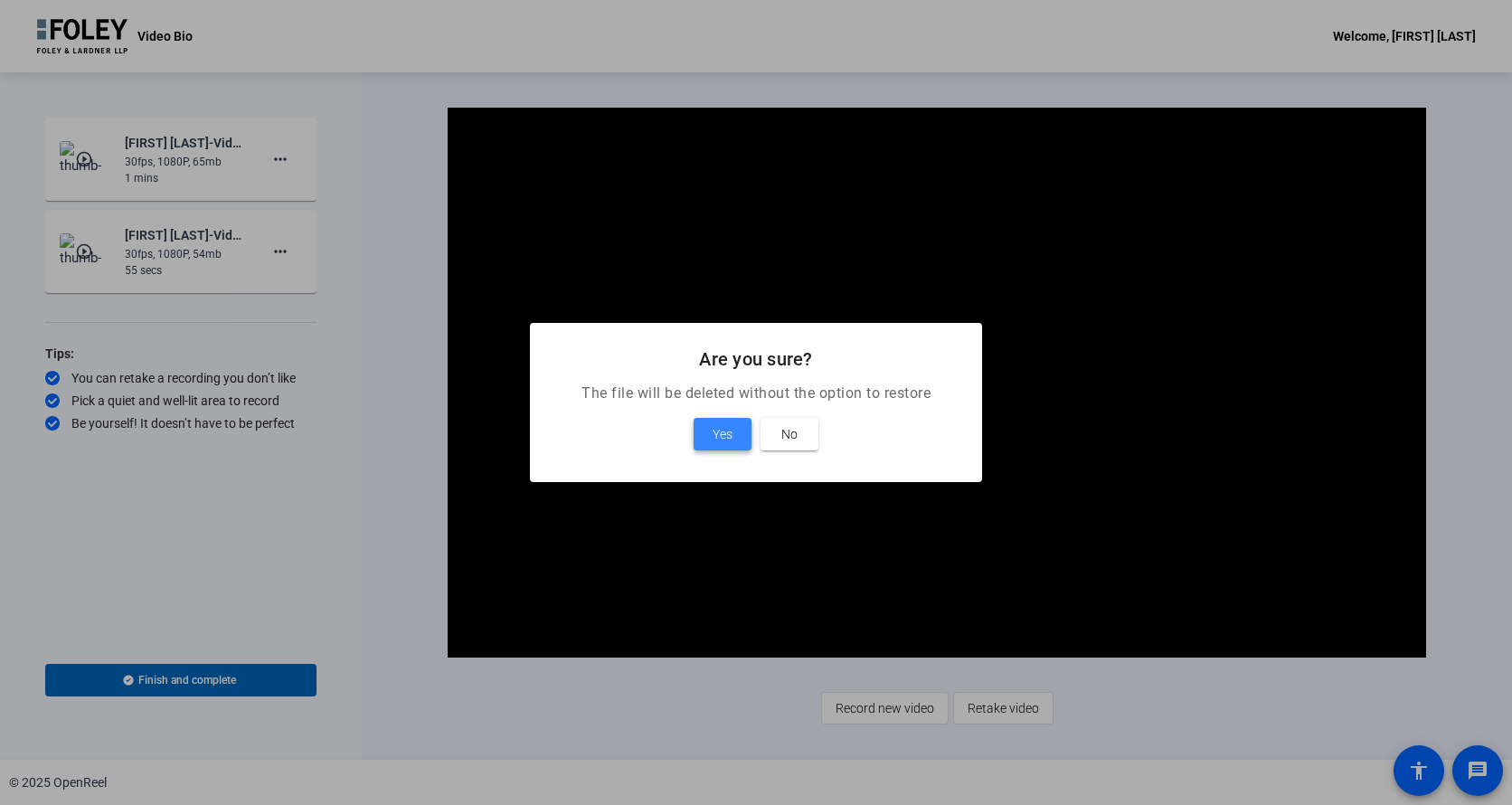 click on "Yes" at bounding box center [723, 434] 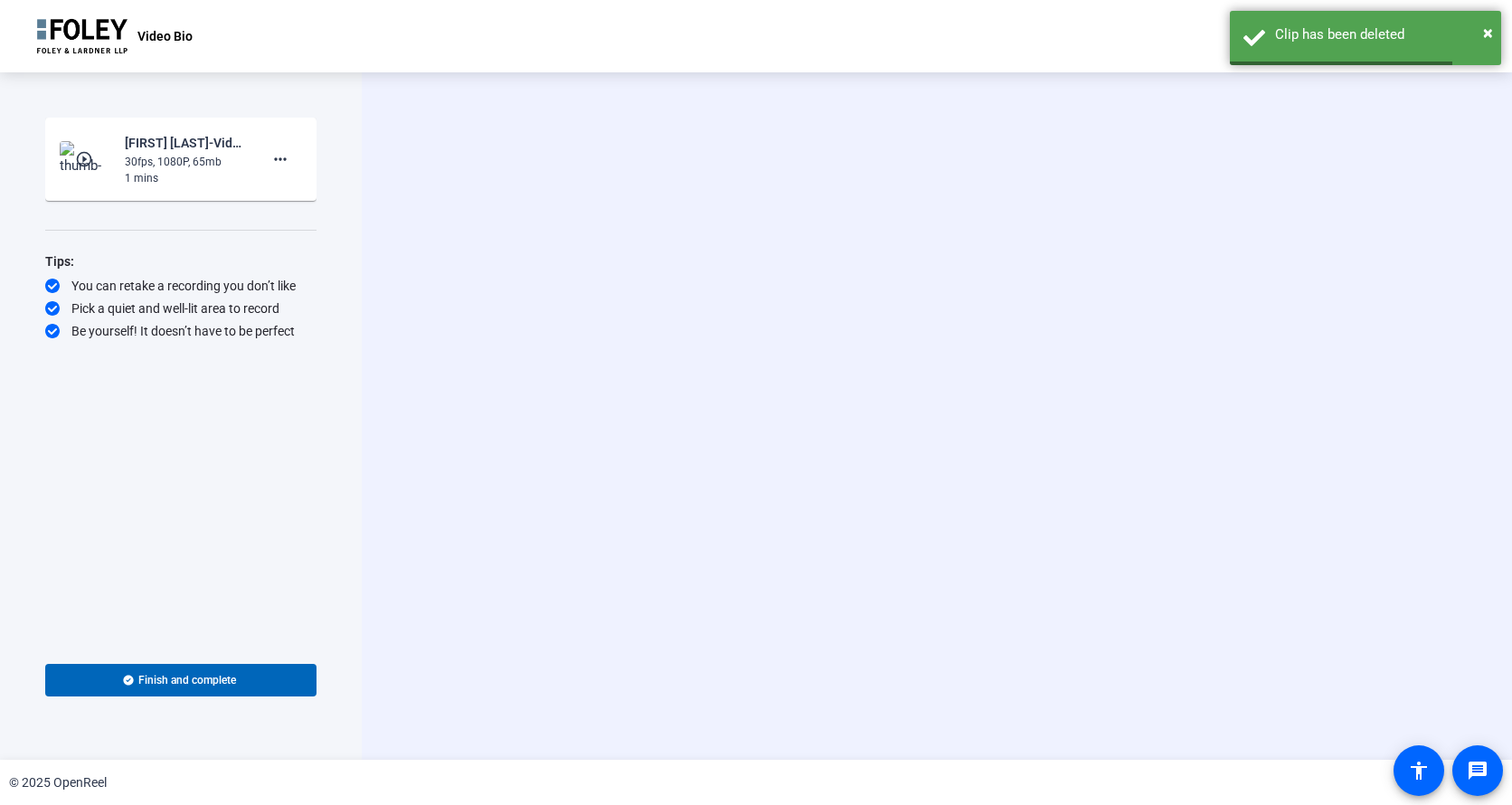 click on "play_circle_outline" 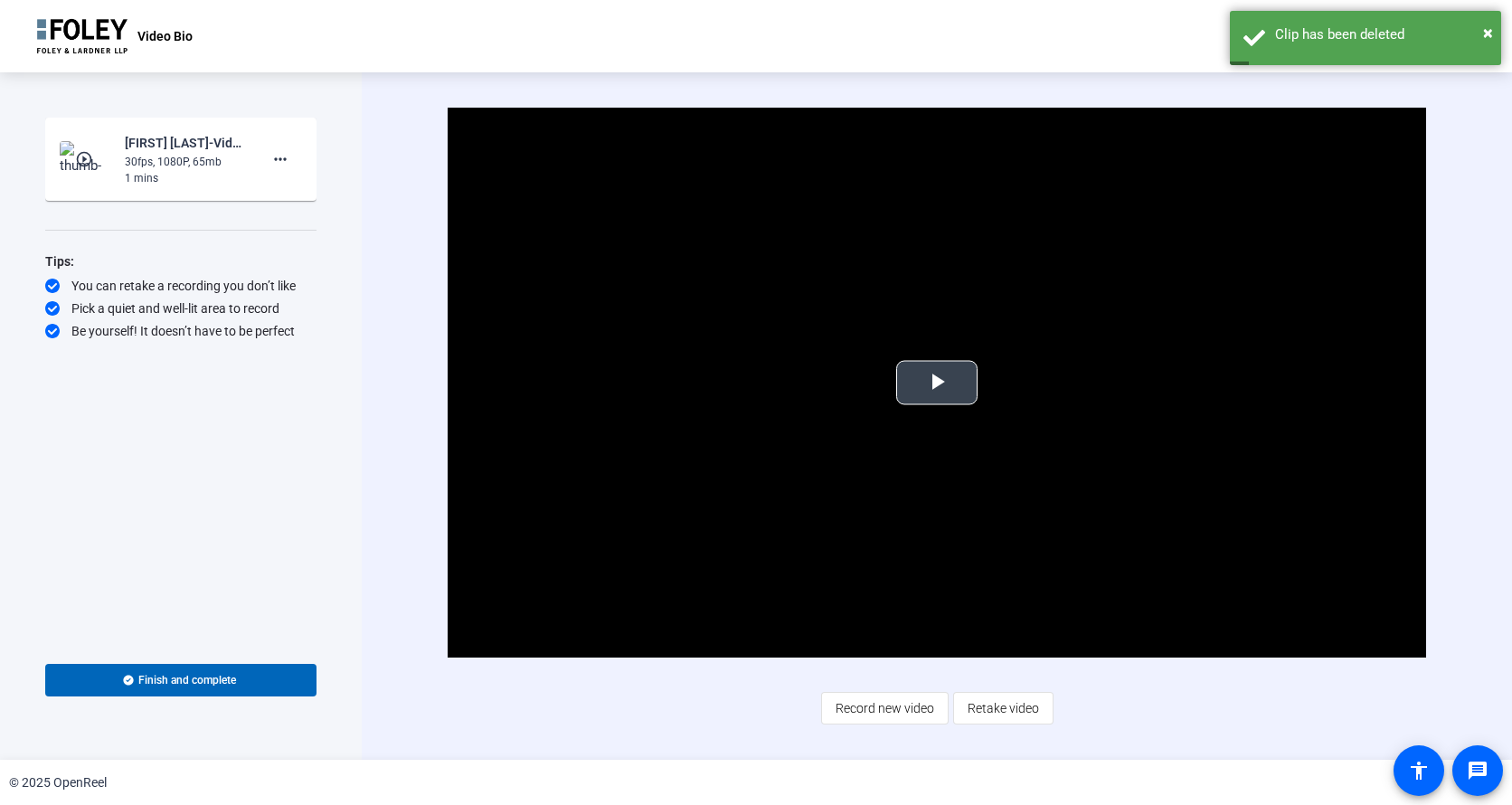 click at bounding box center (937, 383) 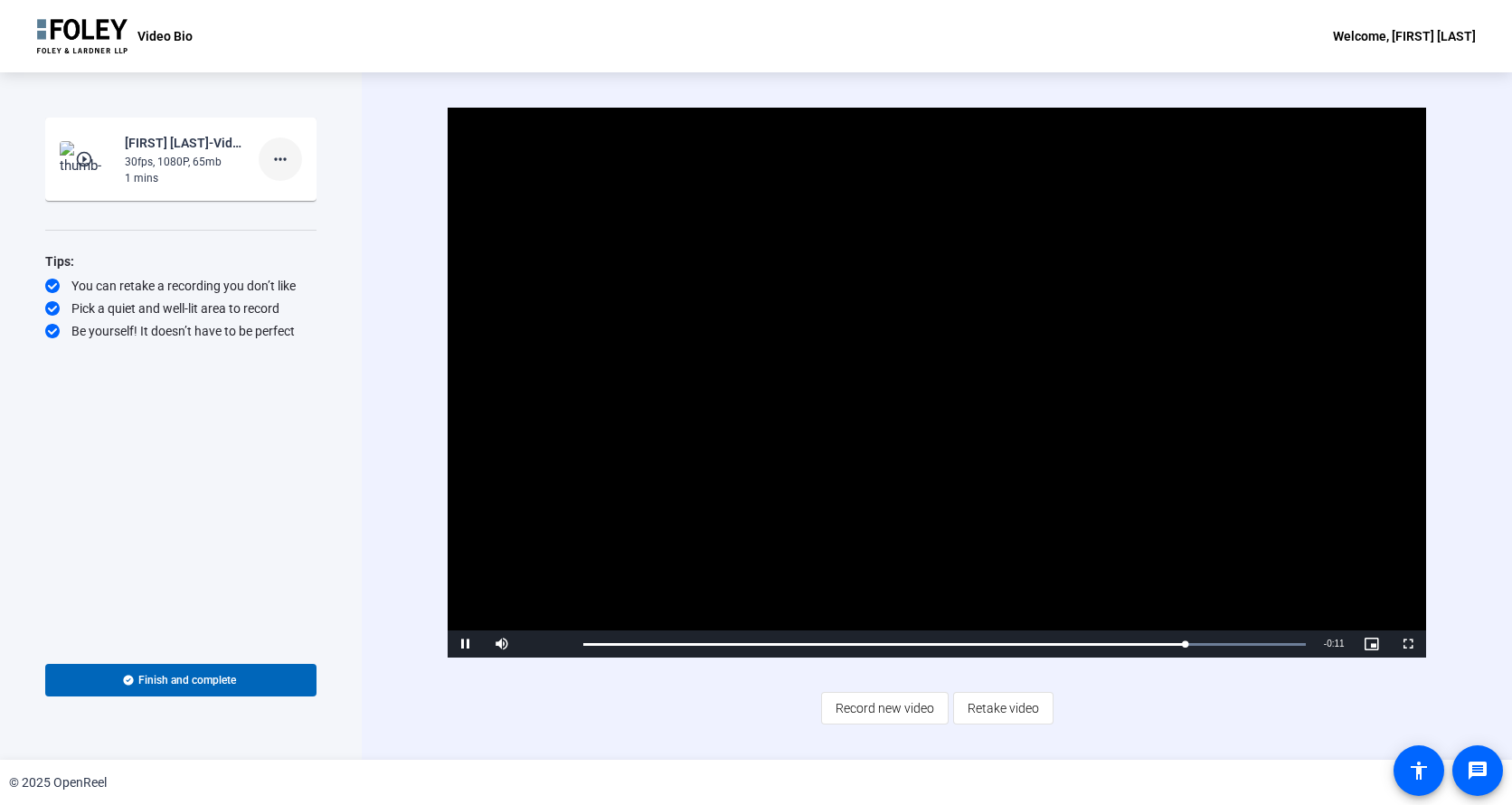 click on "more_horiz" 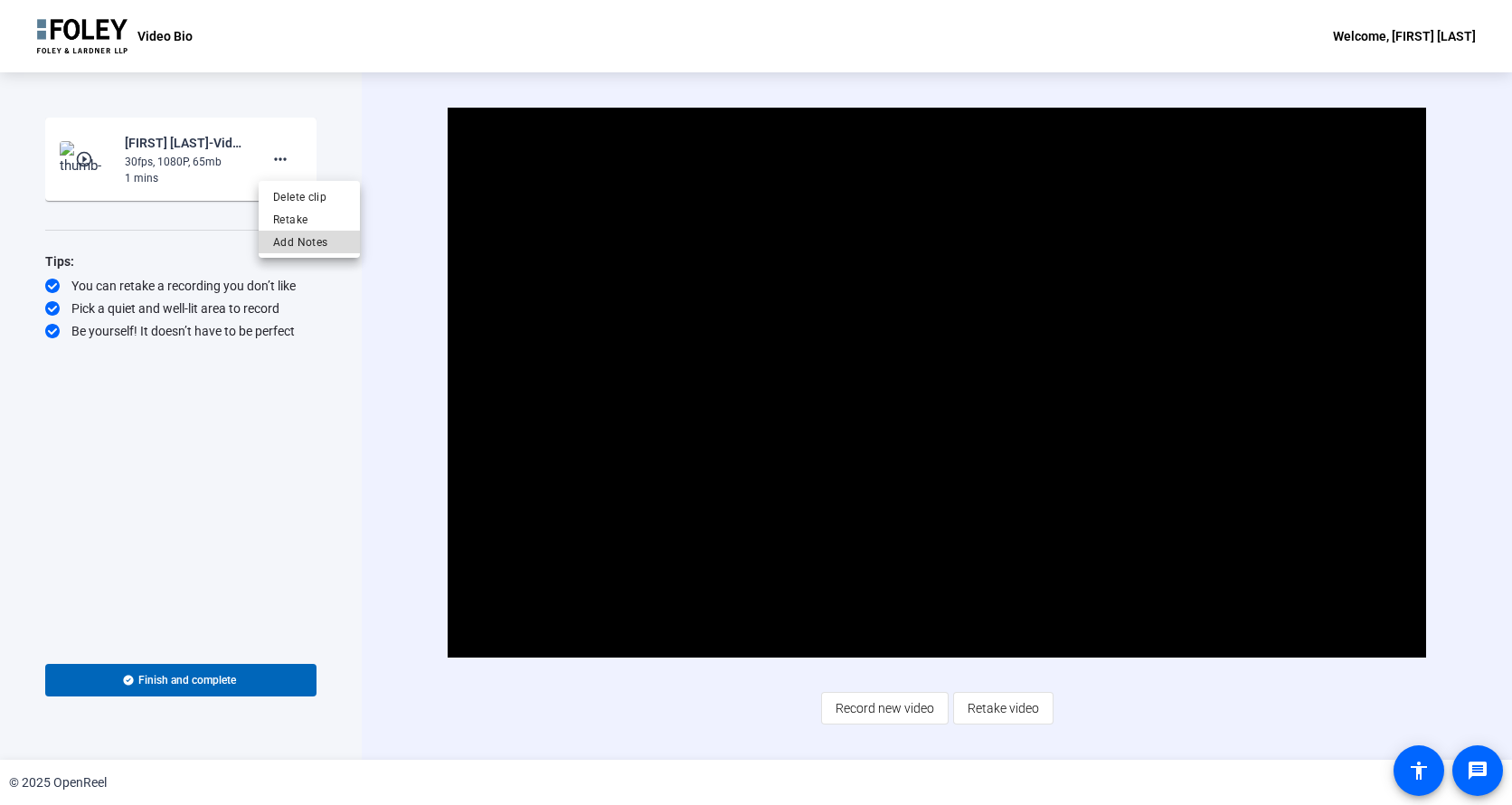 click on "Add Notes" at bounding box center (309, 242) 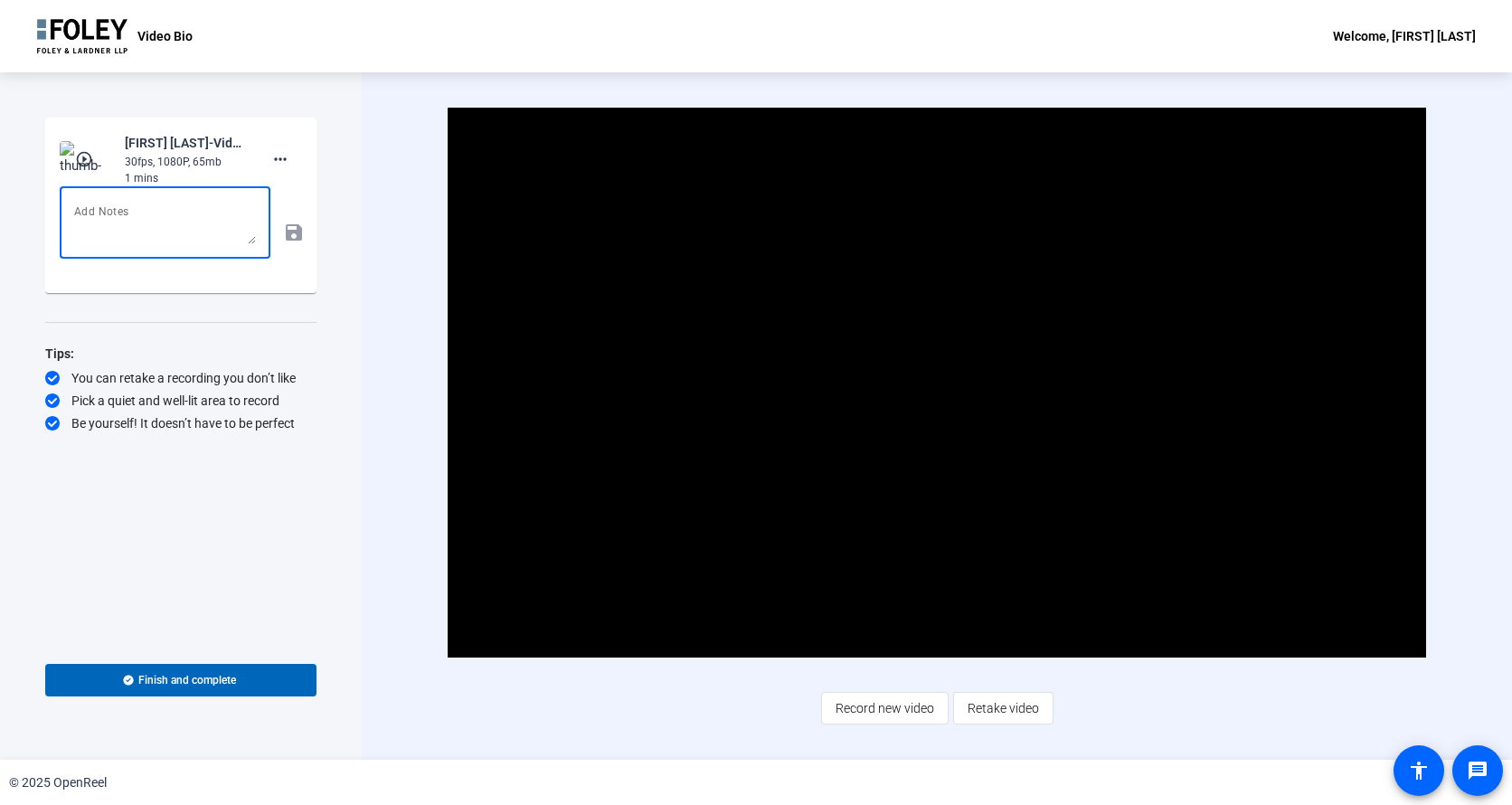click at bounding box center [165, 223] 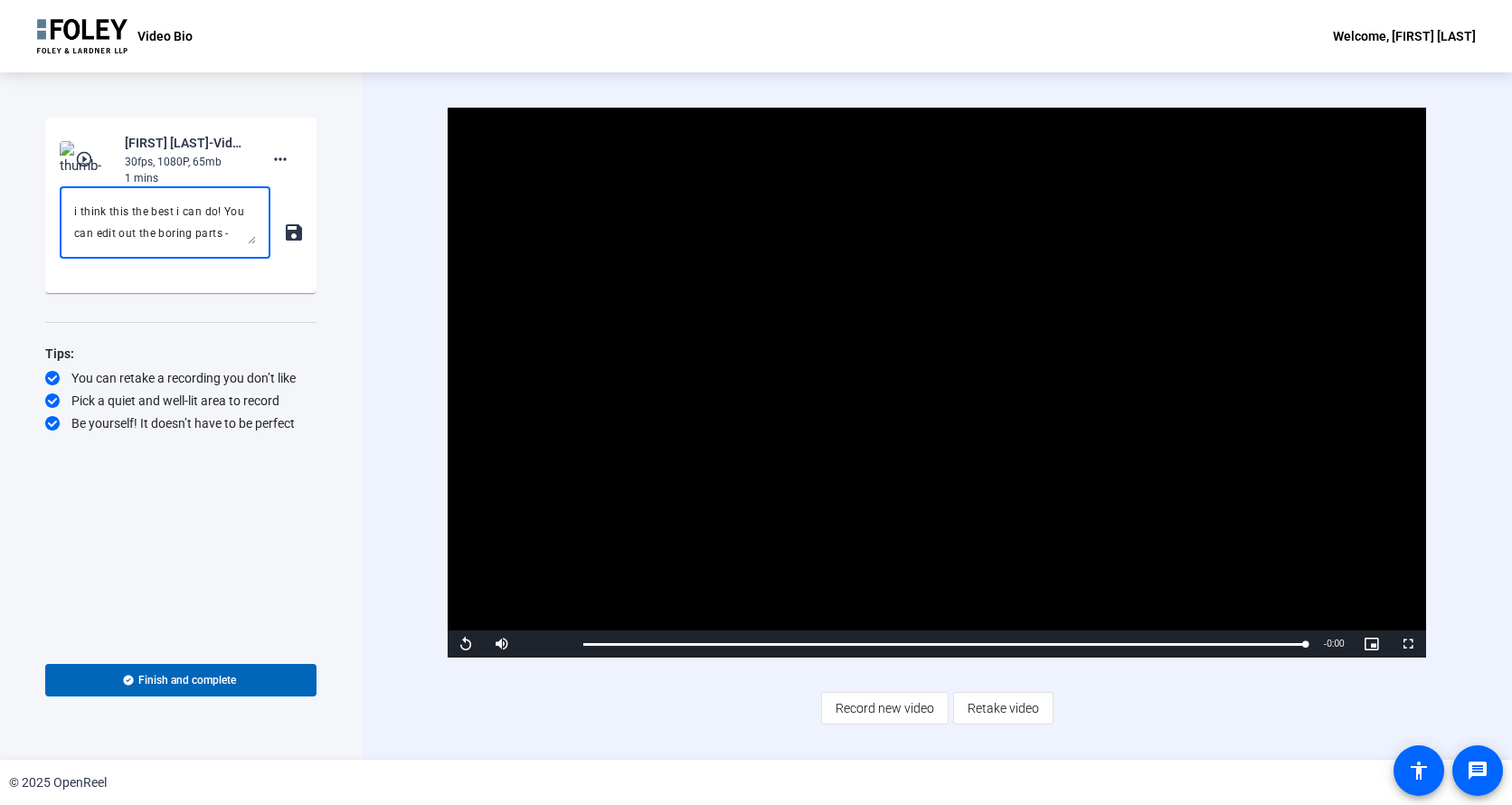 scroll, scrollTop: 17, scrollLeft: 0, axis: vertical 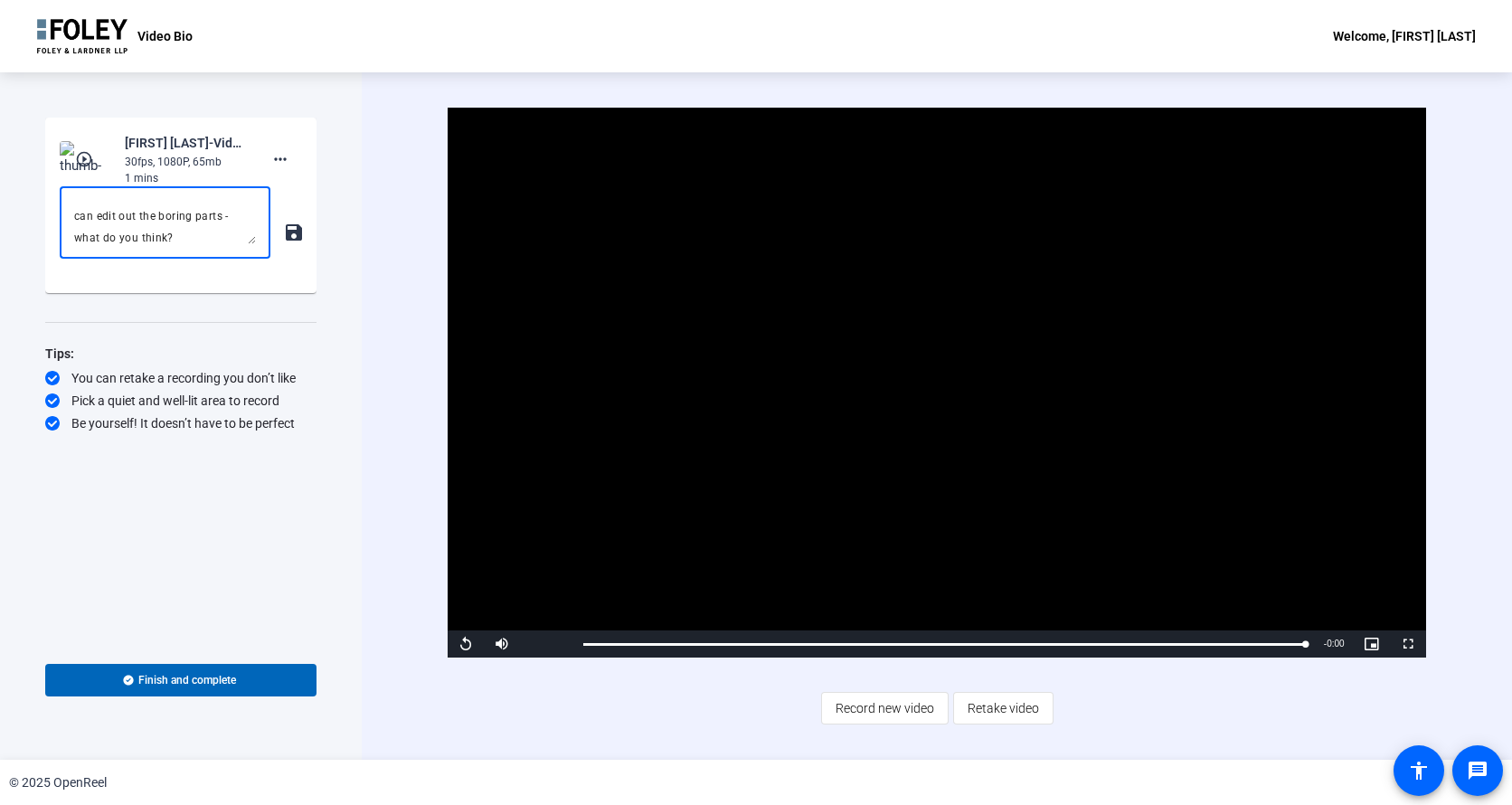 type on "i think this the best i can do! You can edit out the boring parts - what do you think?" 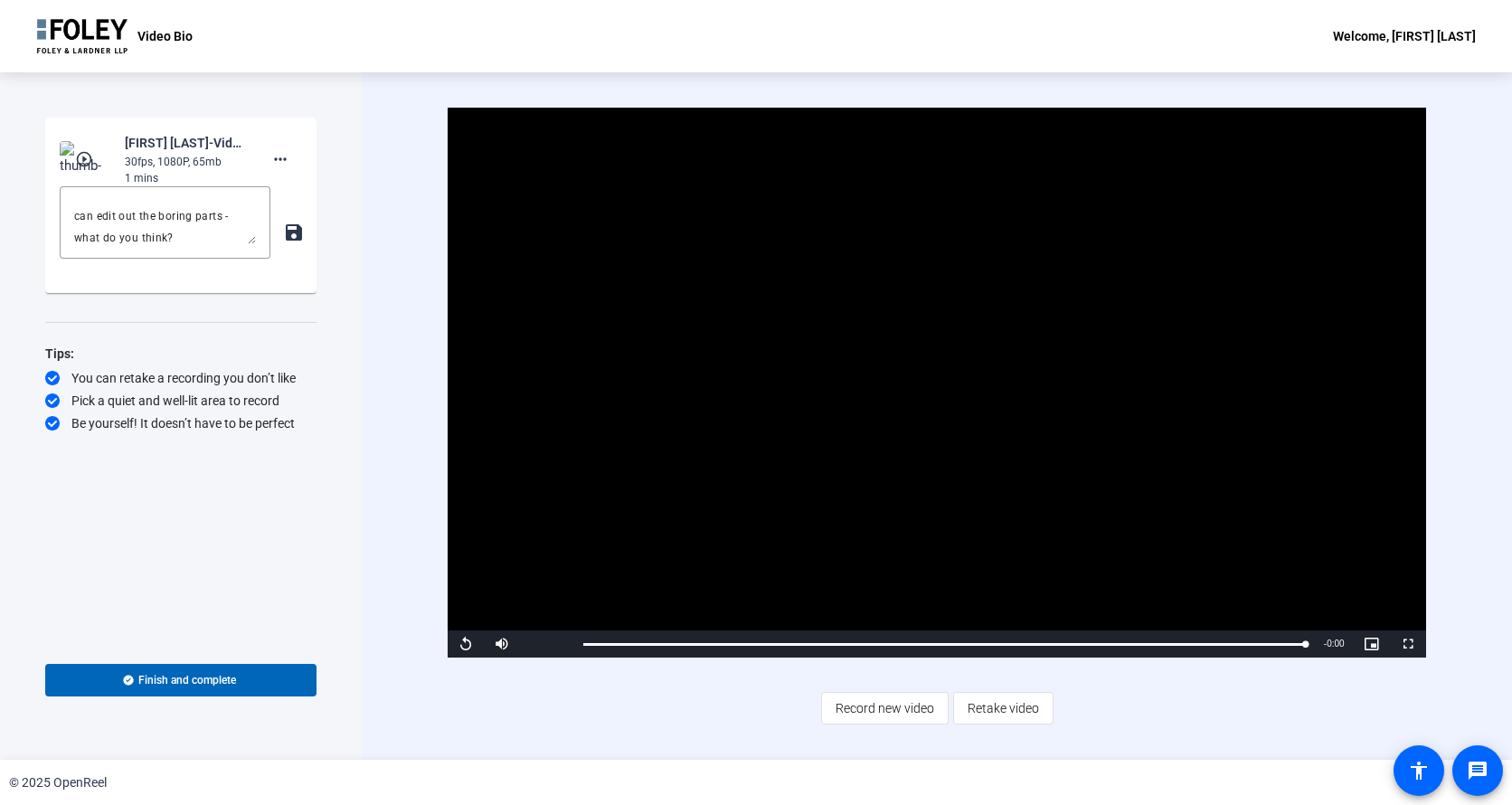click on "save" 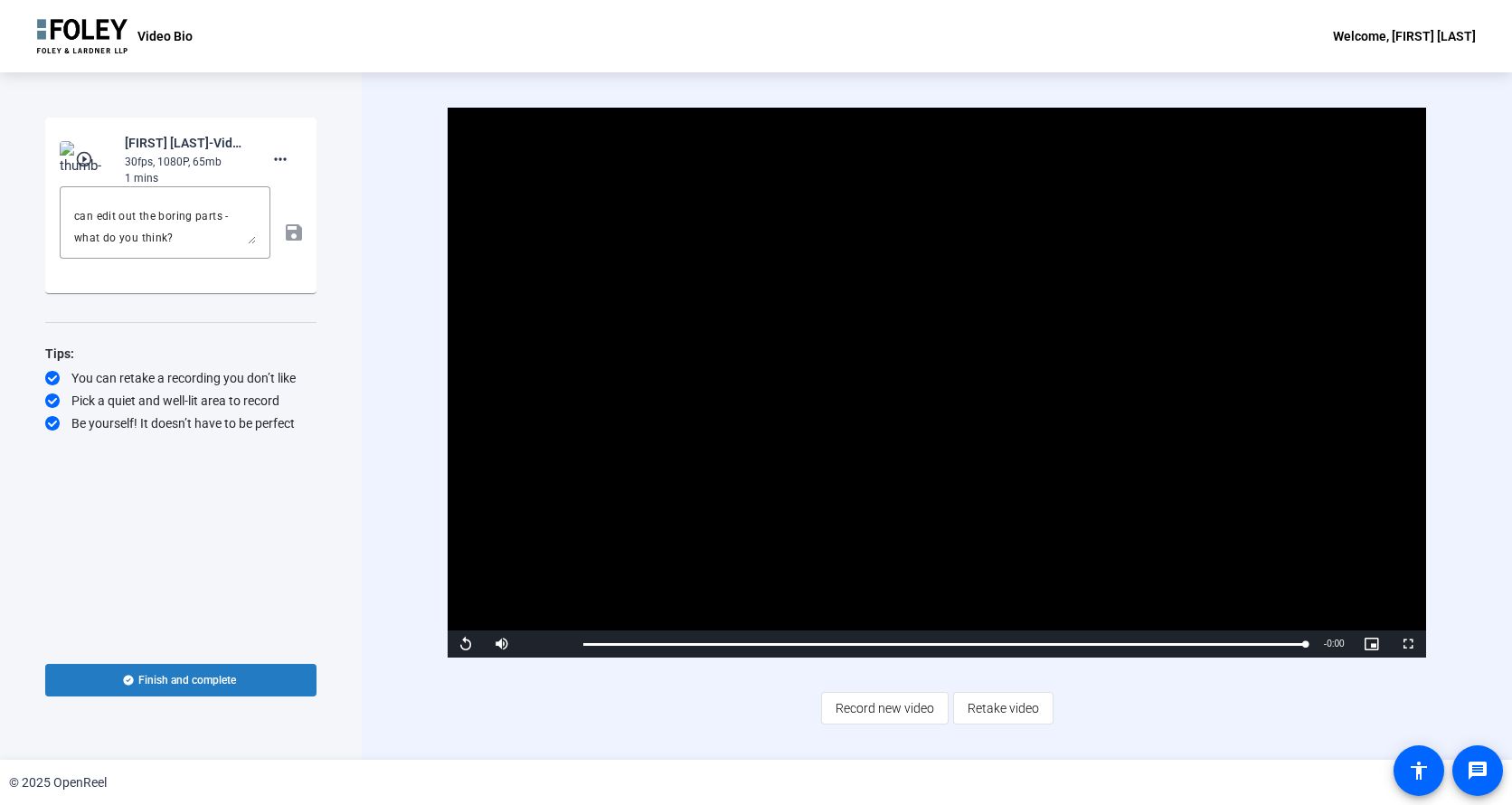 click on "Finish and complete" 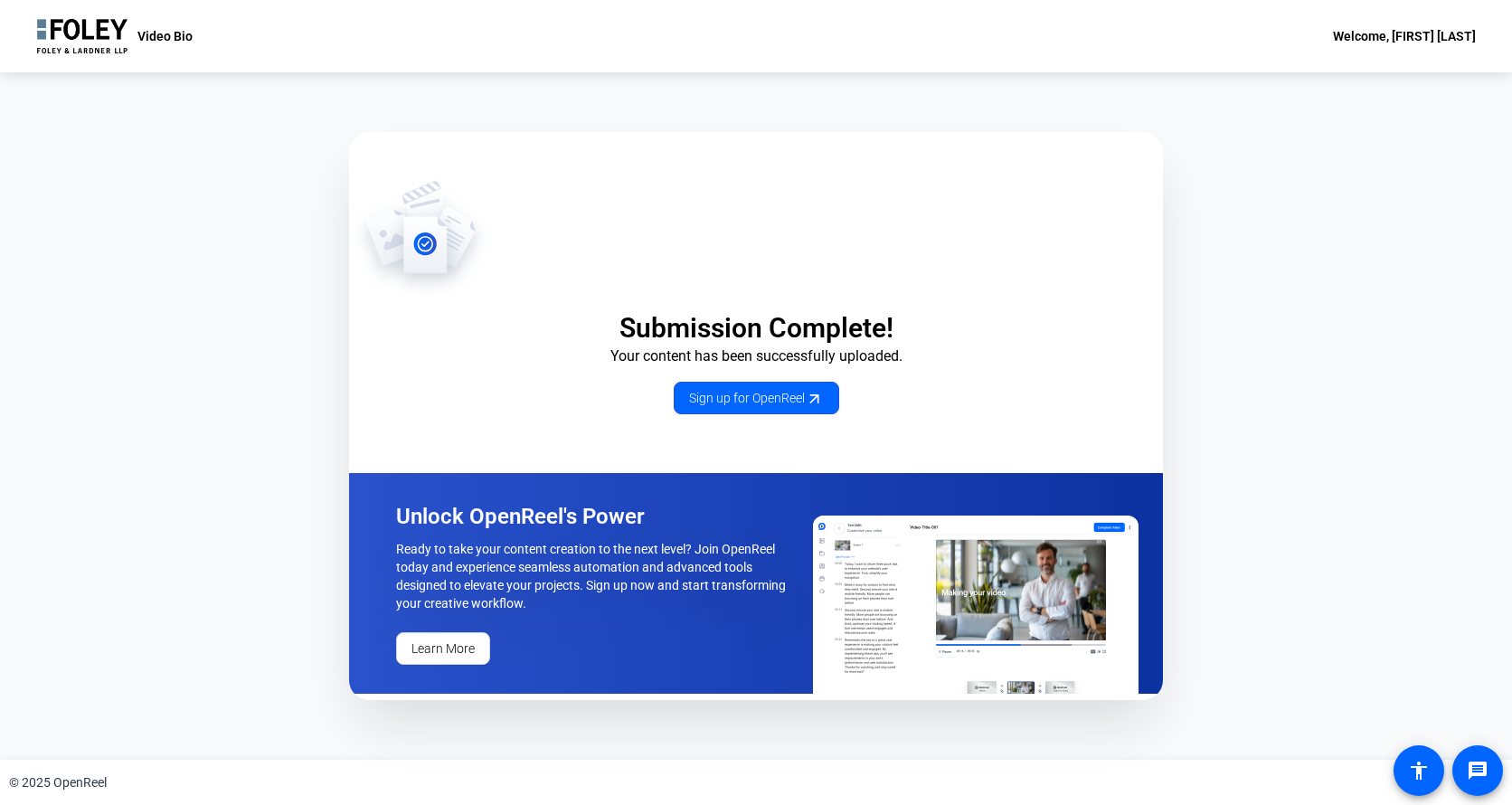 click on "Welcome, [FIRST] [LAST]" 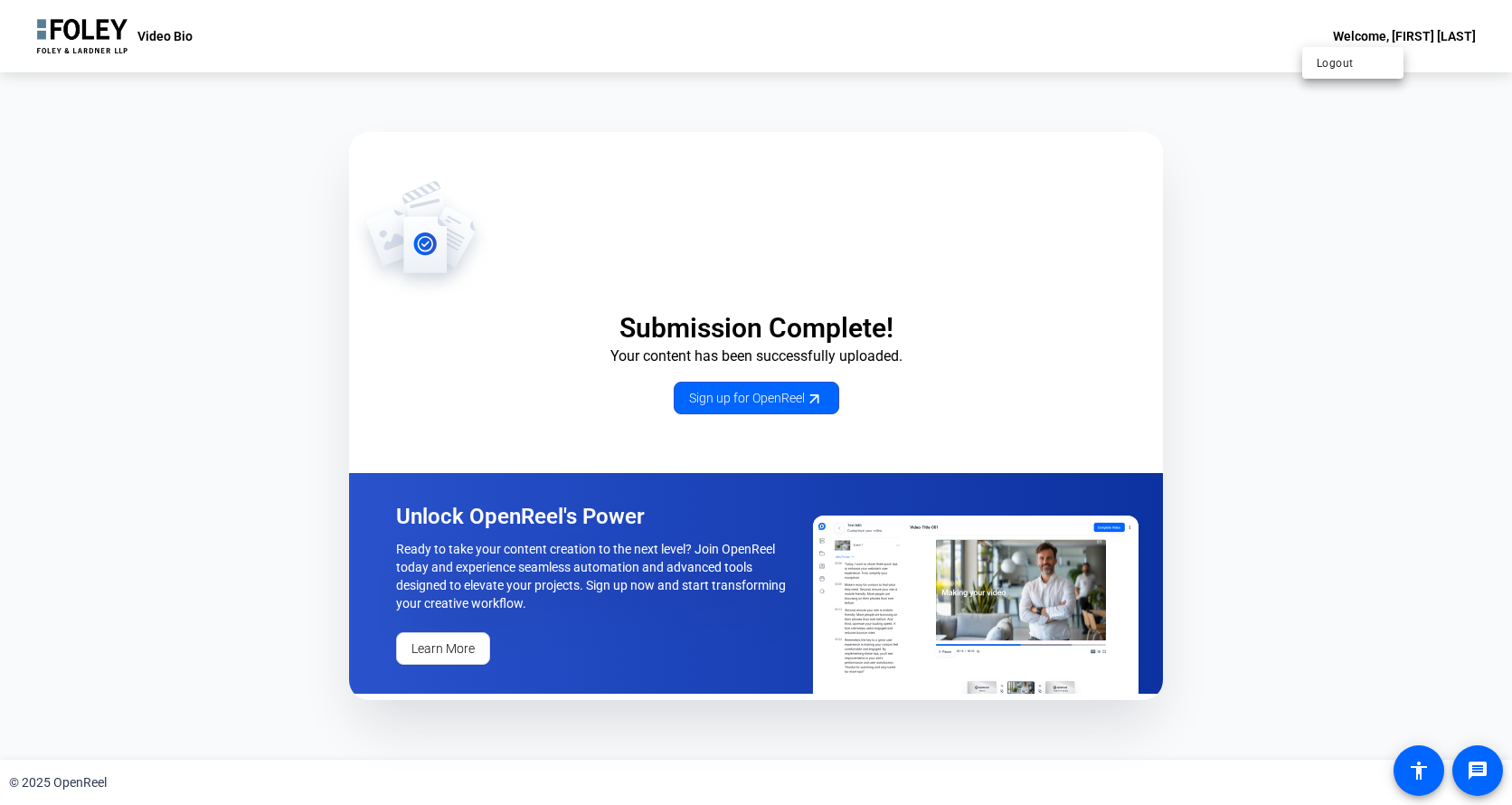 click at bounding box center [756, 402] 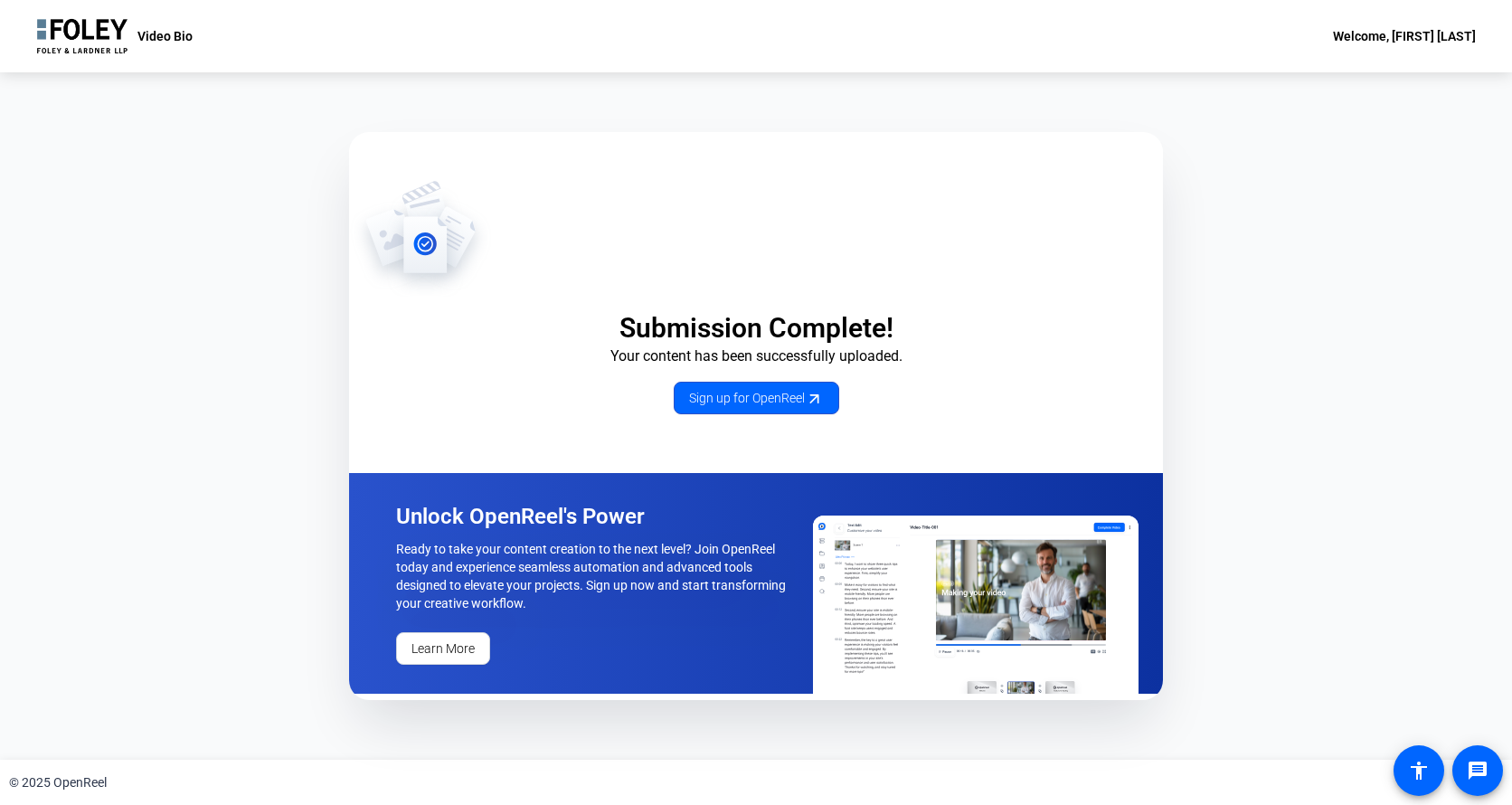 click on "Submission Complete! Your content has been successfully uploaded. Sign up for OpenReel  Unlock OpenReel's Power  Ready to take your content creation to the next level? Join OpenReel today and experience seamless automation and advanced tools designed to elevate your projects. Sign up now and start transforming your creative workflow.  Learn More" 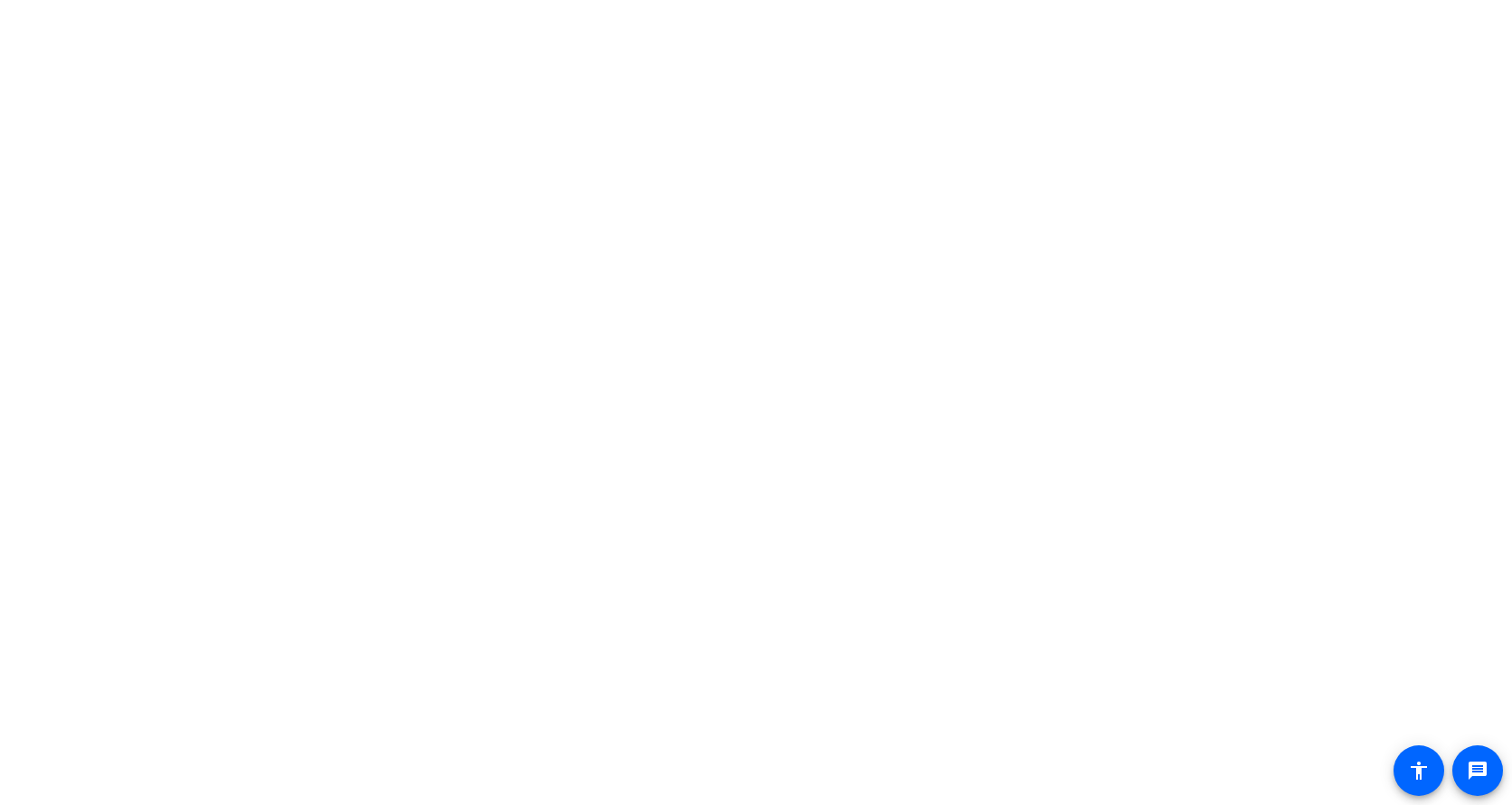 scroll, scrollTop: 0, scrollLeft: 0, axis: both 